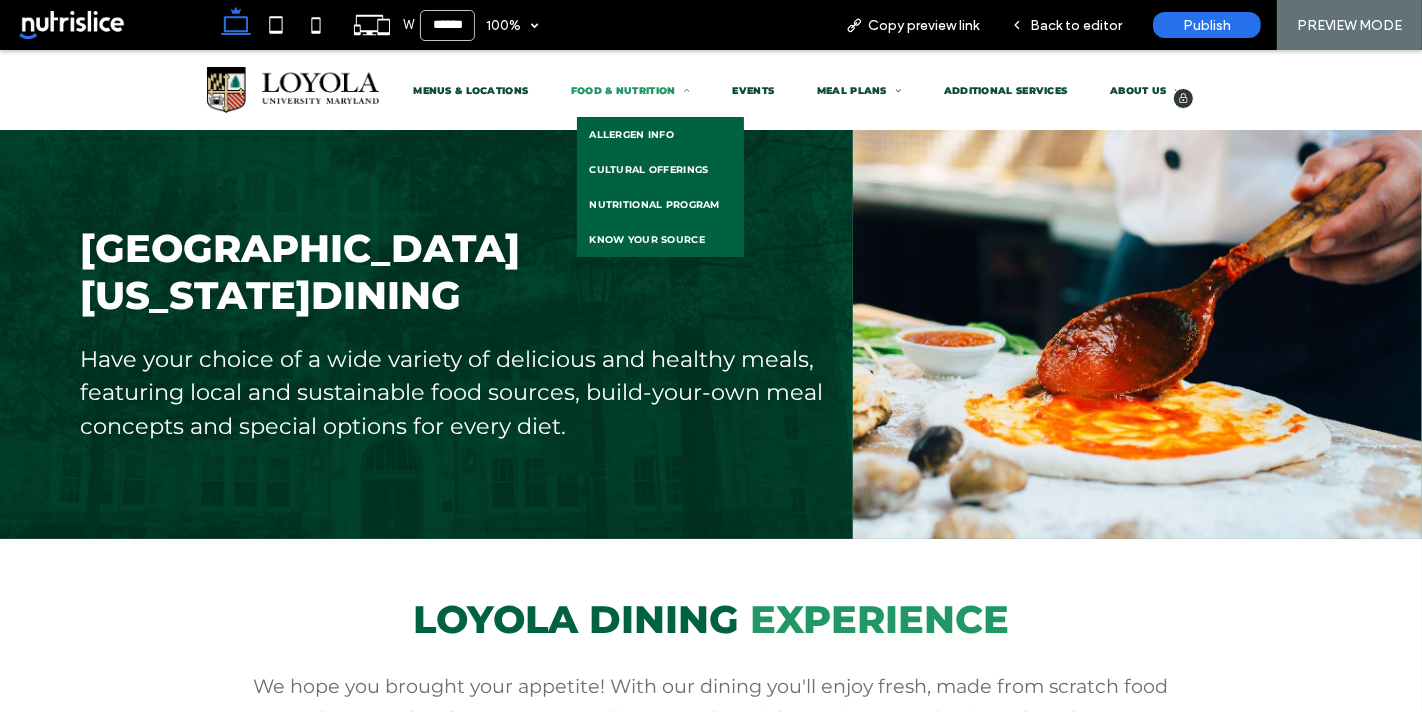 scroll, scrollTop: 0, scrollLeft: 0, axis: both 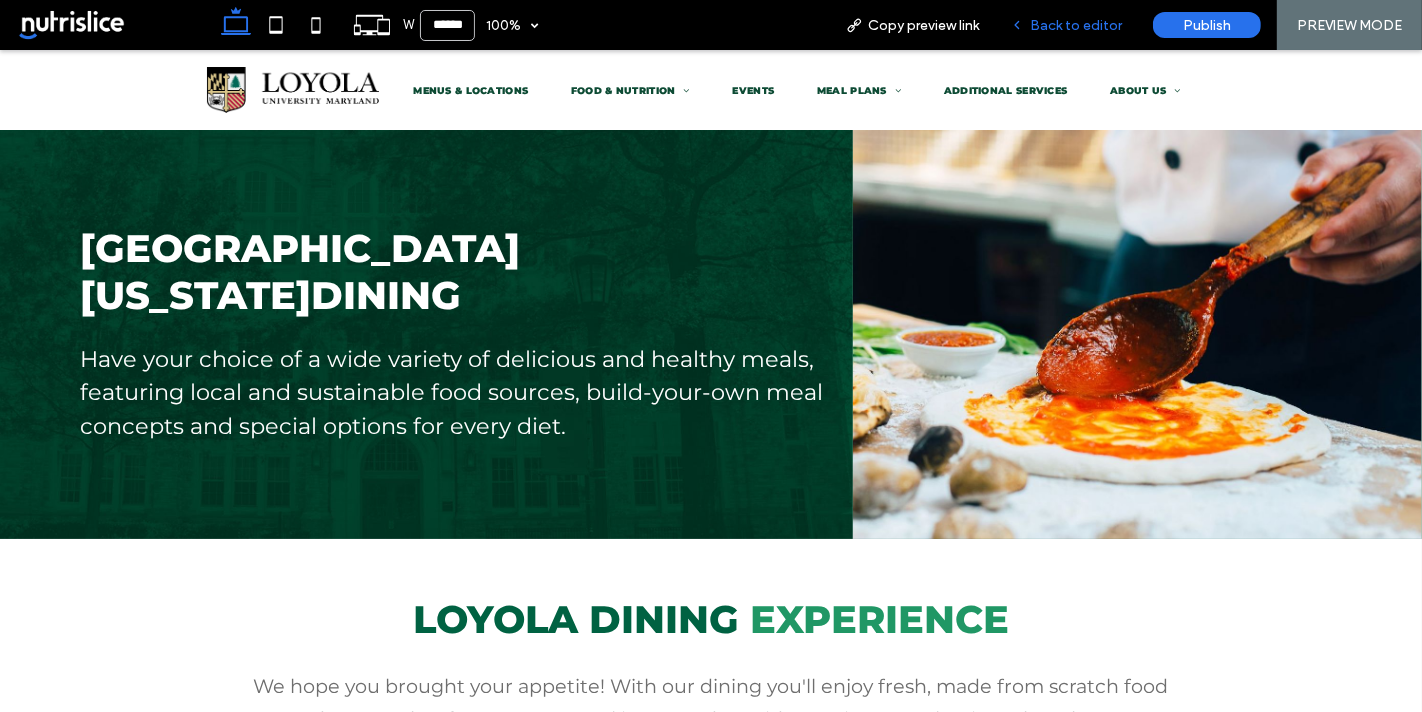 click on "Back to editor" at bounding box center [1076, 25] 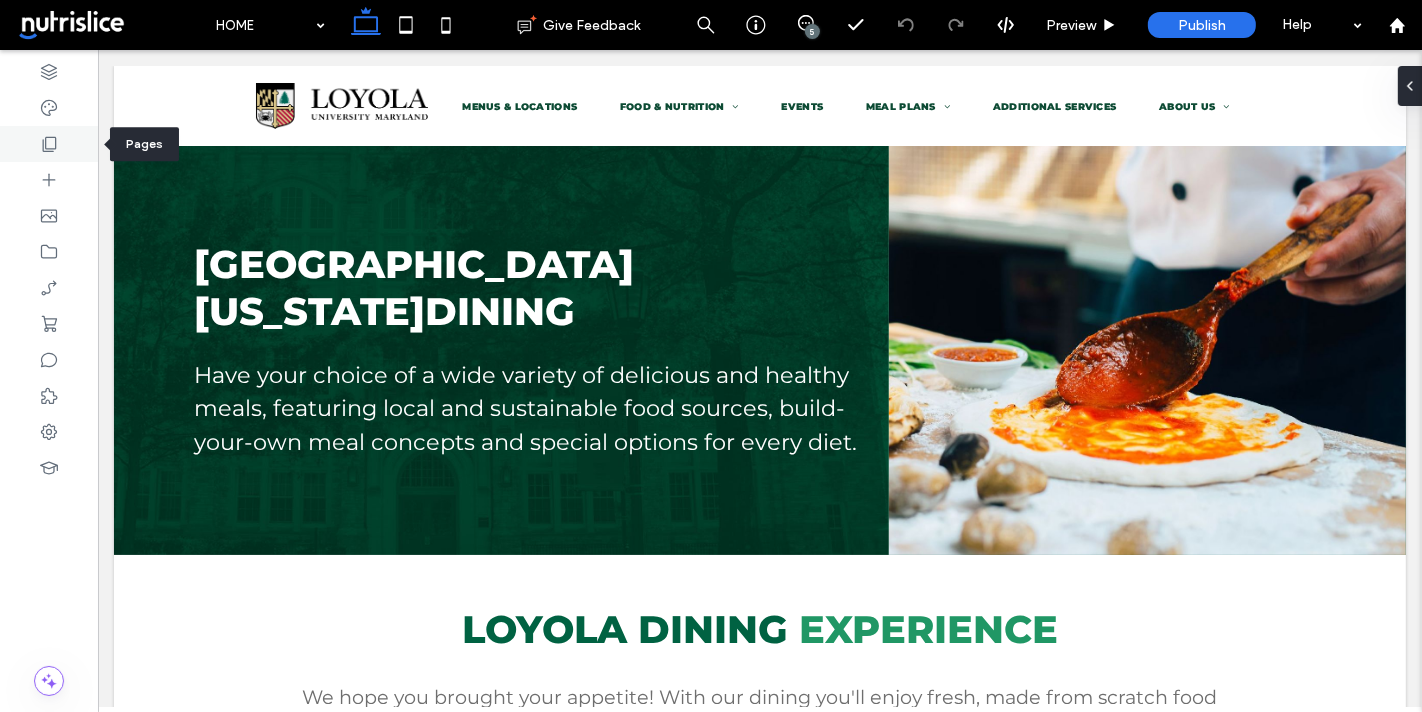 click 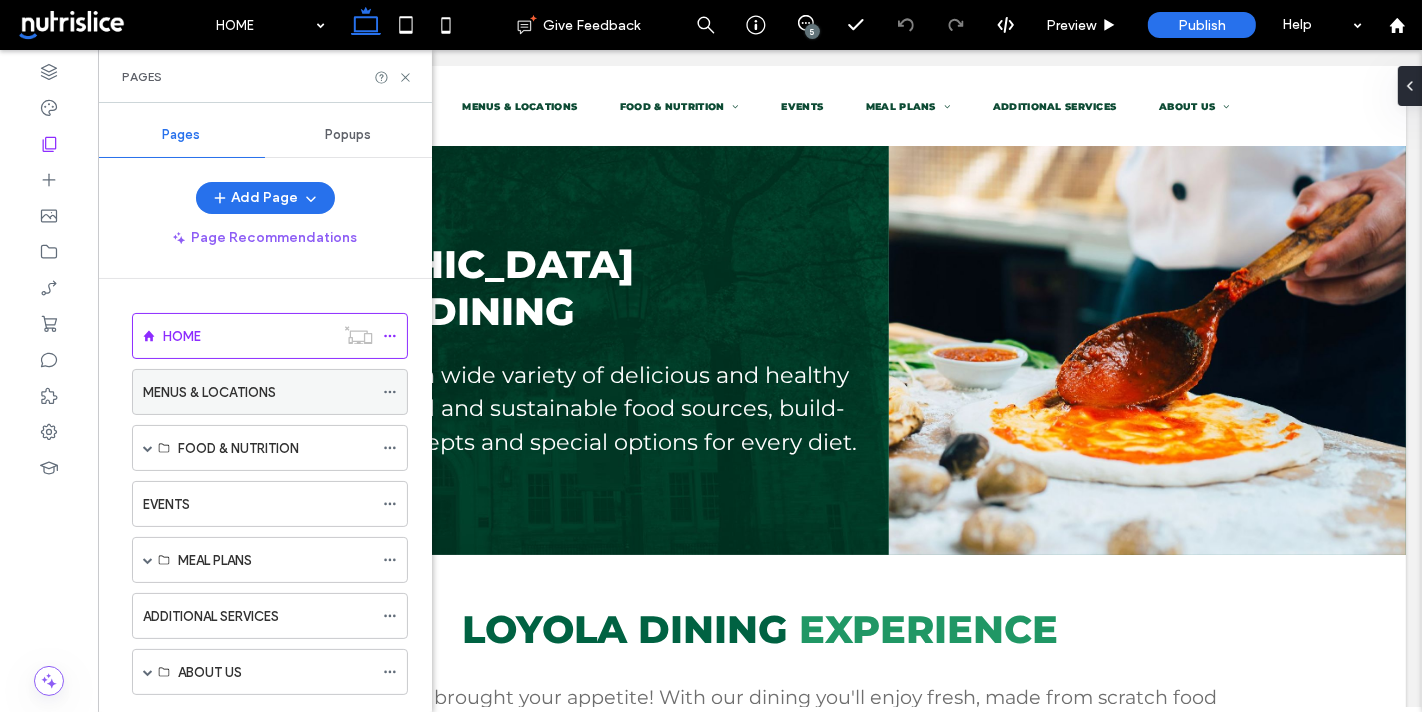 click on "MENUS & LOCATIONS" at bounding box center (258, 392) 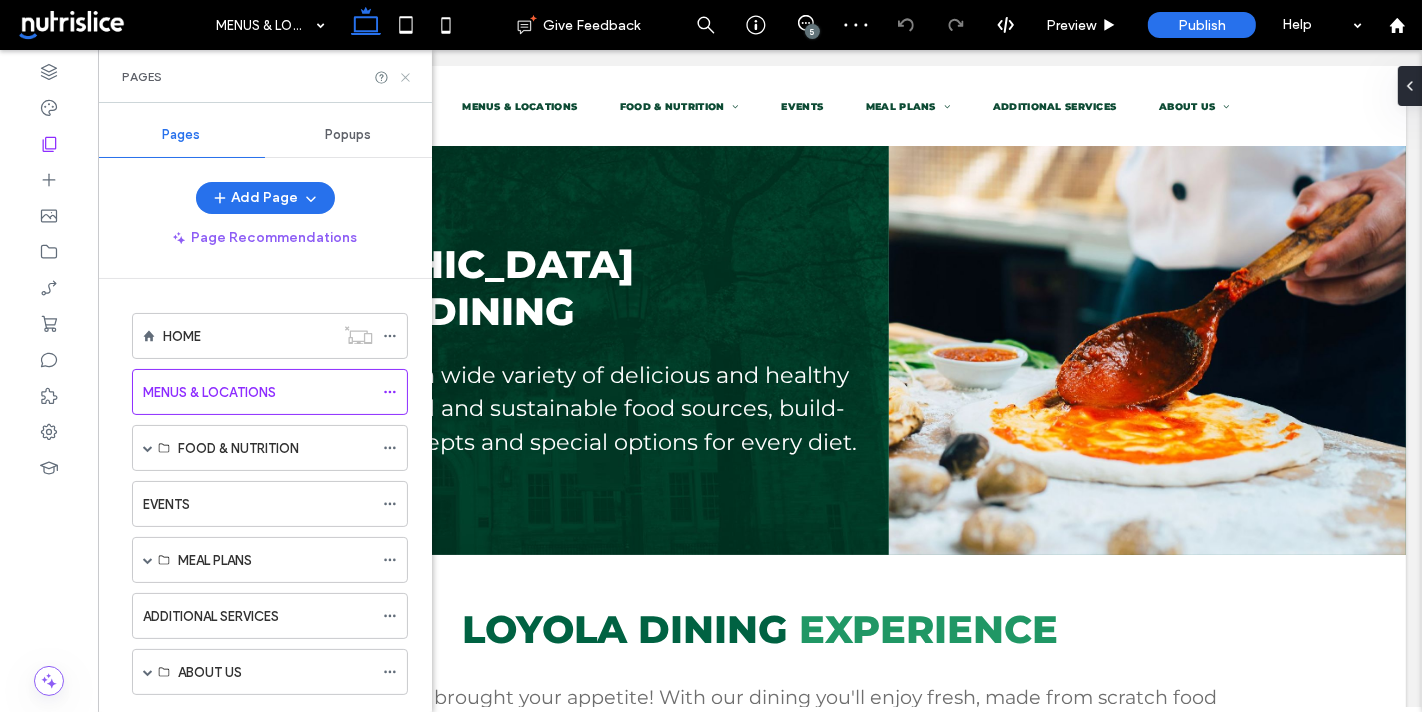 click 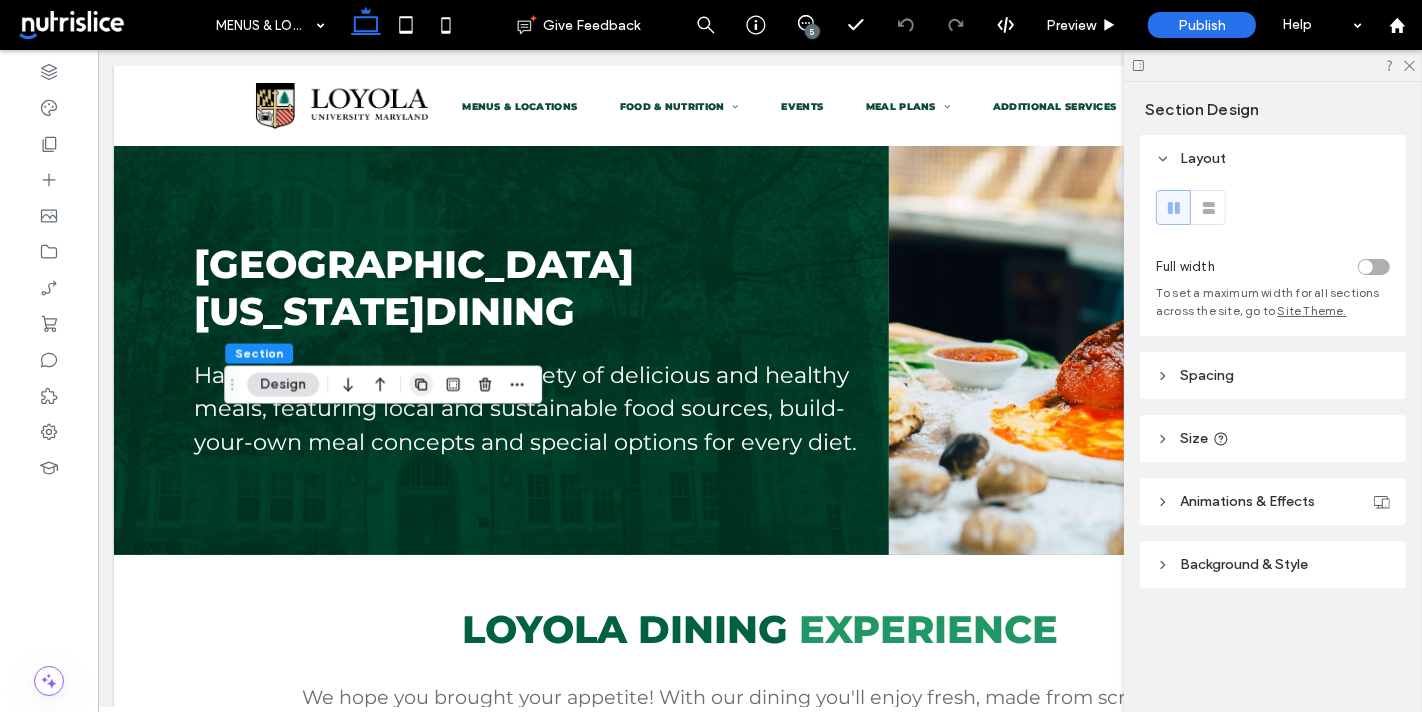 click 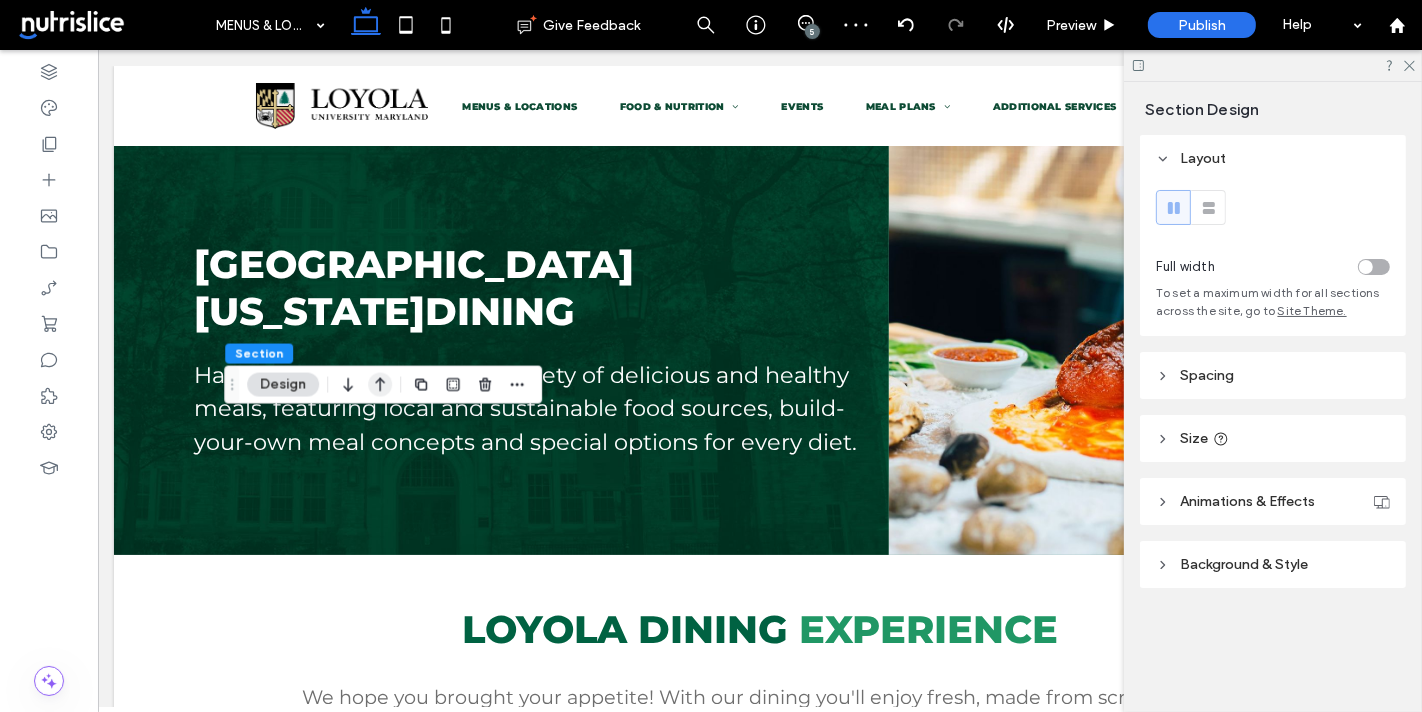 click 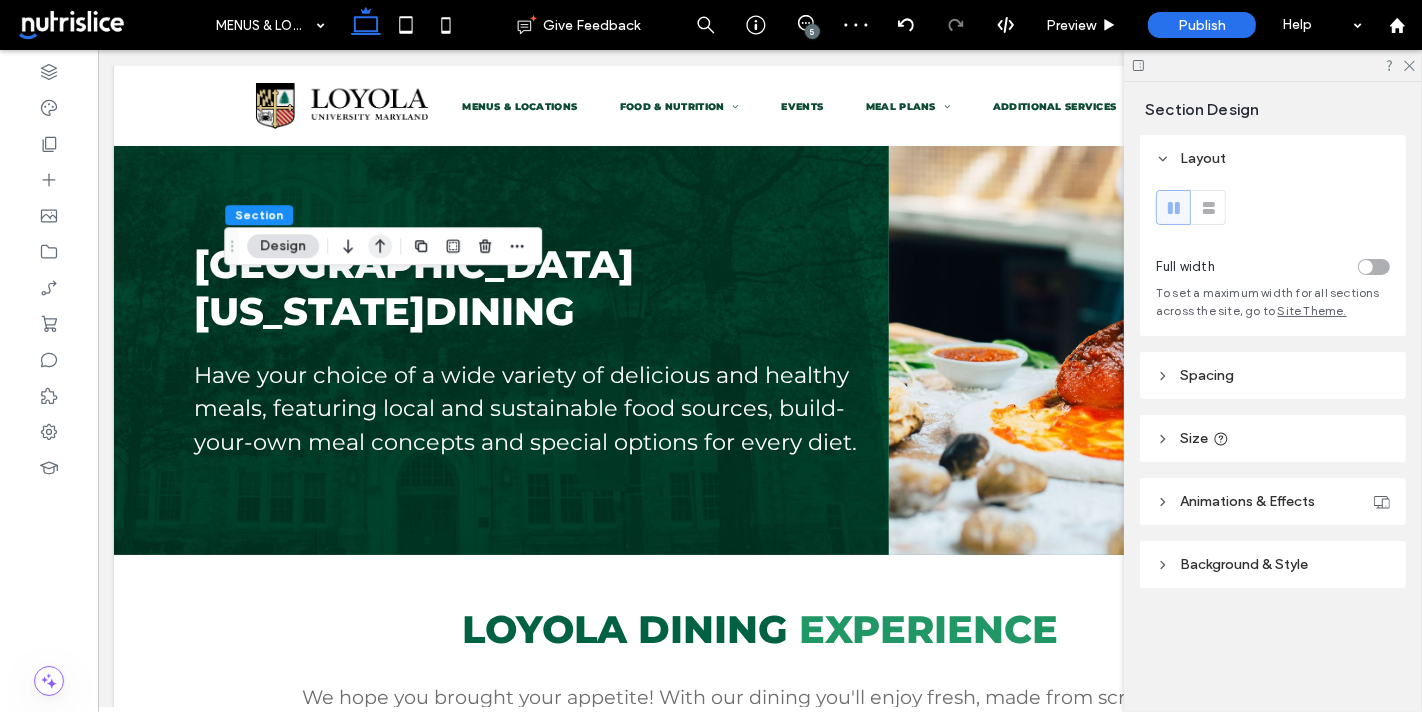 click 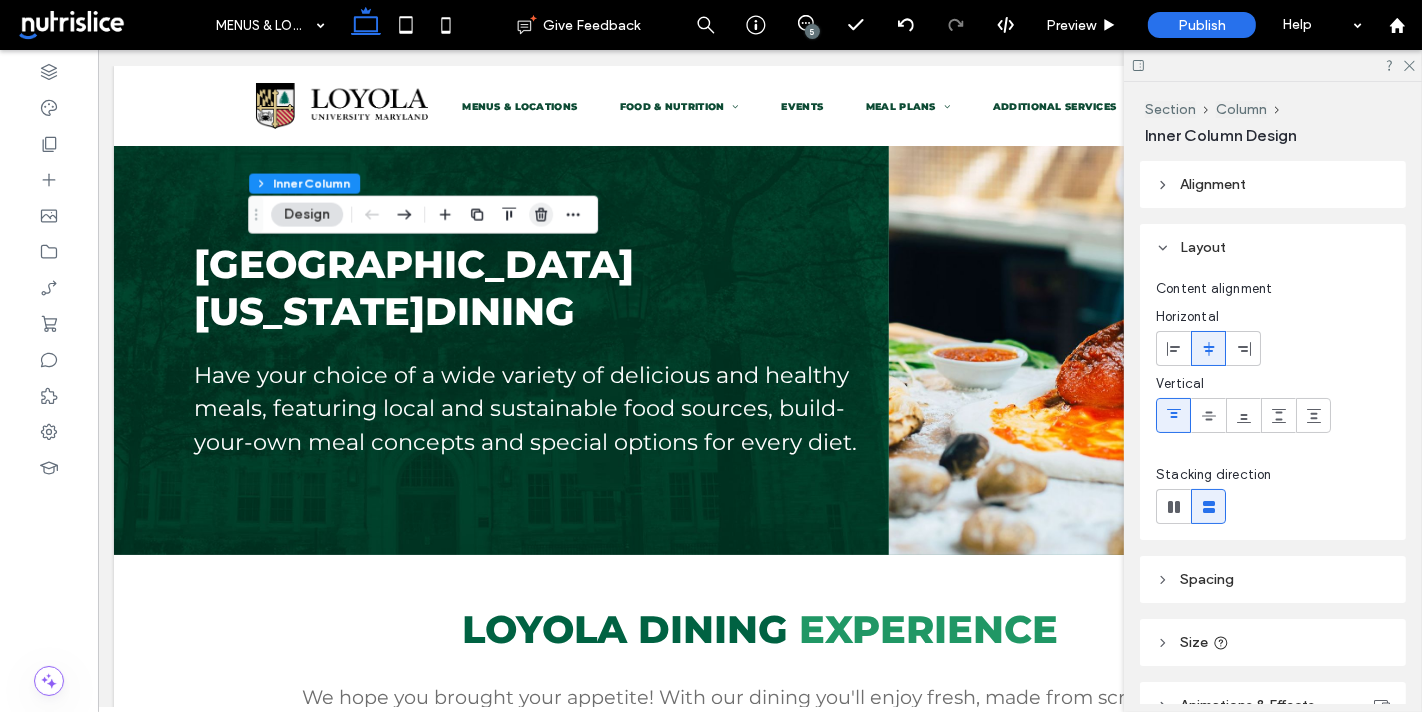 click 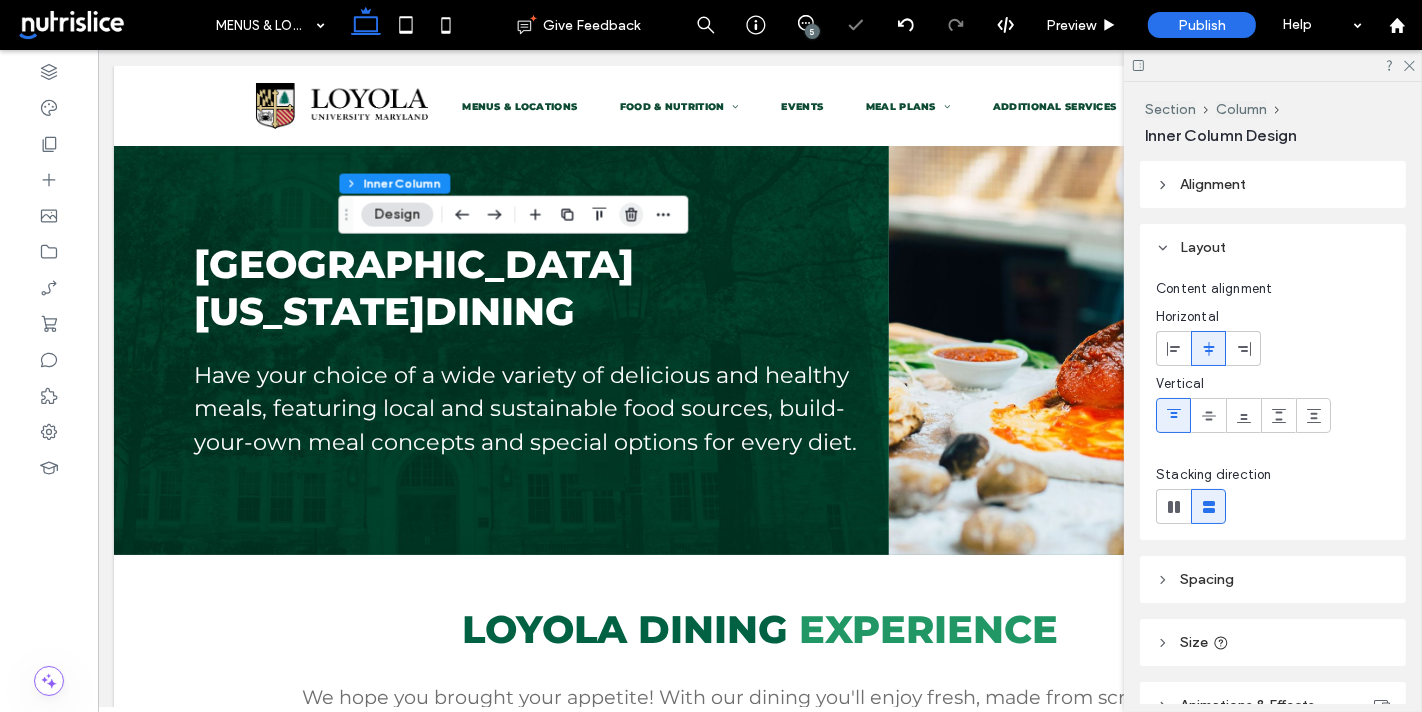 click 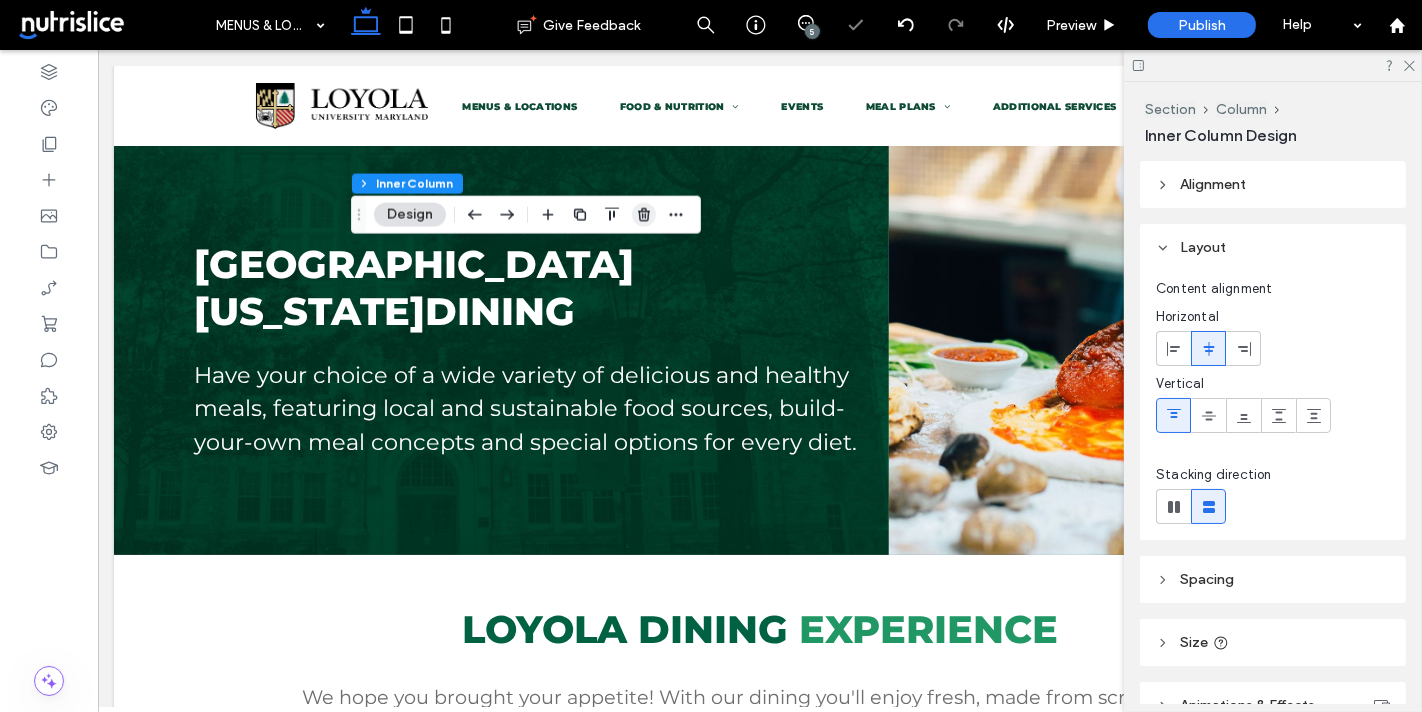 click 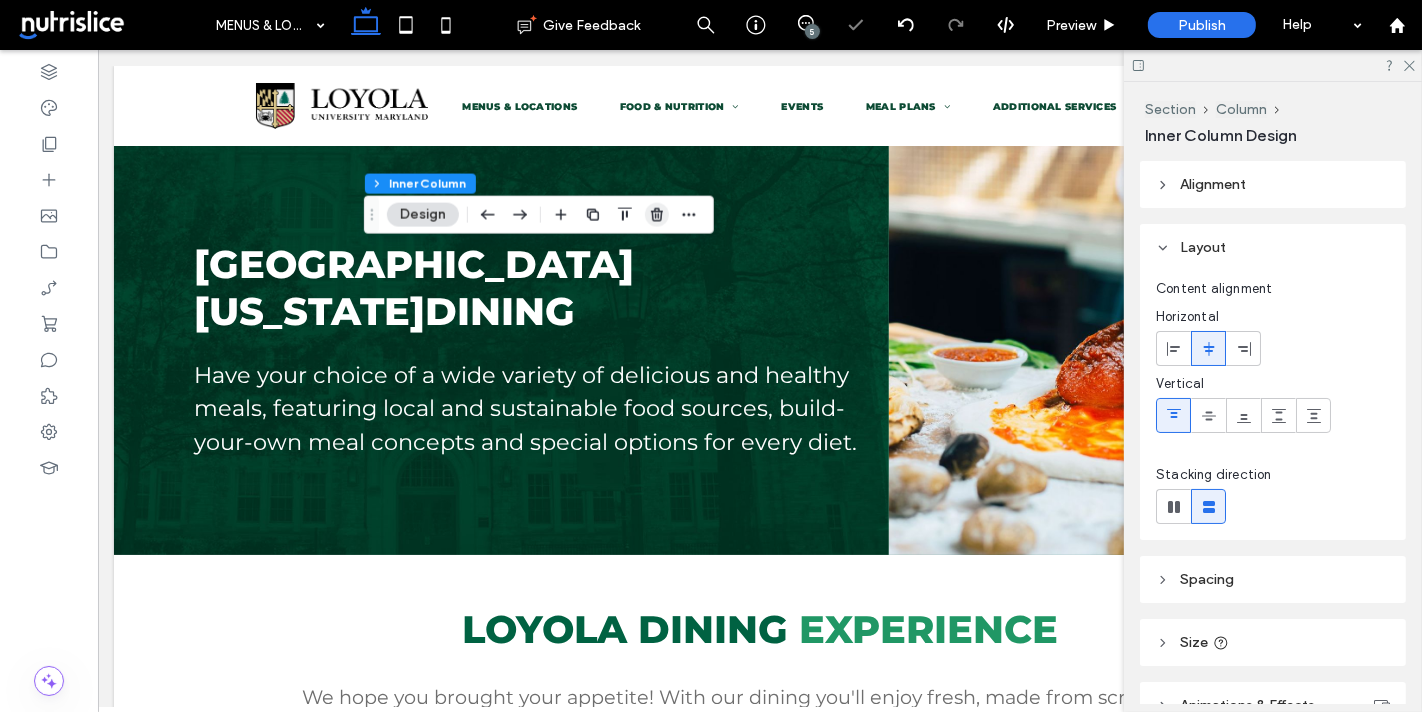 click 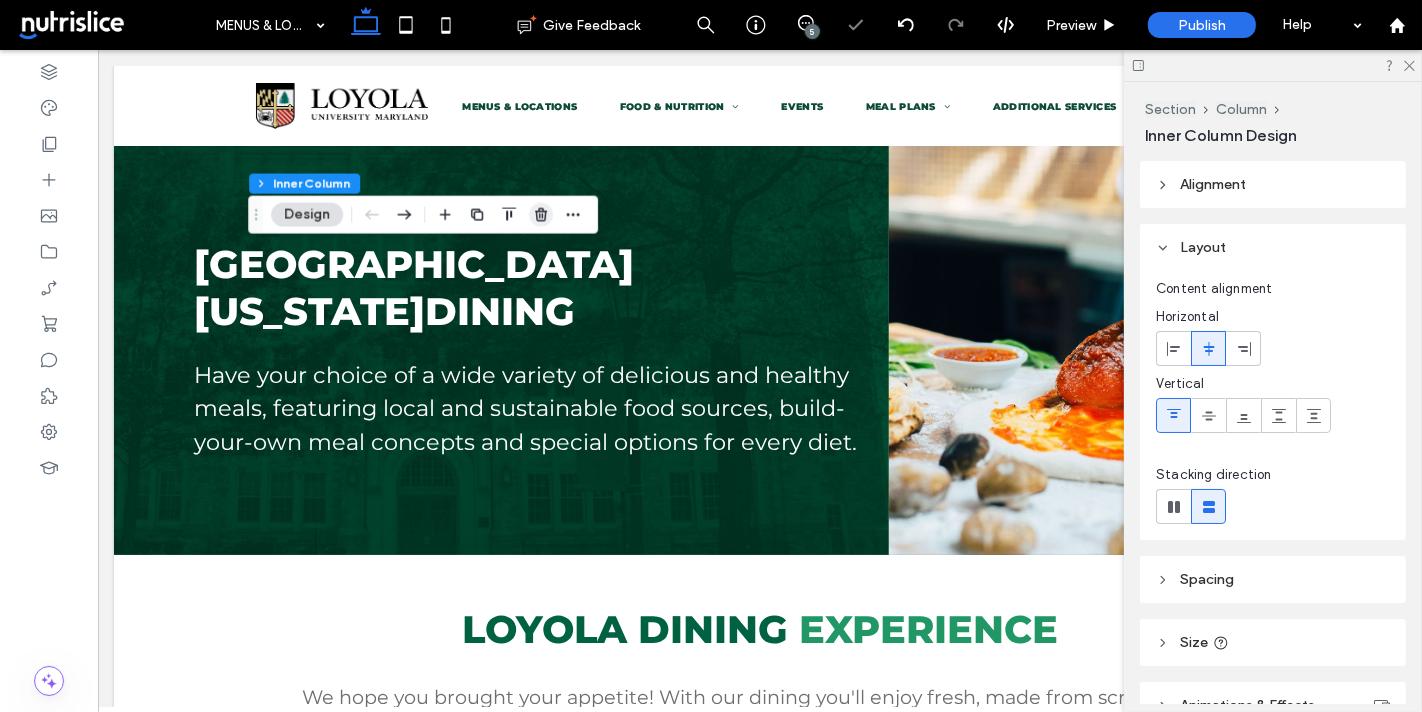 click 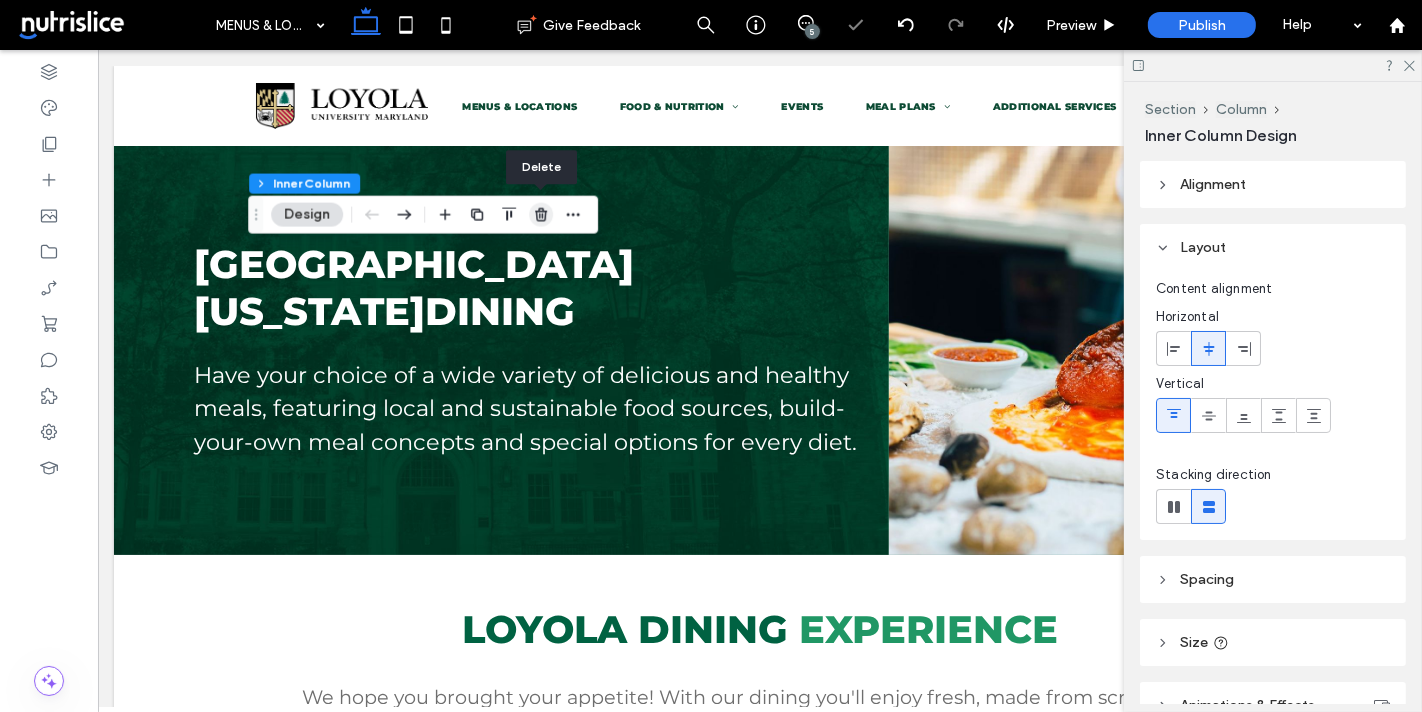 click 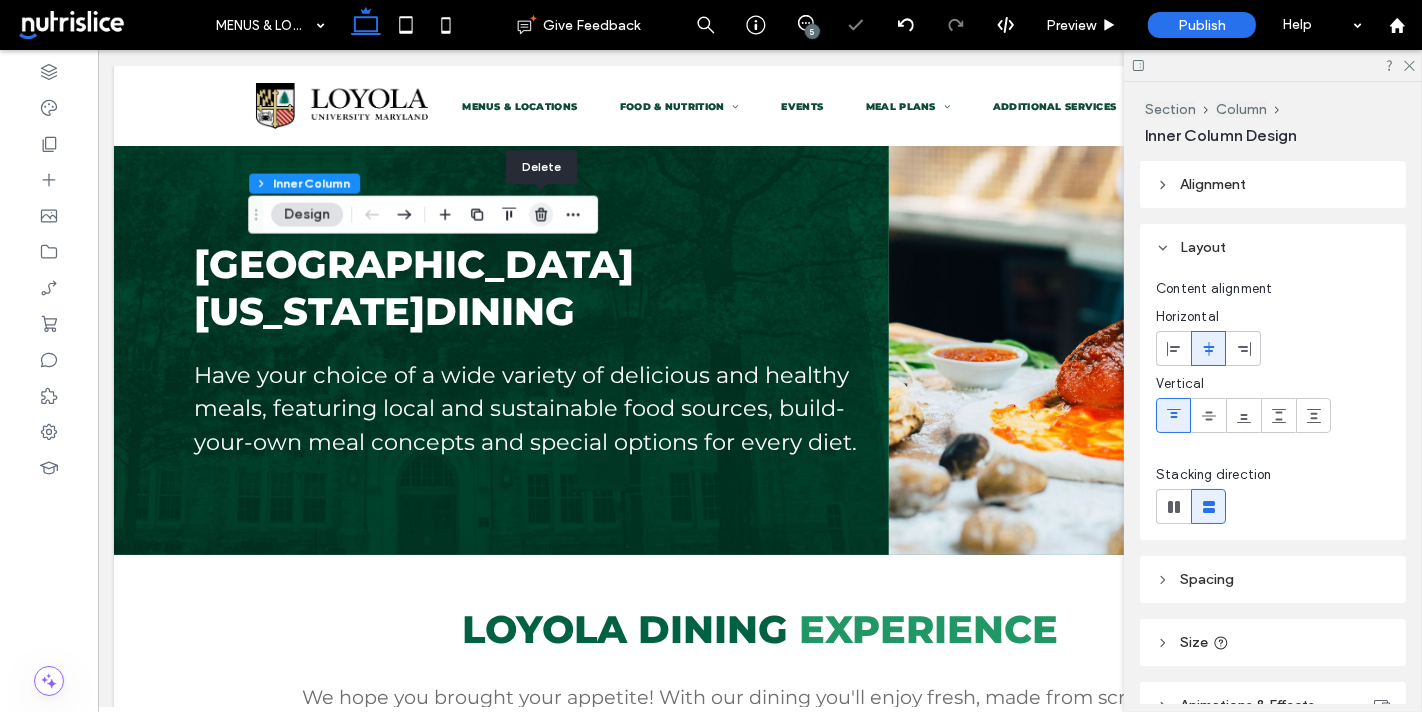 click 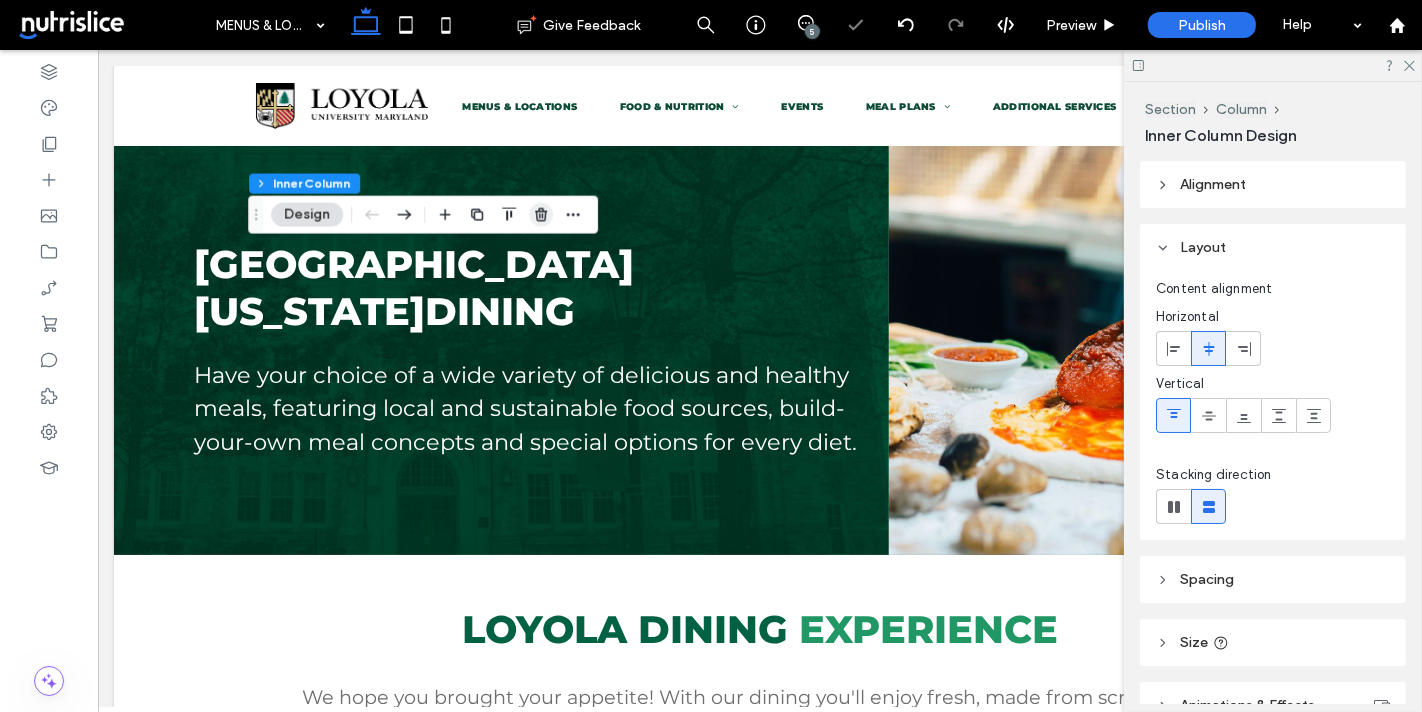 click 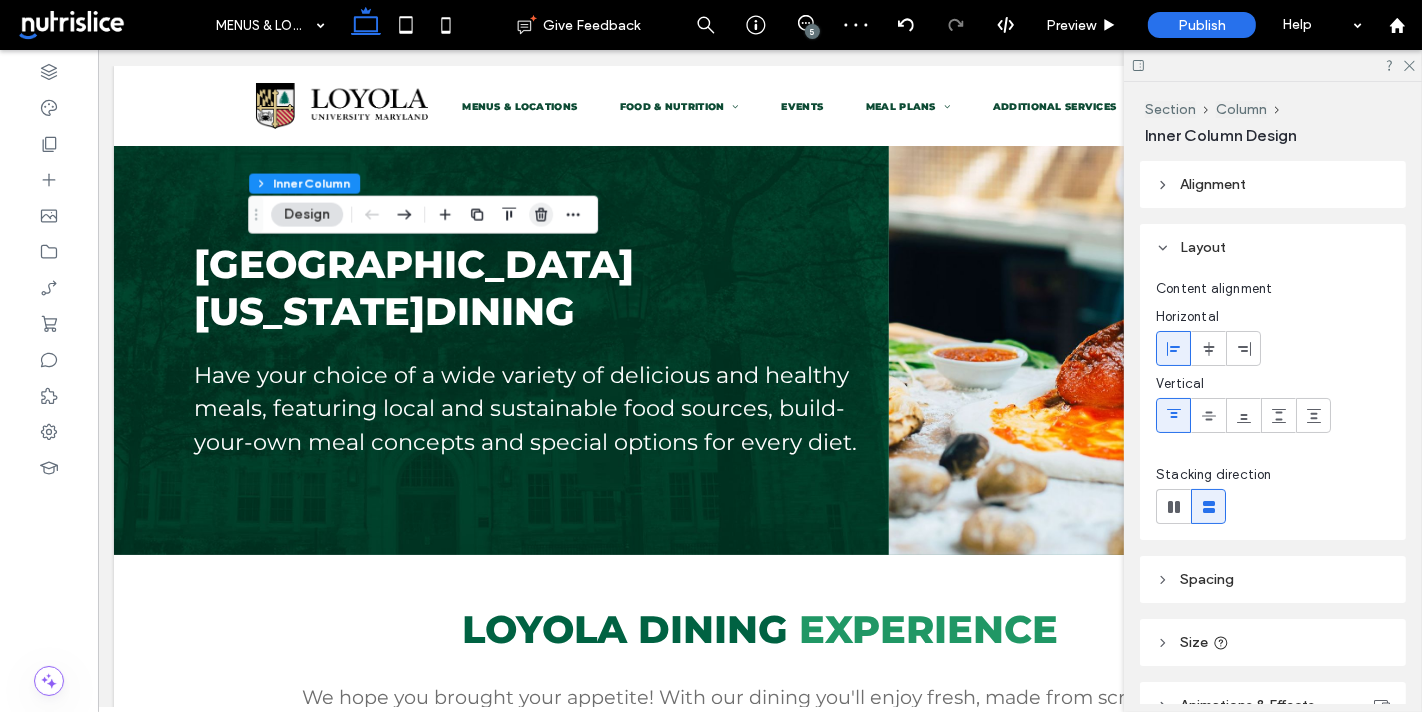 click at bounding box center (541, 215) 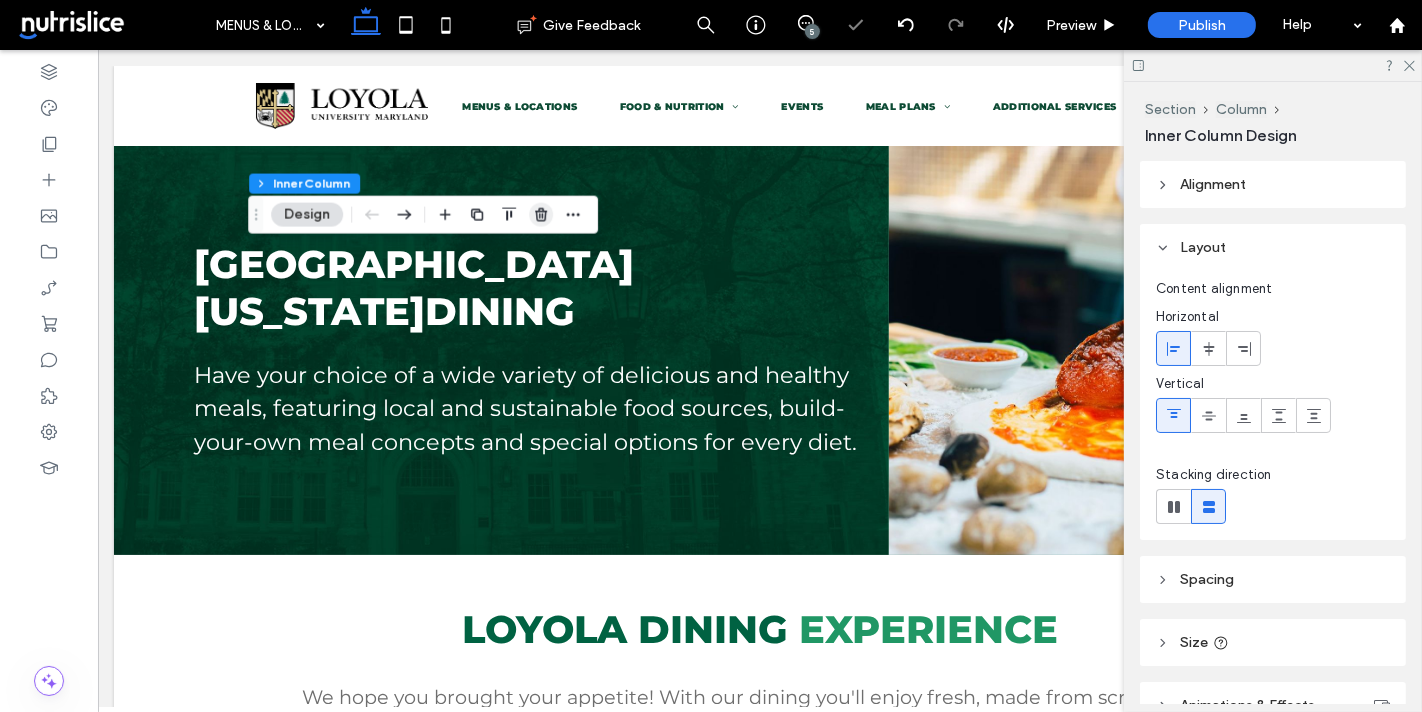 click 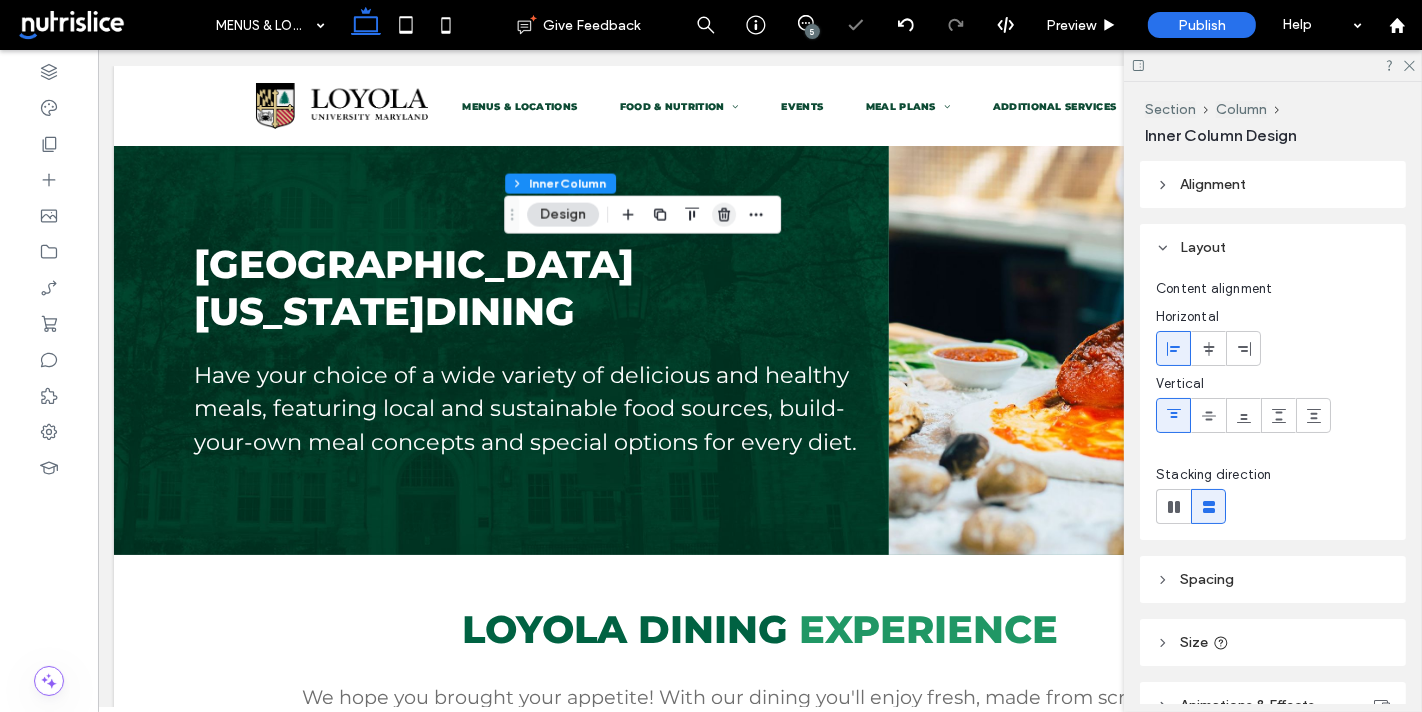click 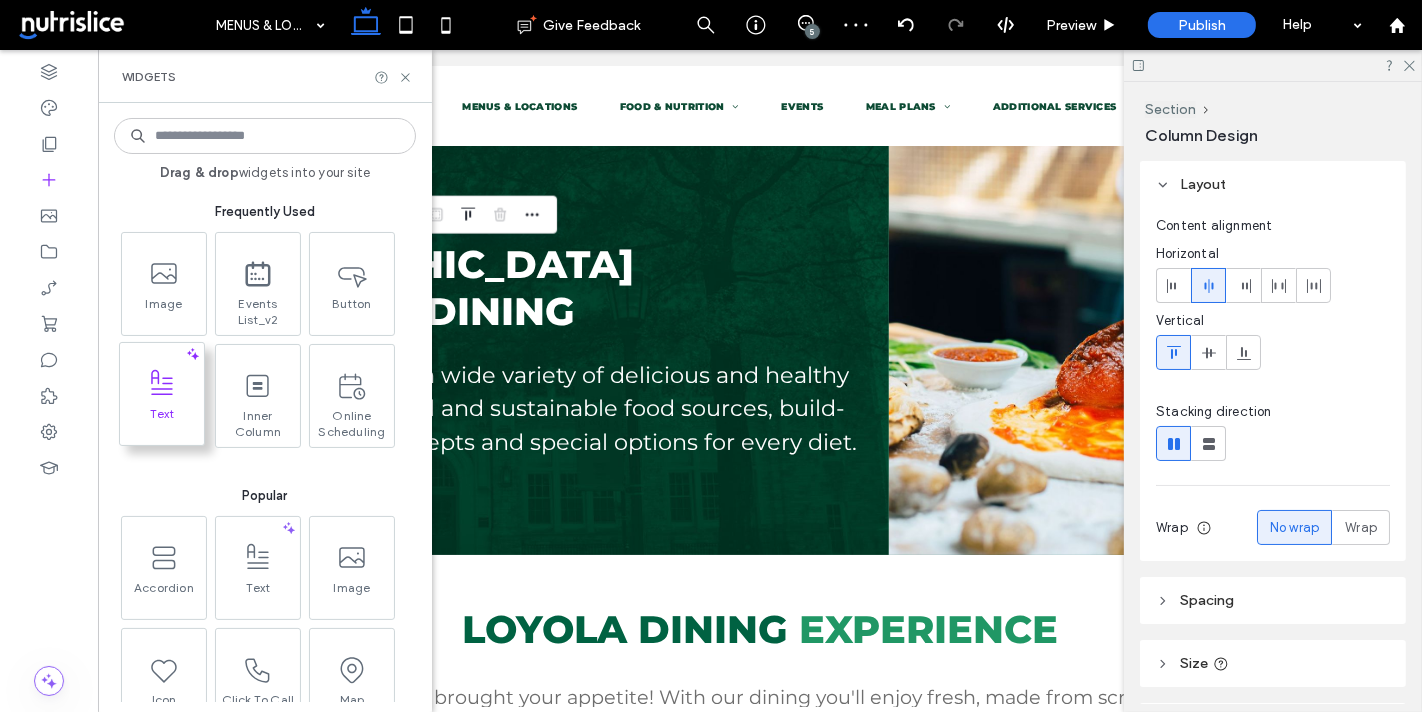 click at bounding box center (162, 383) 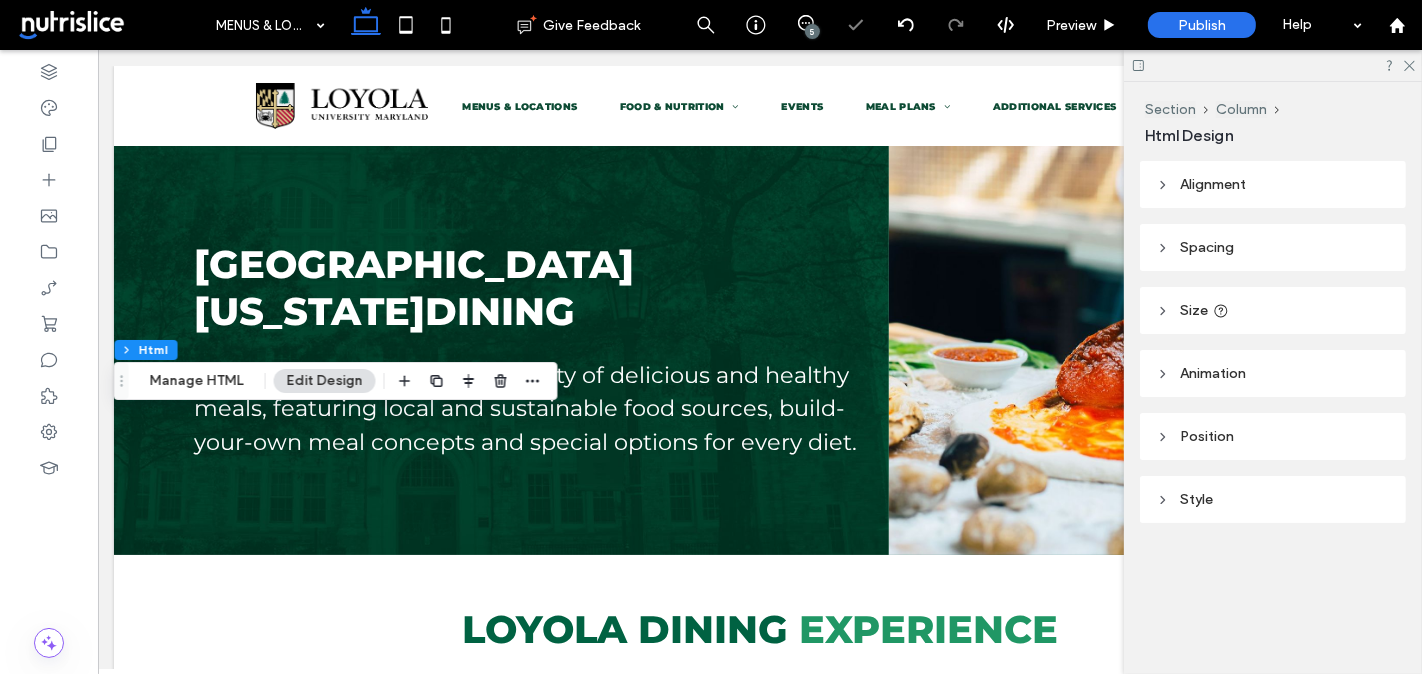click at bounding box center (110, 25) 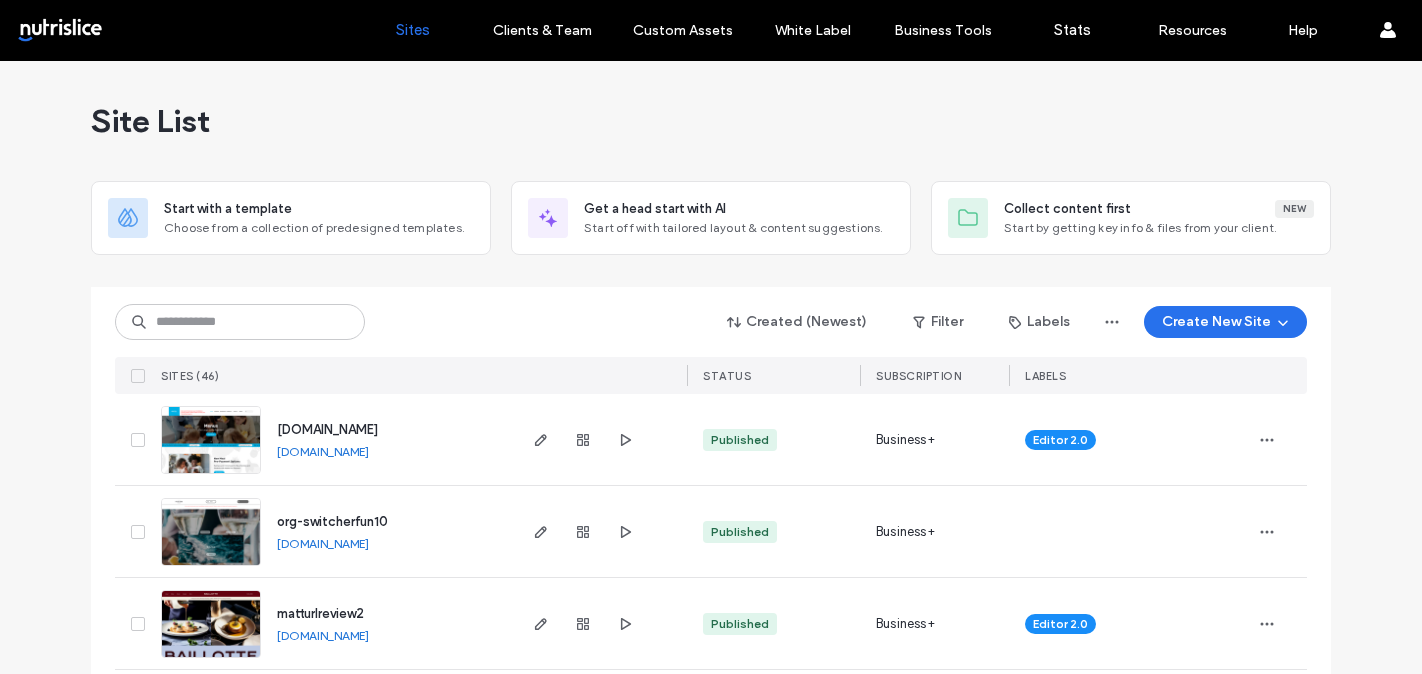scroll, scrollTop: 0, scrollLeft: 0, axis: both 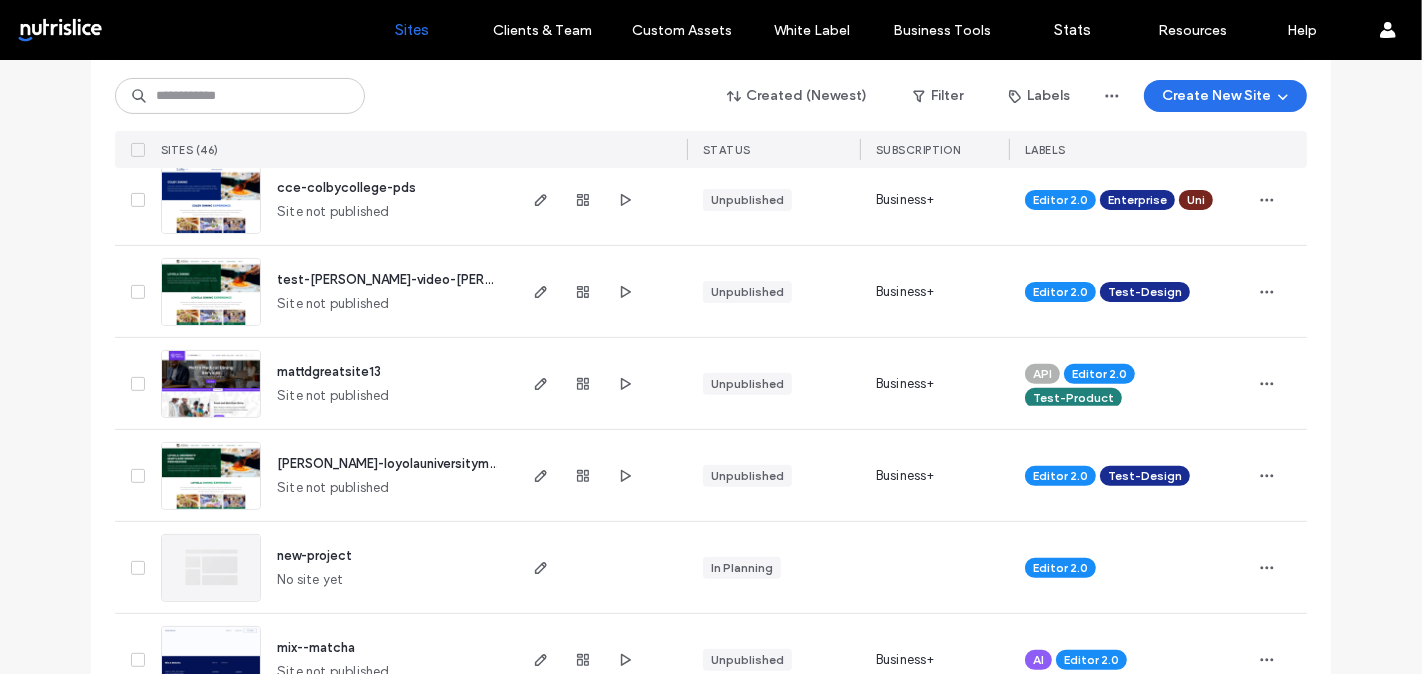 click on "test-mary-video-lum-loyolauniversitymaryland-pds" at bounding box center [508, 279] 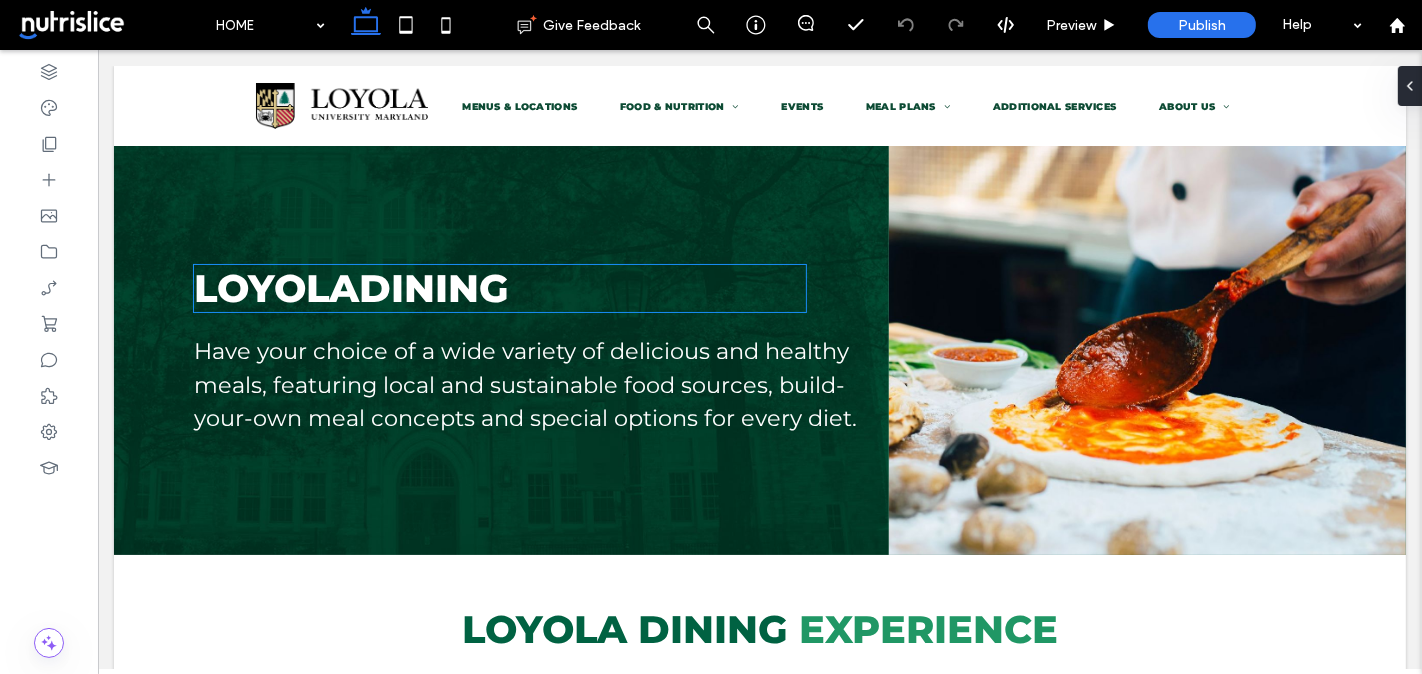 scroll, scrollTop: 0, scrollLeft: 0, axis: both 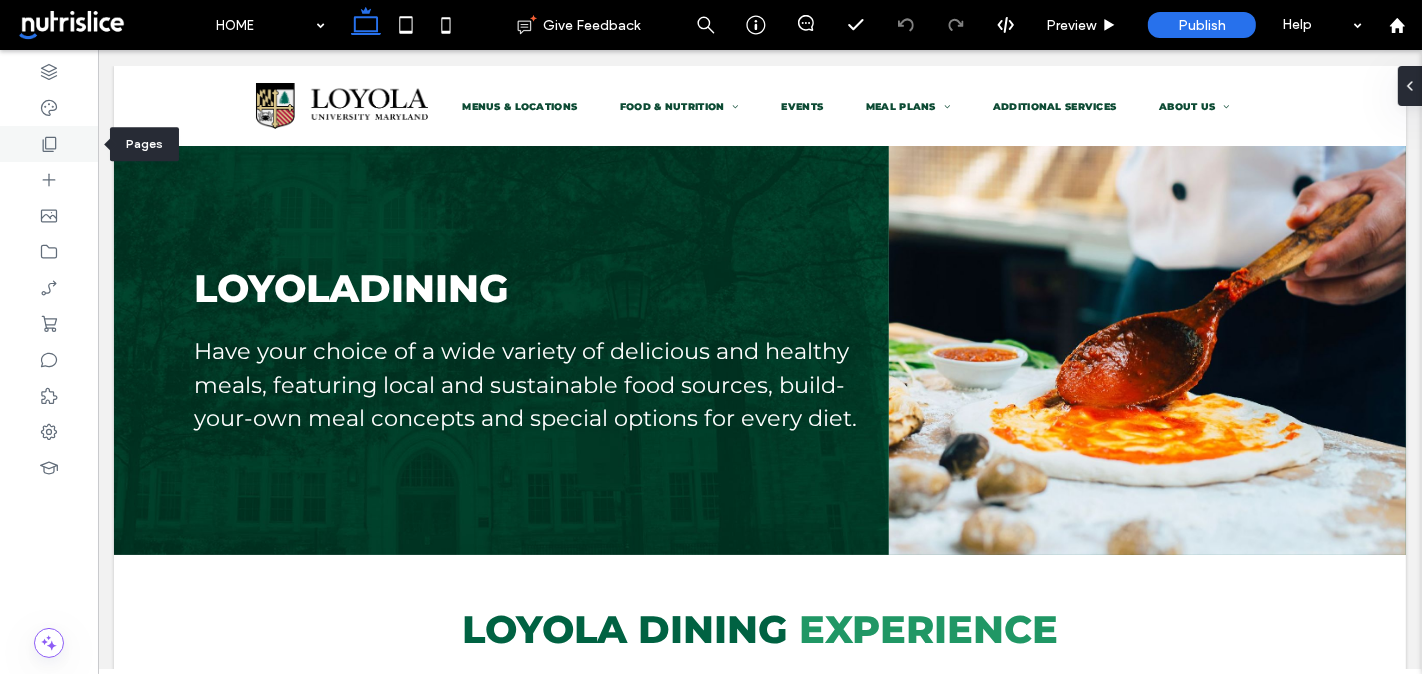 click 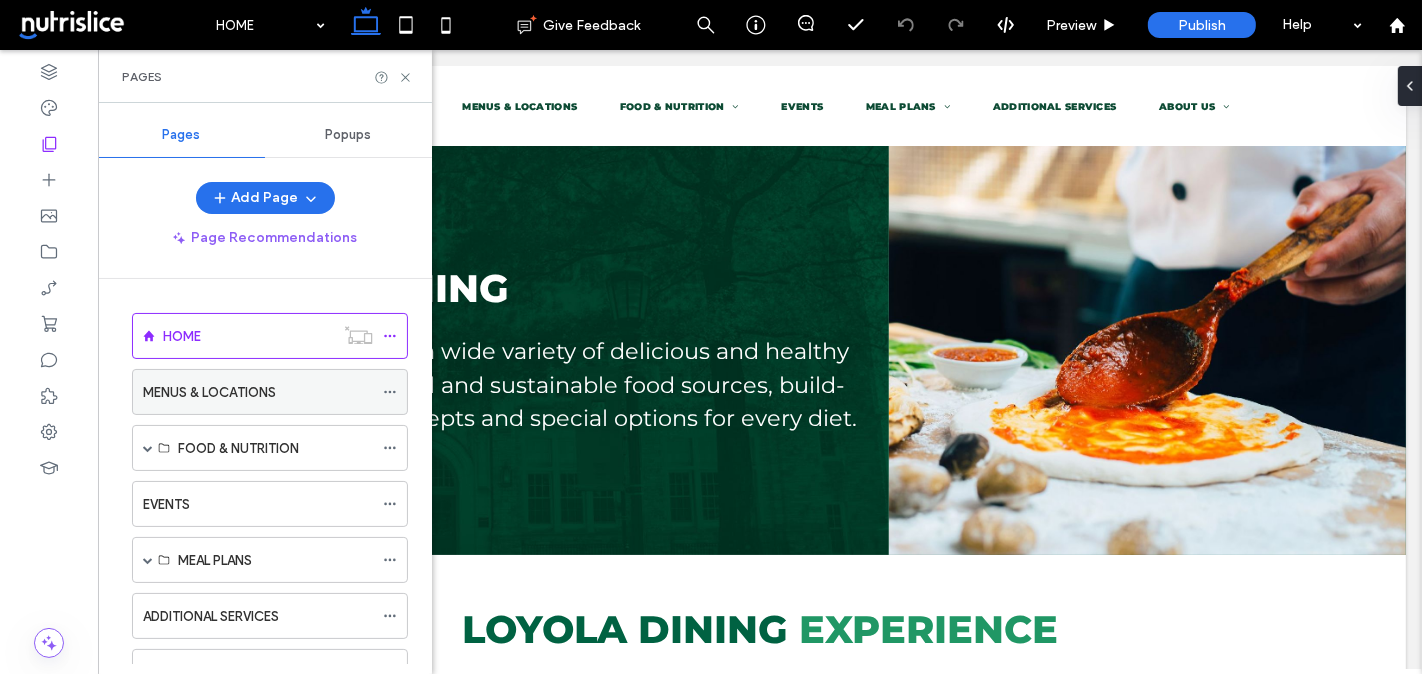 click on "MENUS & LOCATIONS" at bounding box center (258, 392) 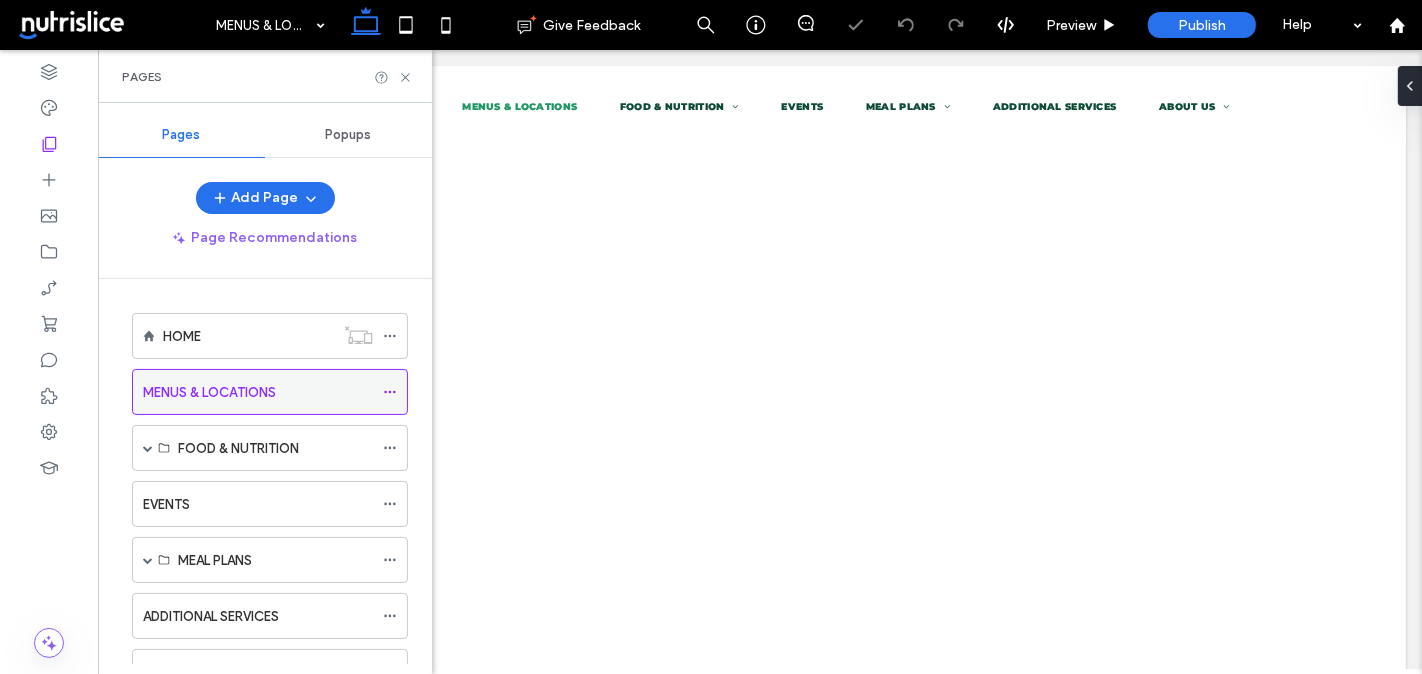 scroll, scrollTop: 0, scrollLeft: 0, axis: both 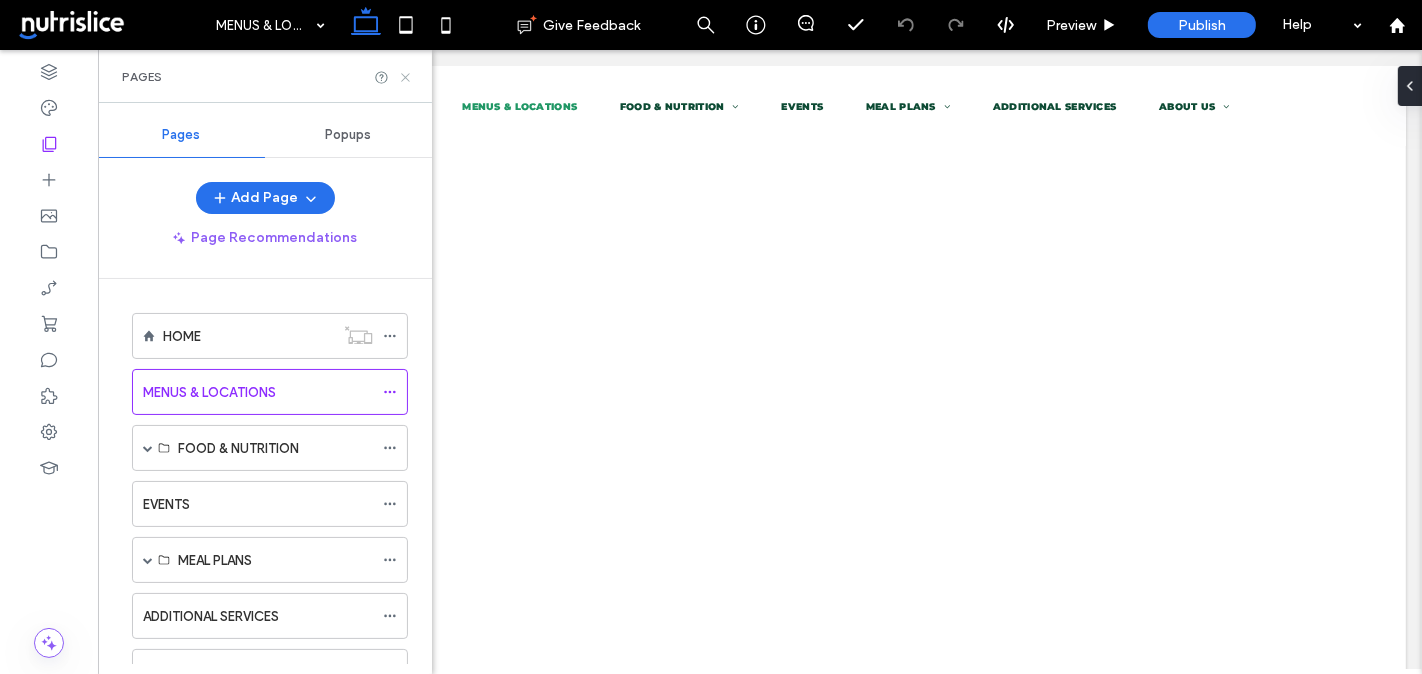 drag, startPoint x: 405, startPoint y: 70, endPoint x: 430, endPoint y: 191, distance: 123.55566 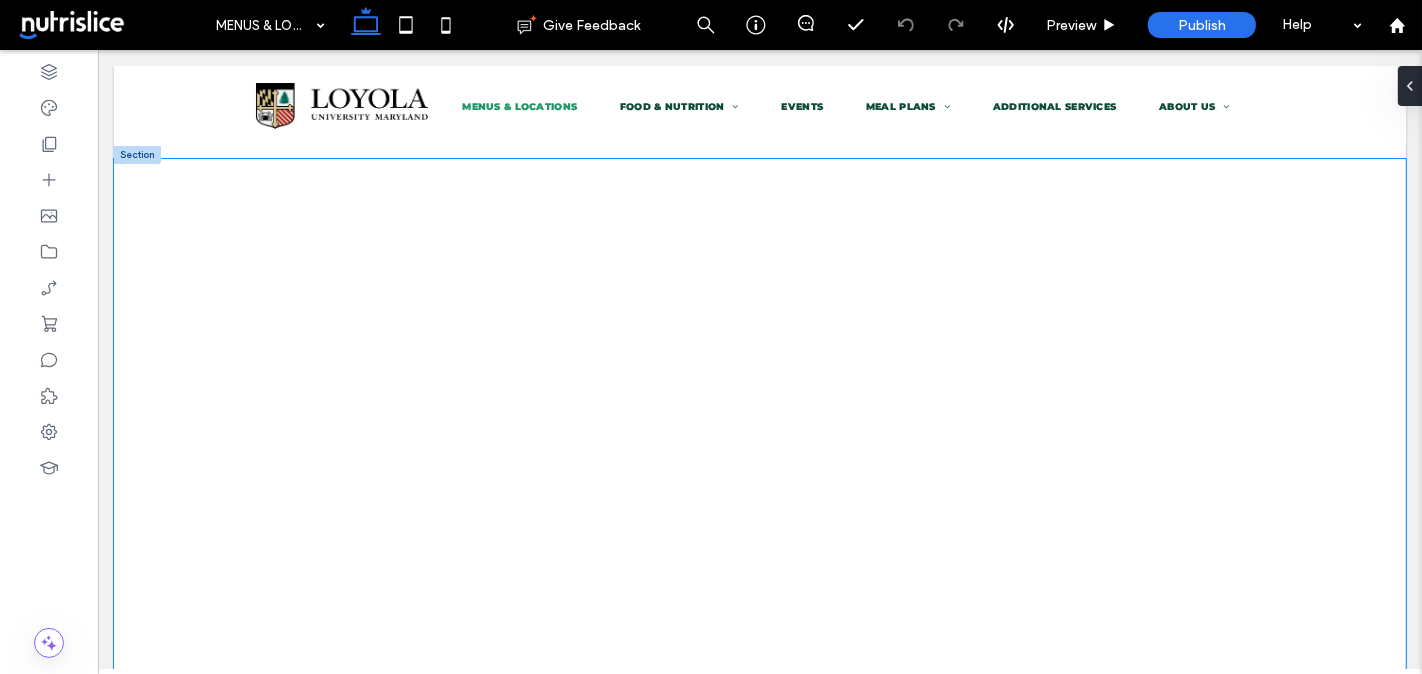 click at bounding box center [759, 901] 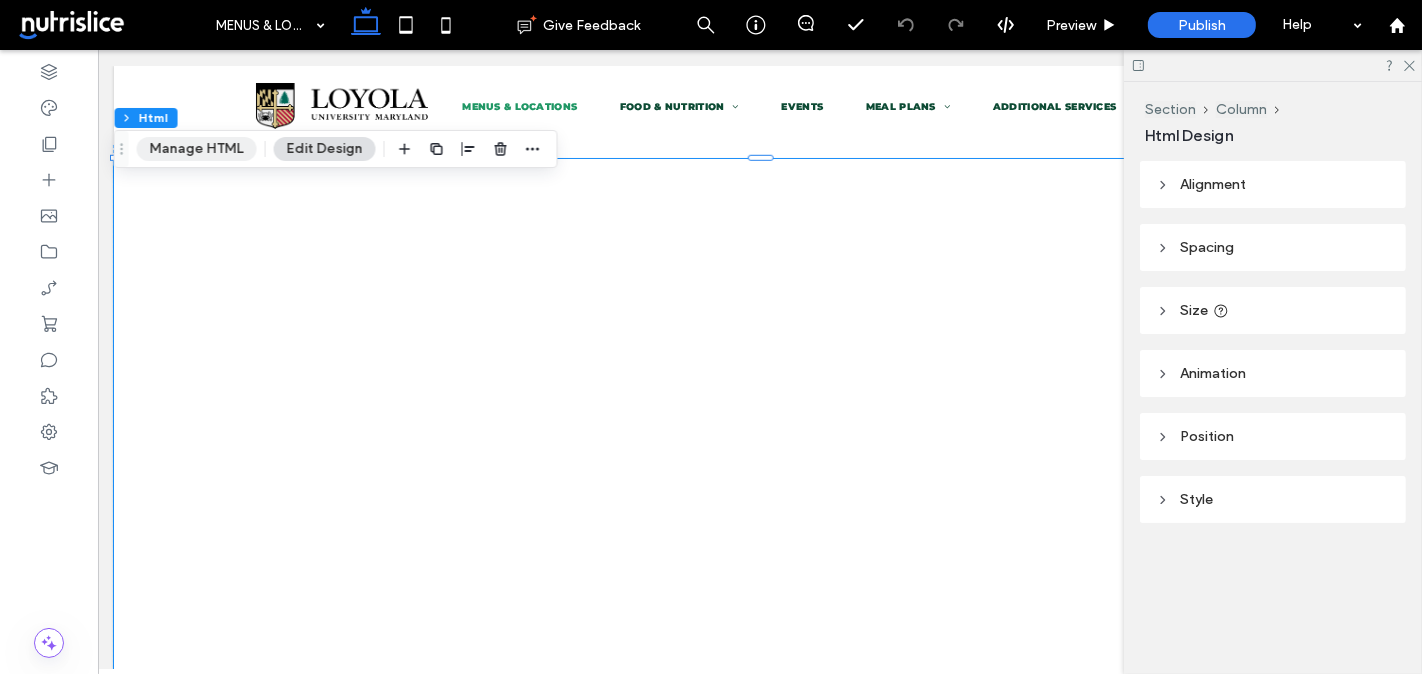 click on "Manage HTML" at bounding box center [197, 149] 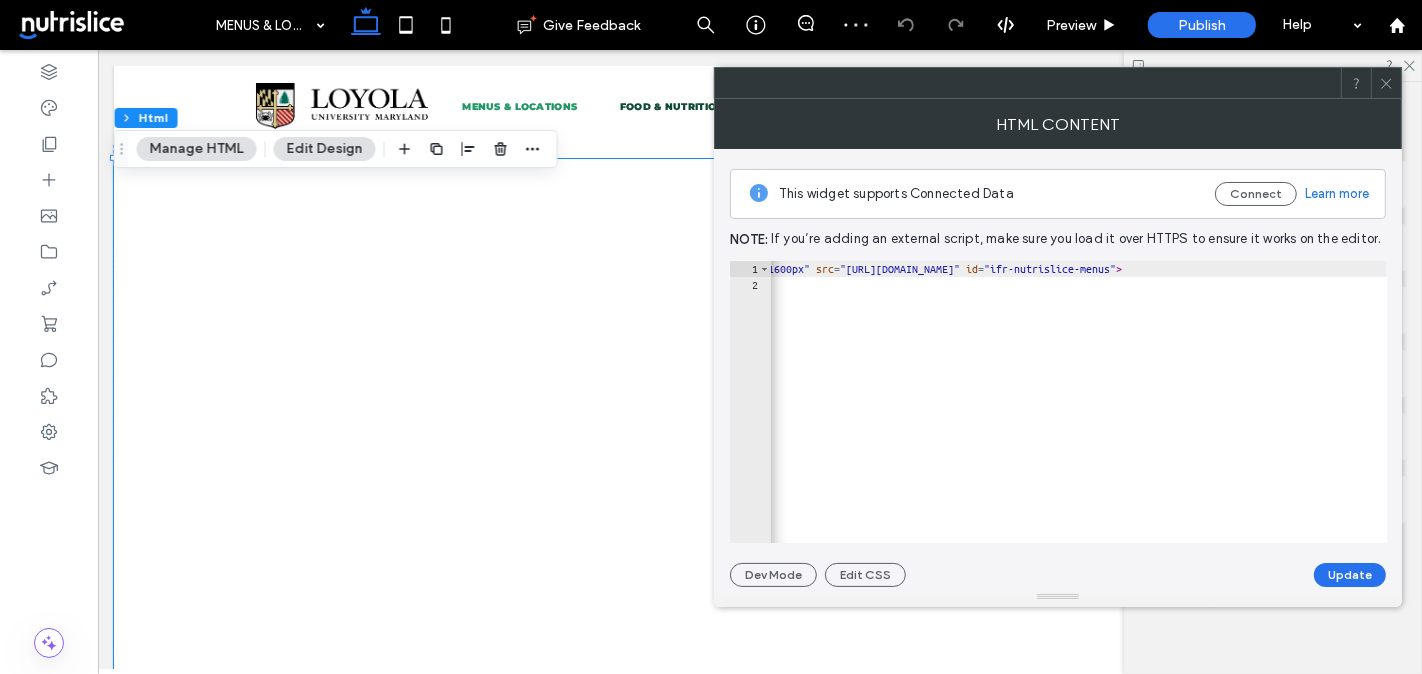 scroll, scrollTop: 0, scrollLeft: 273, axis: horizontal 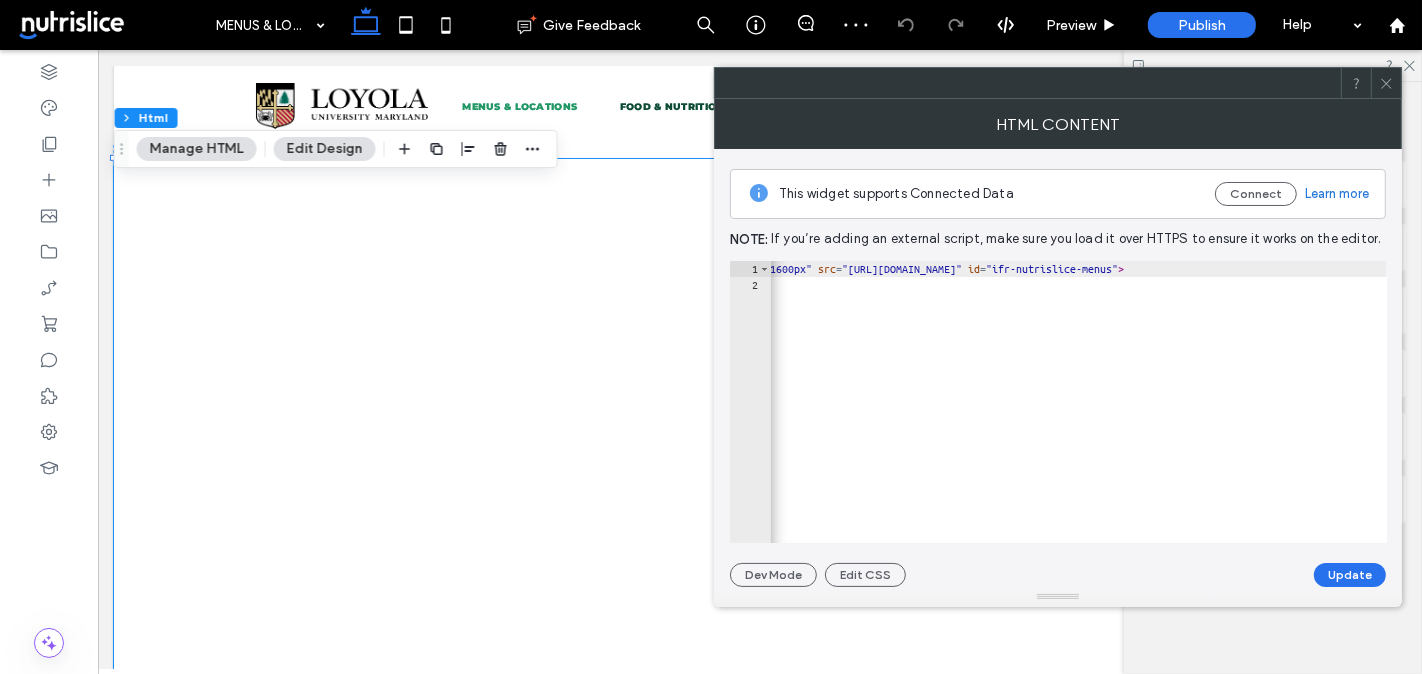 type on "**********" 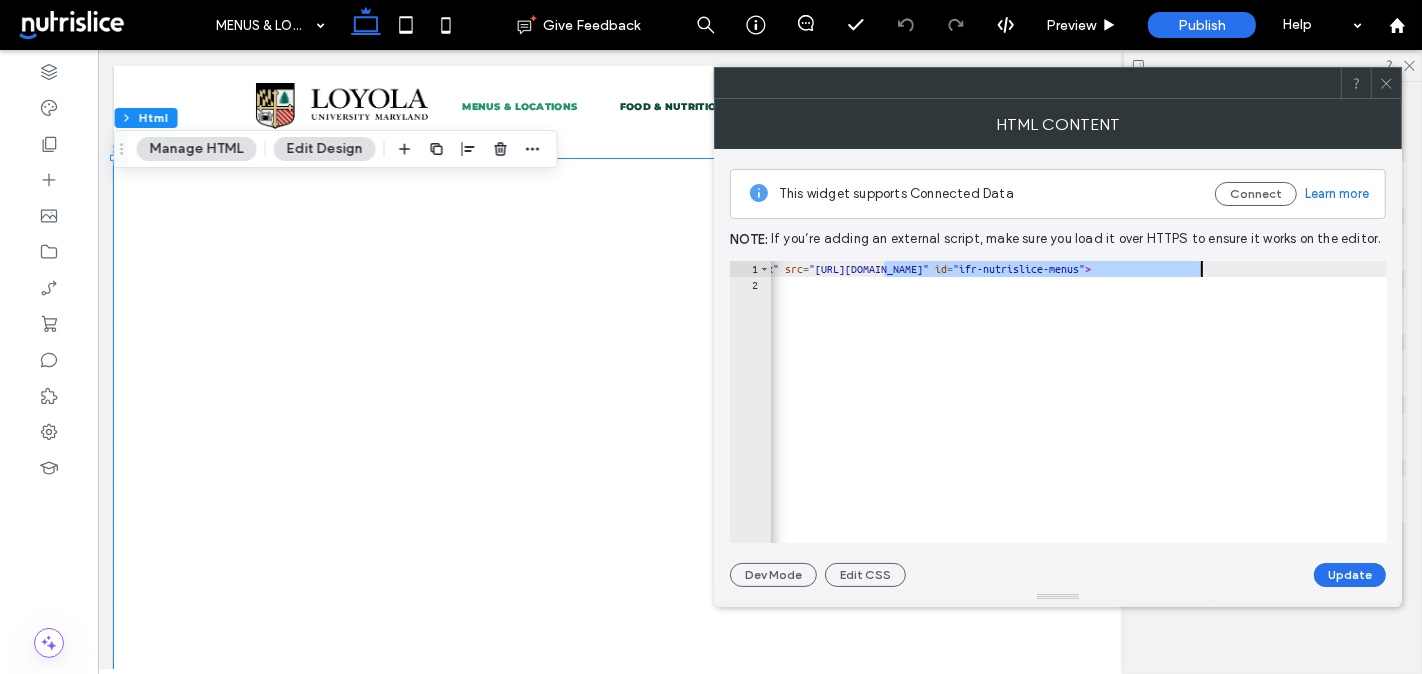 scroll, scrollTop: 0, scrollLeft: 384, axis: horizontal 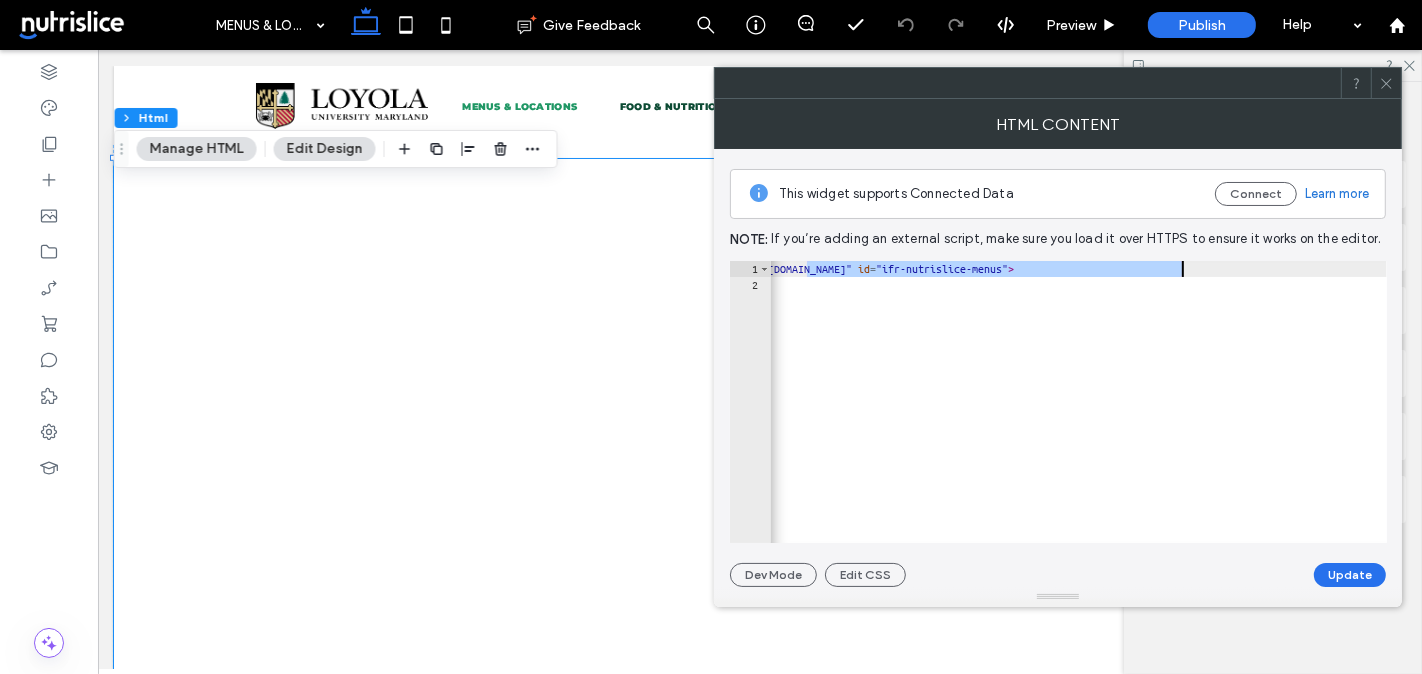 drag, startPoint x: 917, startPoint y: 267, endPoint x: 1181, endPoint y: 271, distance: 264.0303 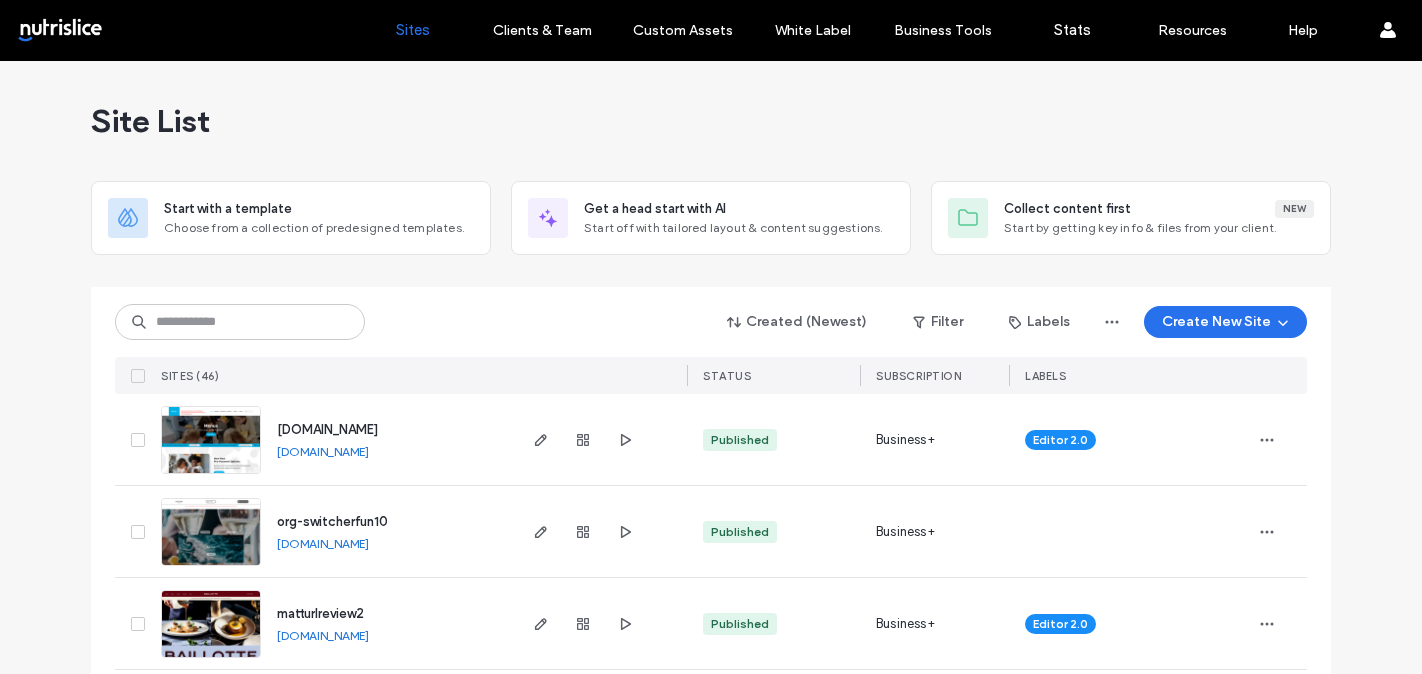 scroll, scrollTop: 0, scrollLeft: 0, axis: both 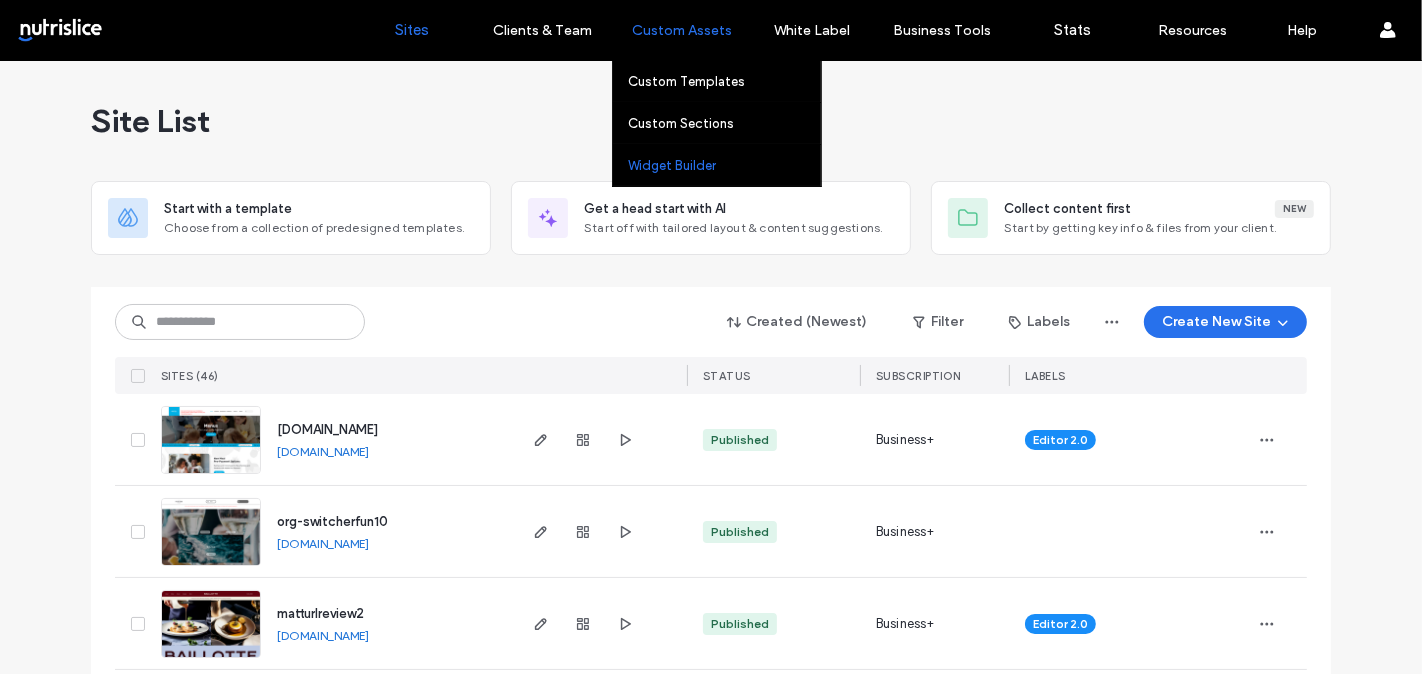 click on "Widget Builder" at bounding box center [672, 165] 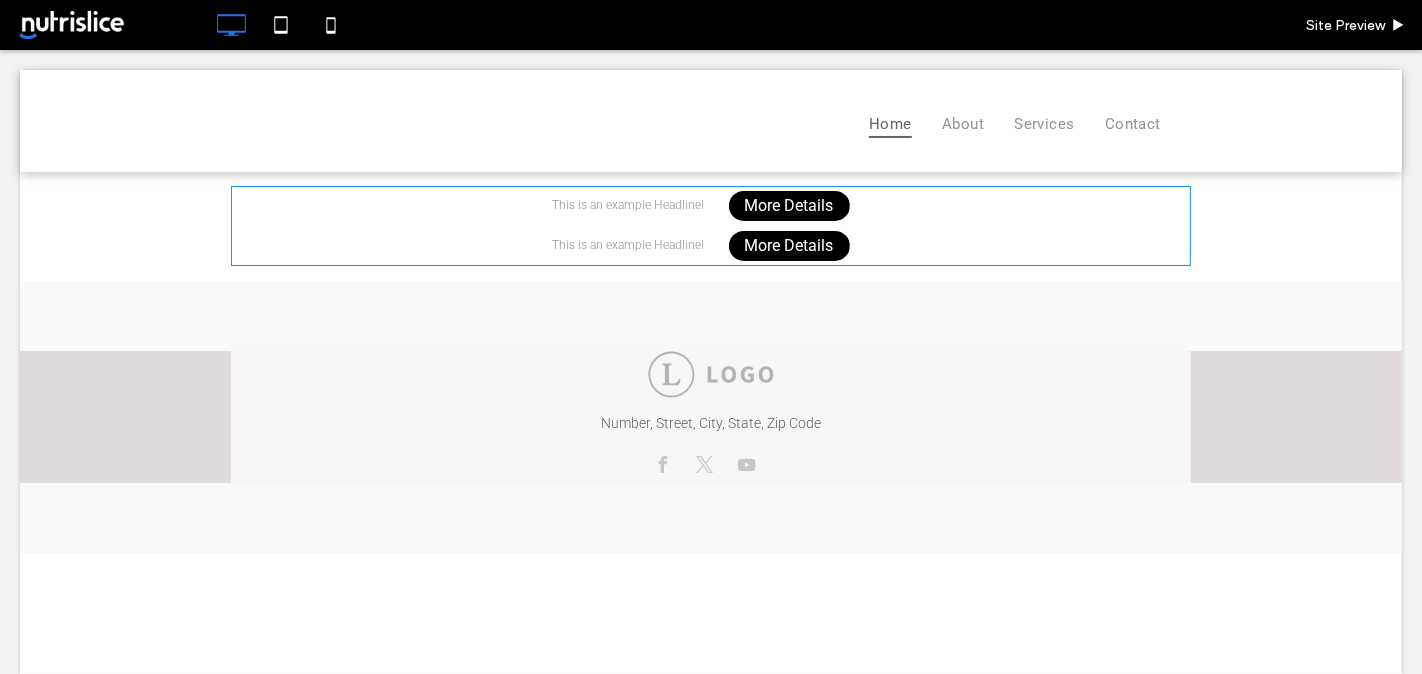 scroll, scrollTop: 0, scrollLeft: 0, axis: both 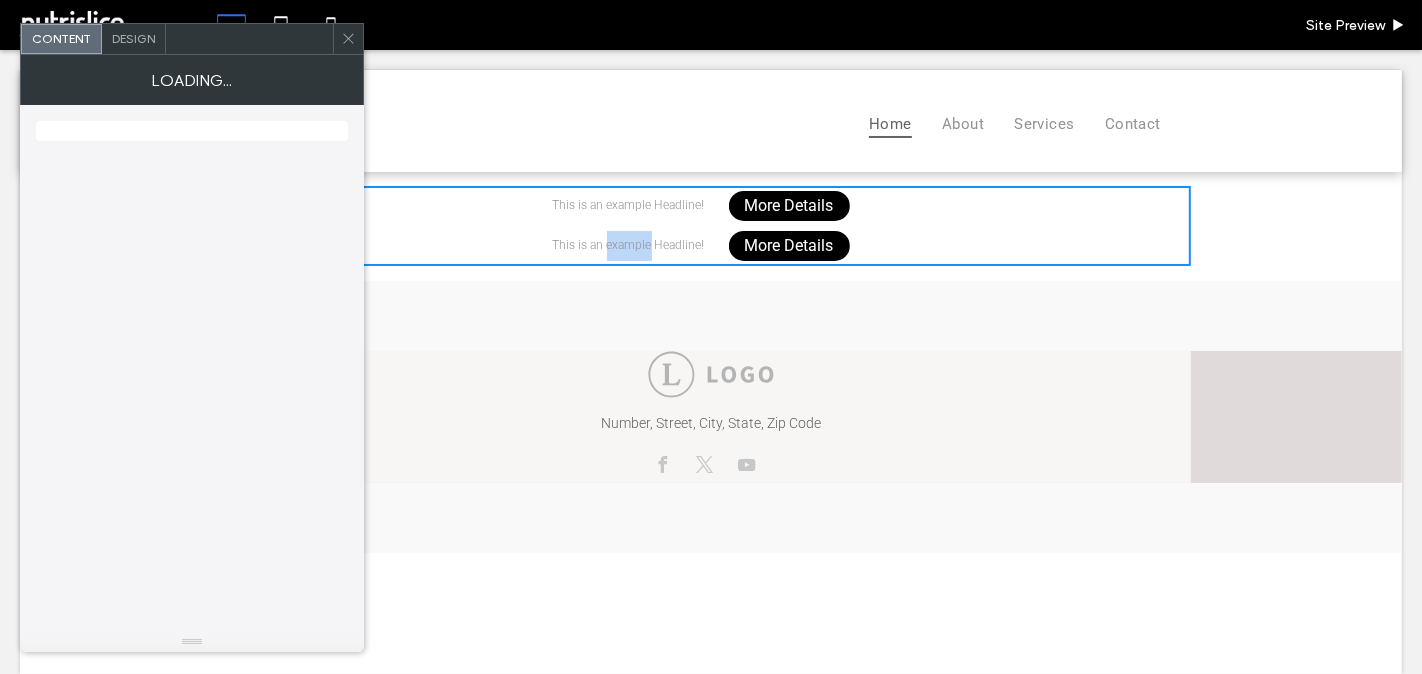 click on "This is an example Headline!" at bounding box center (629, 244) 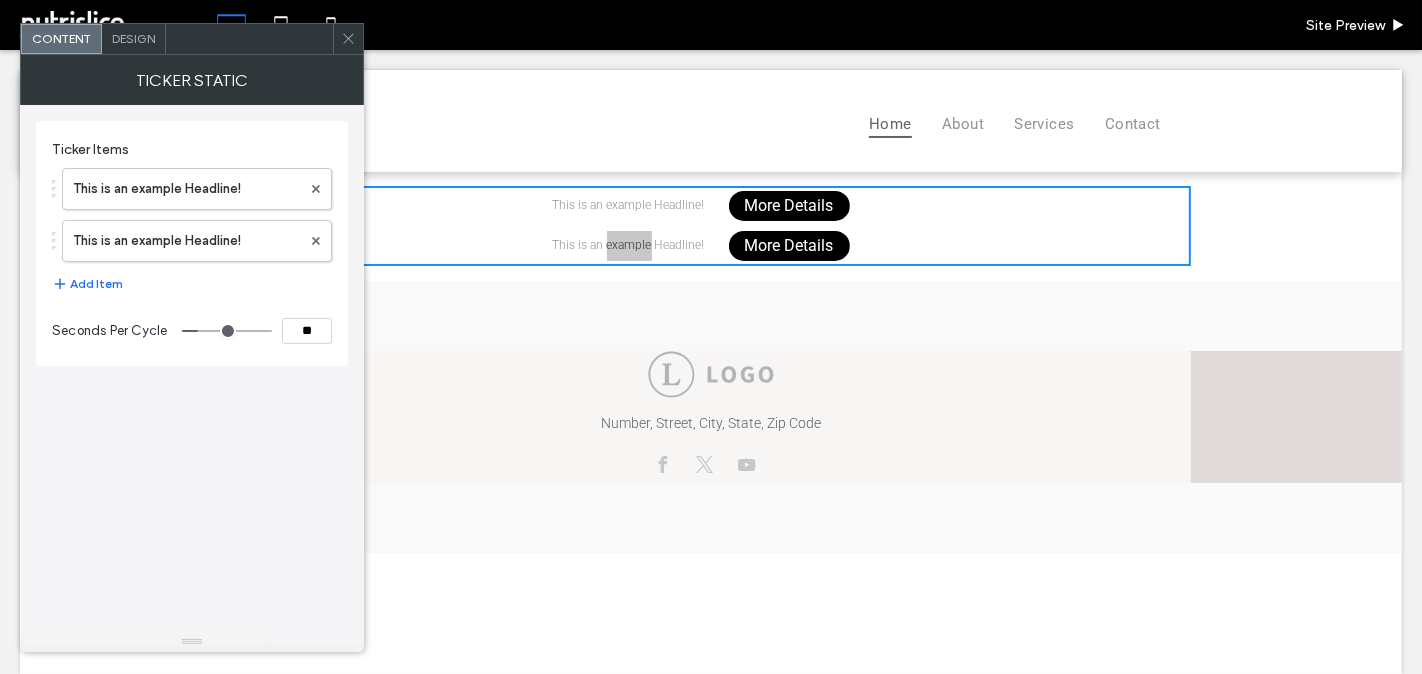 click 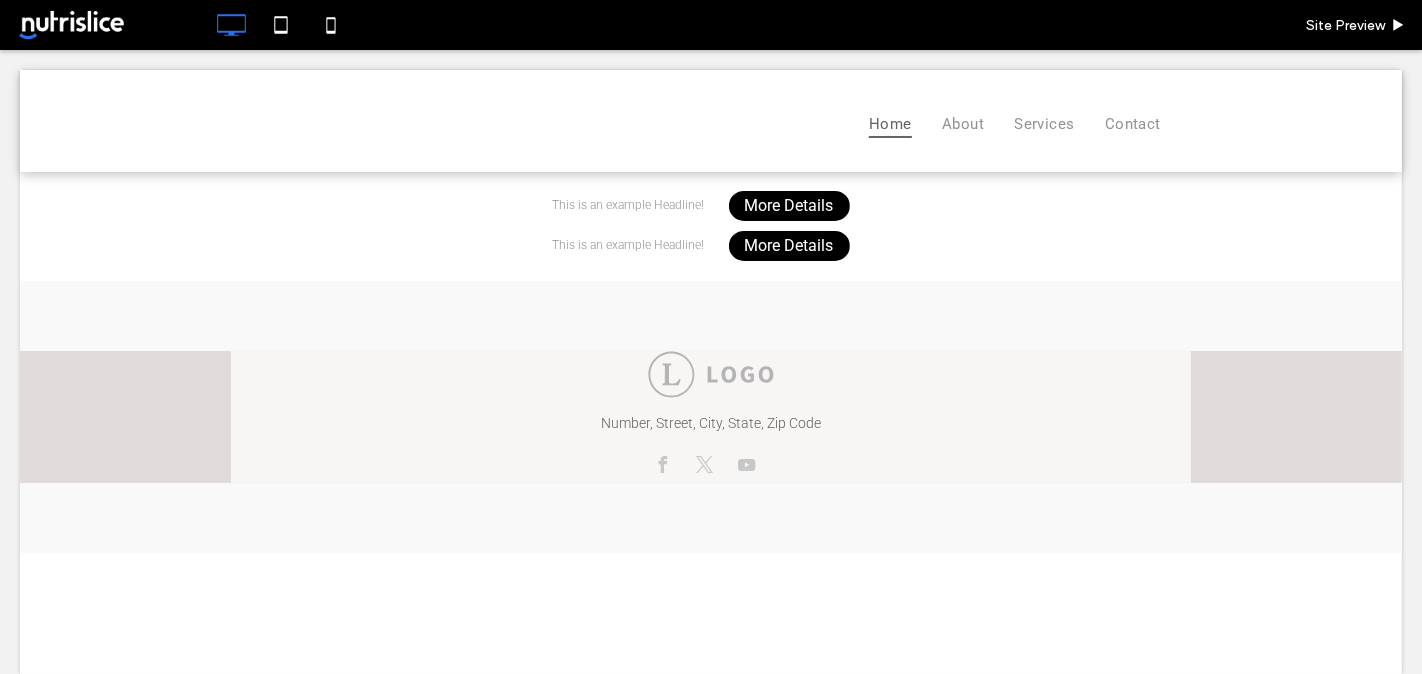 scroll, scrollTop: 0, scrollLeft: 0, axis: both 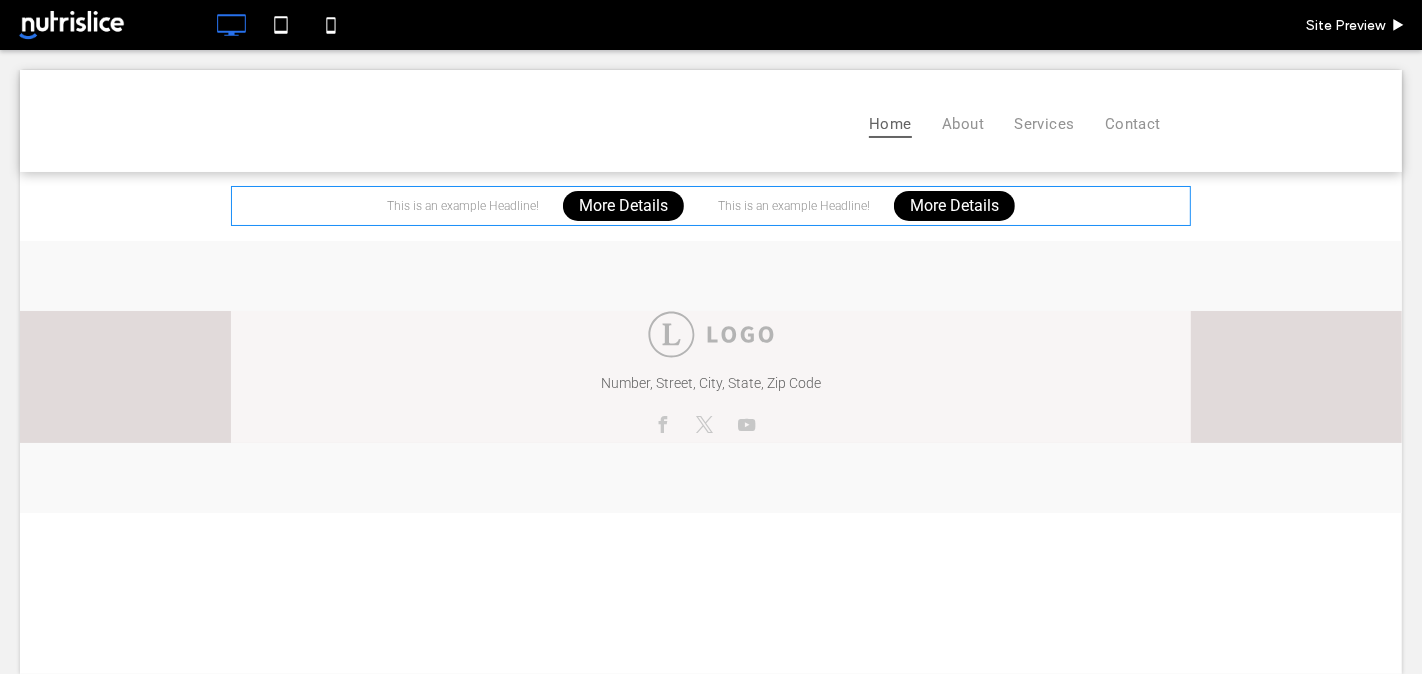 click at bounding box center (711, 206) 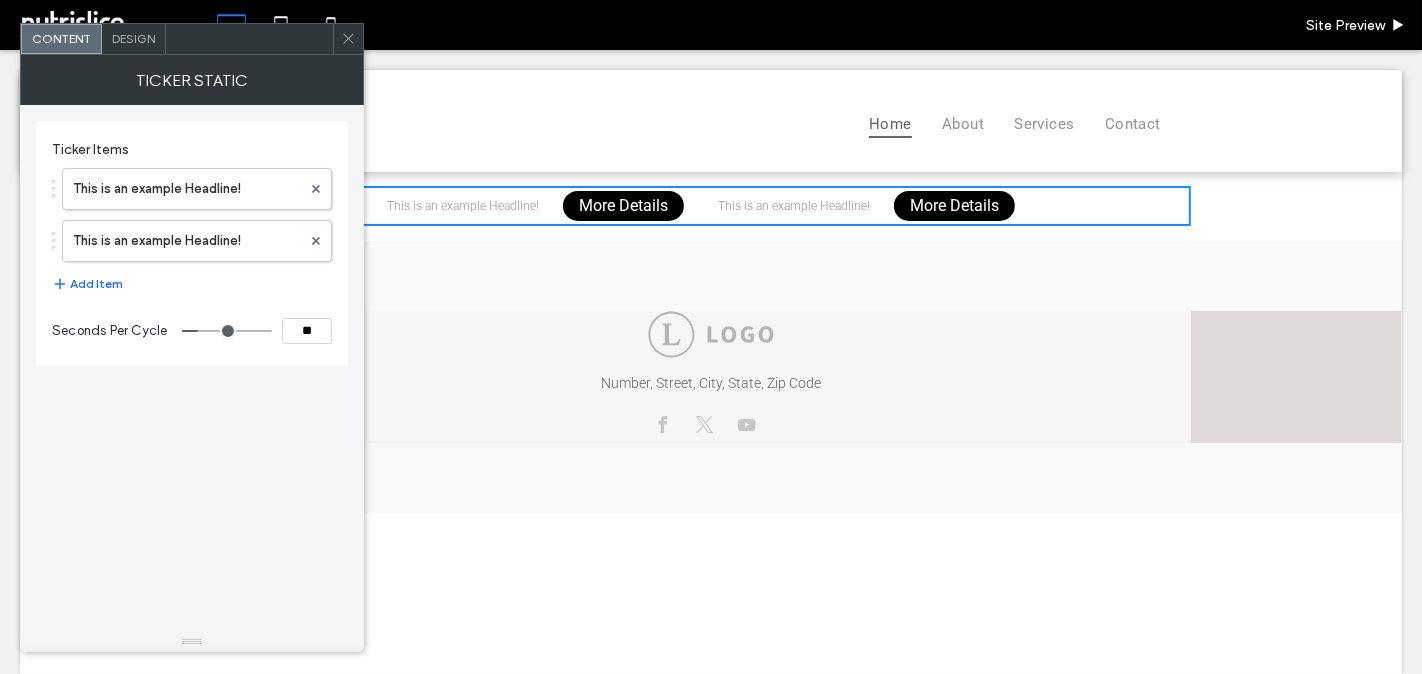 click on "Design" at bounding box center (134, 39) 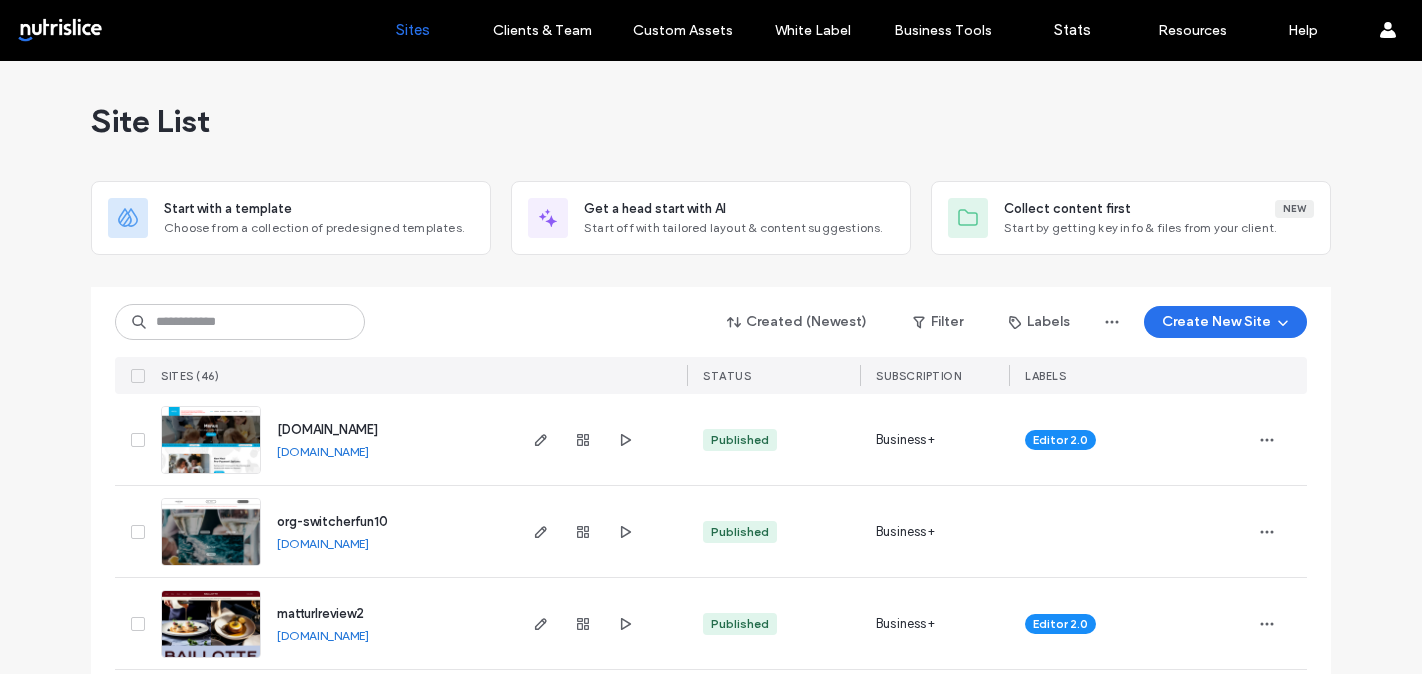 scroll, scrollTop: 0, scrollLeft: 0, axis: both 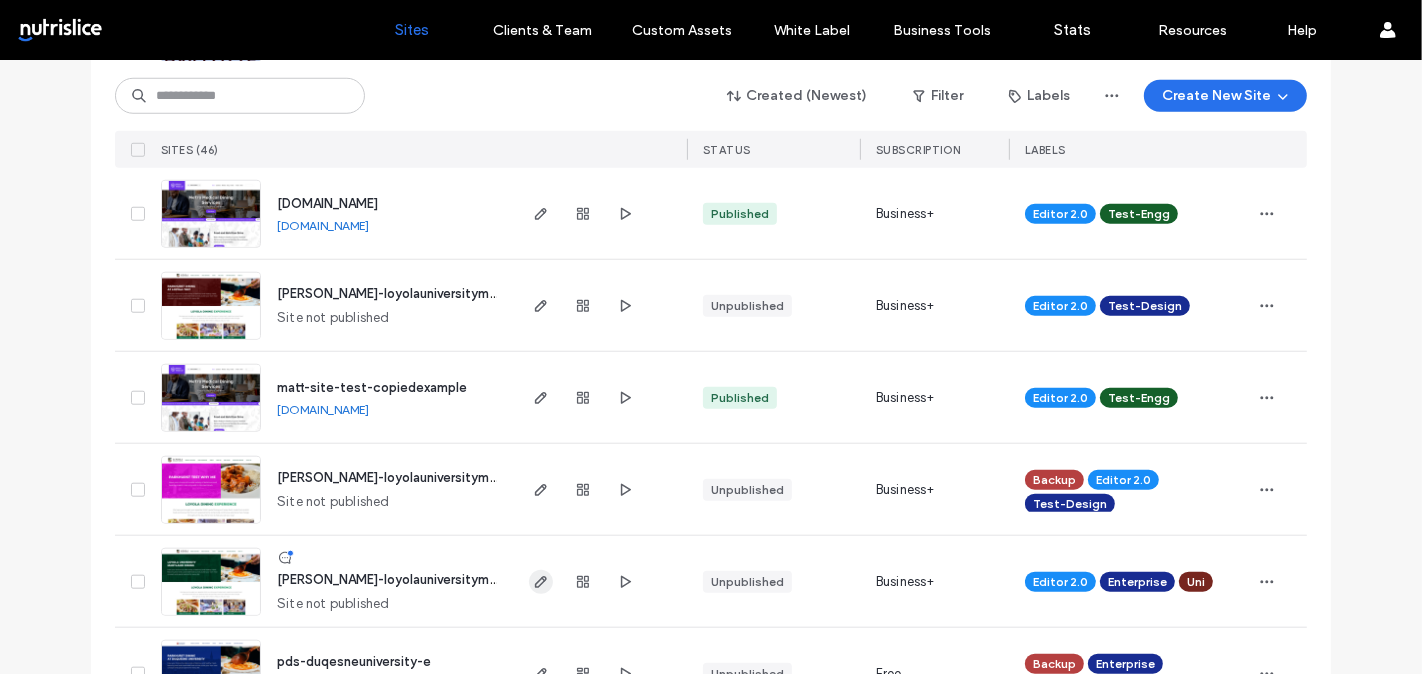 click 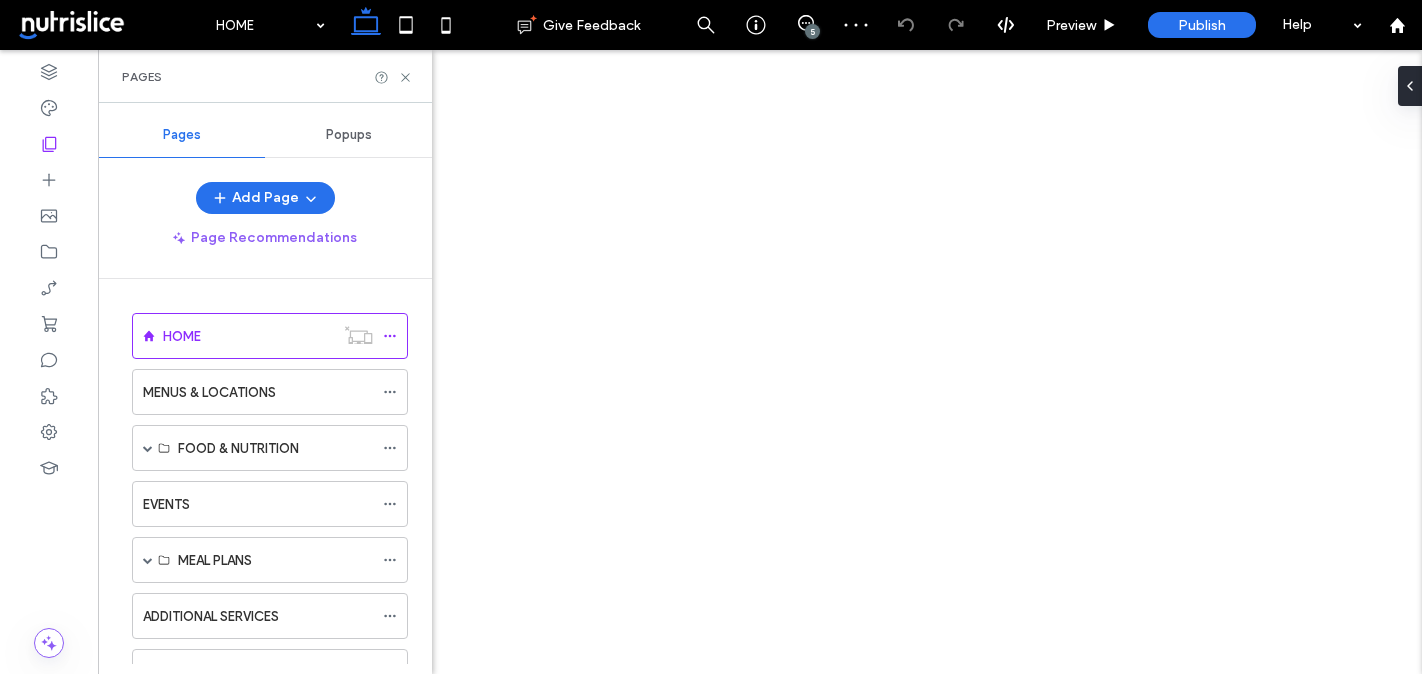 scroll, scrollTop: 0, scrollLeft: 0, axis: both 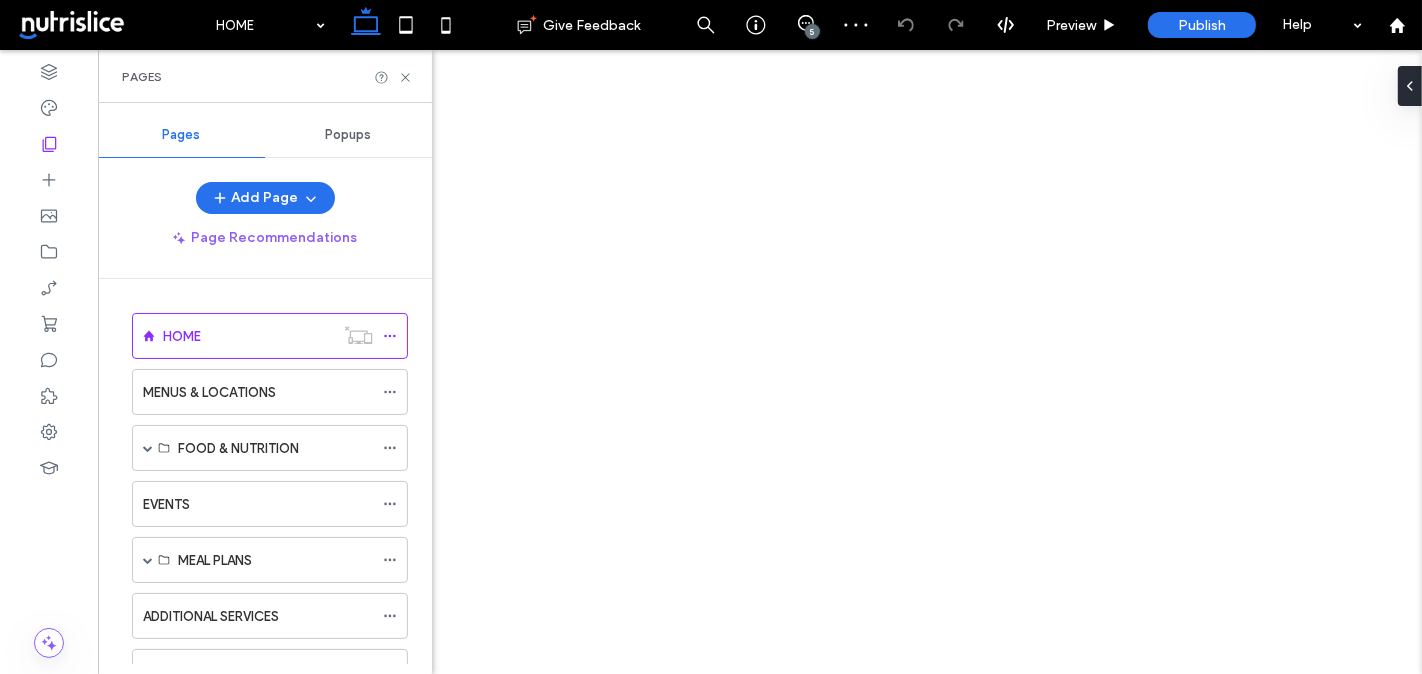 click on "MENUS & LOCATIONS" at bounding box center (209, 392) 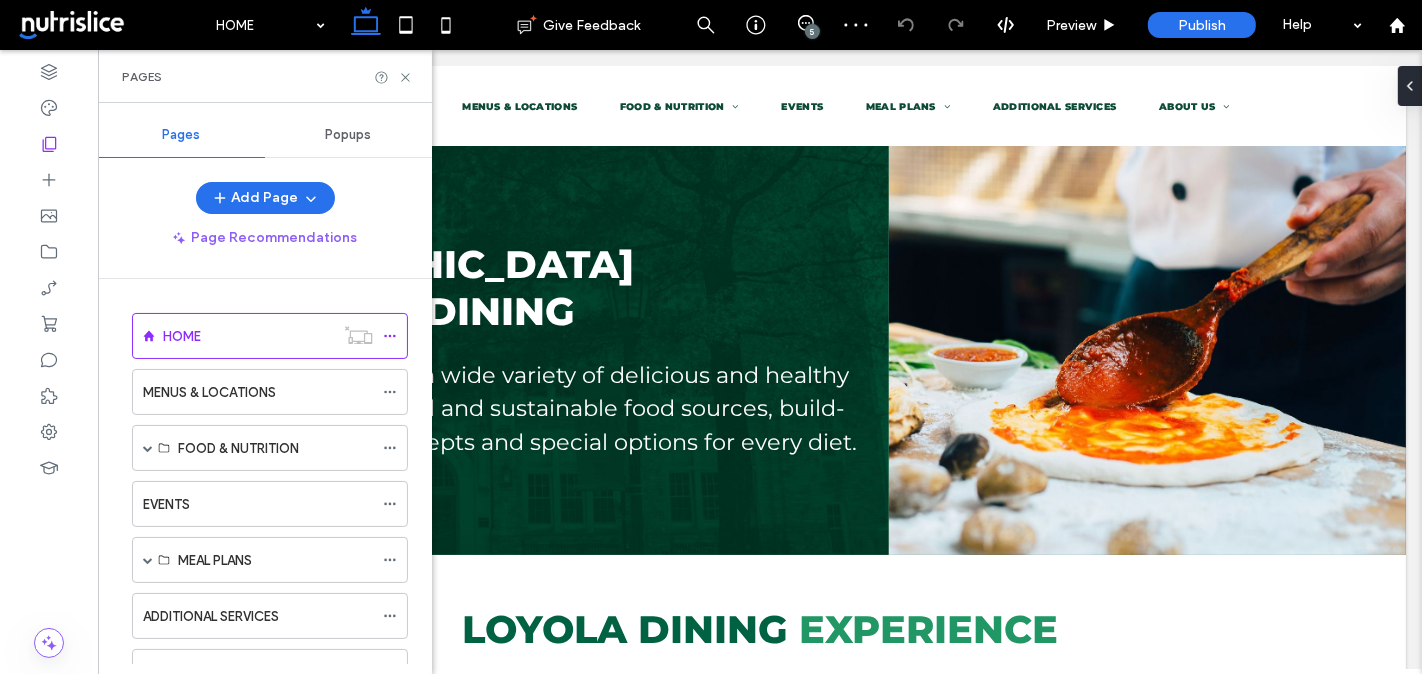 scroll, scrollTop: 0, scrollLeft: 0, axis: both 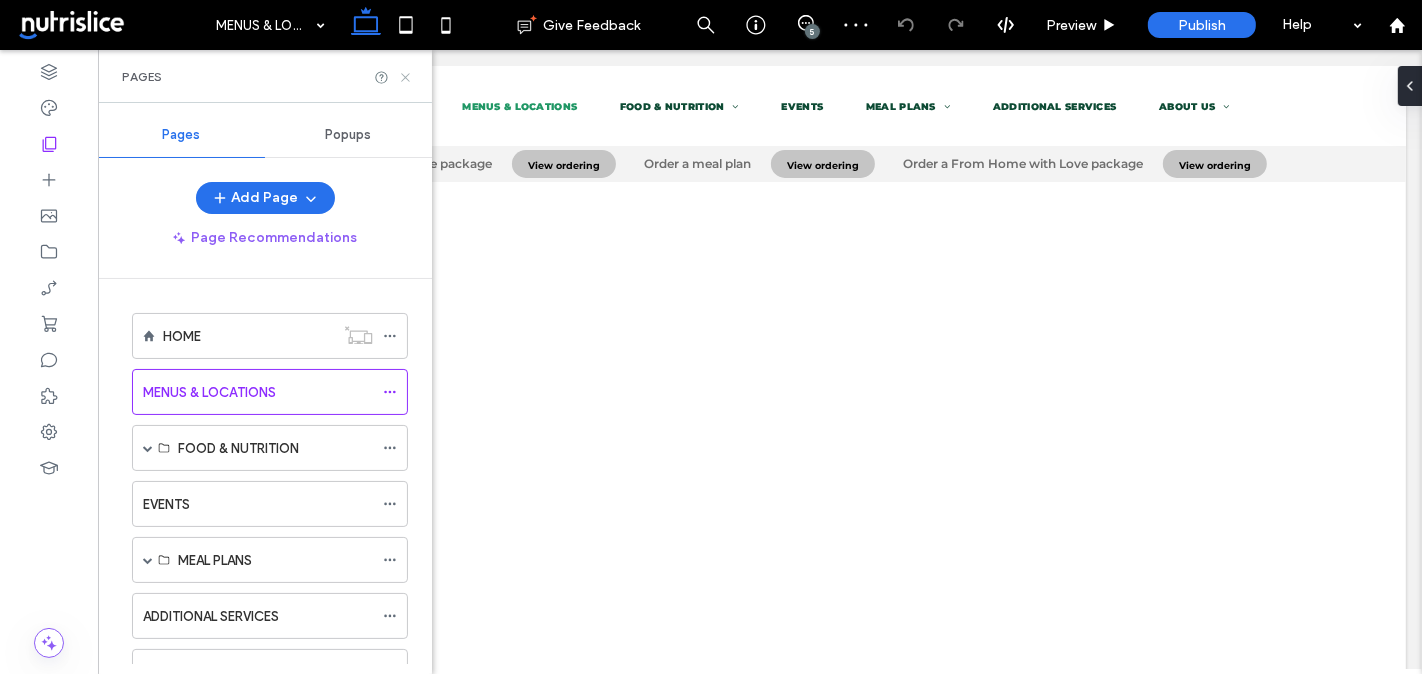 click 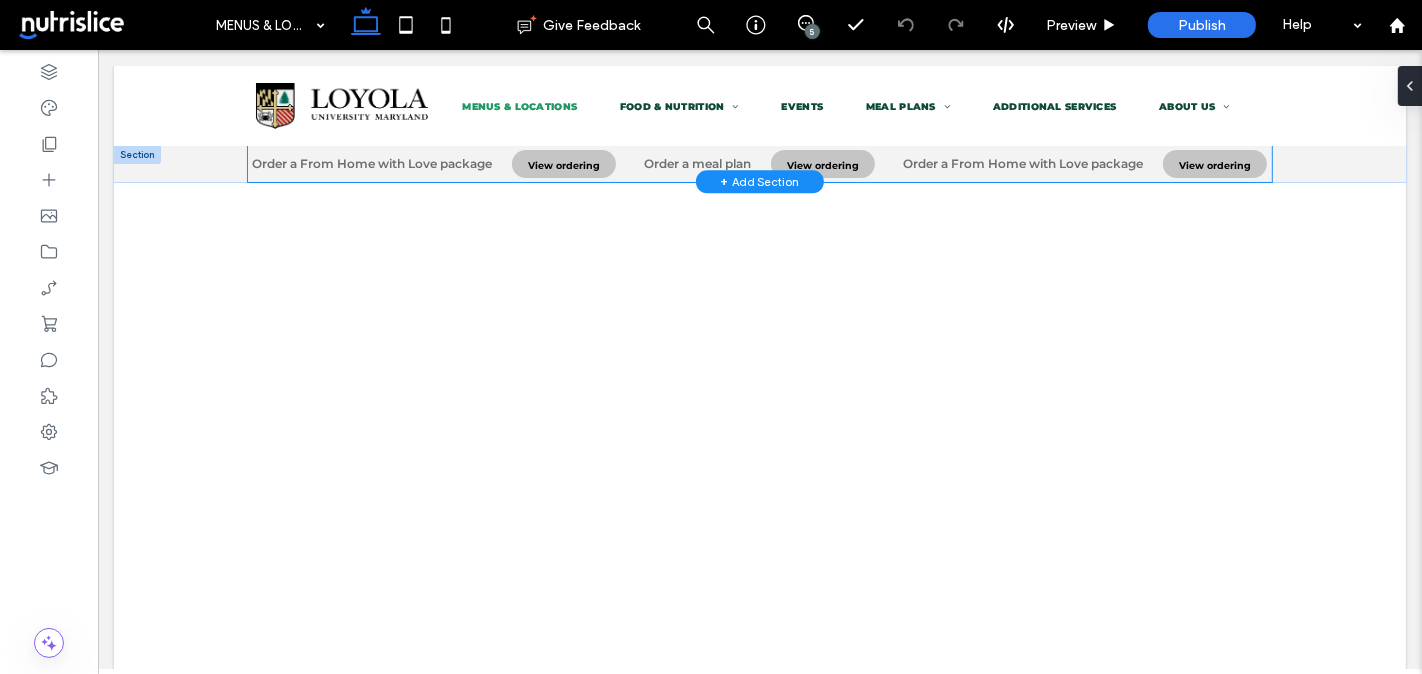 click on "Order a meal plan" at bounding box center (687, 163) 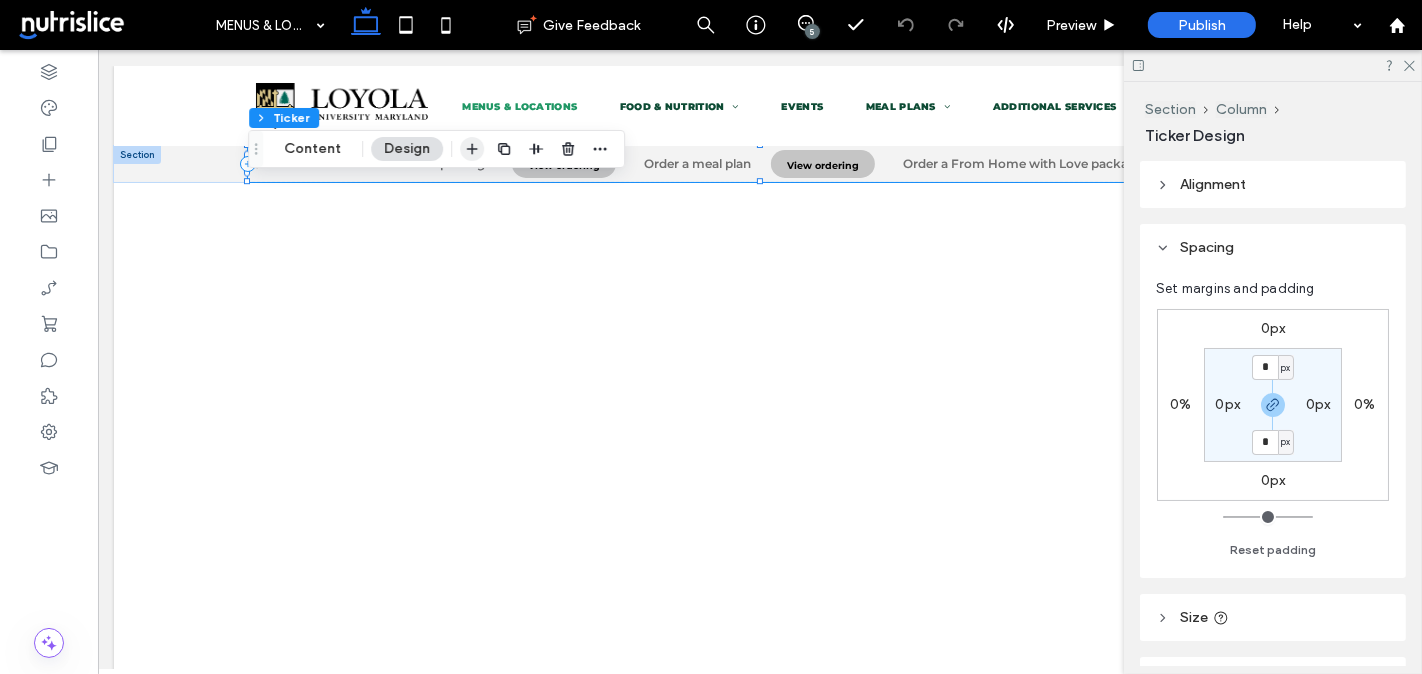 click 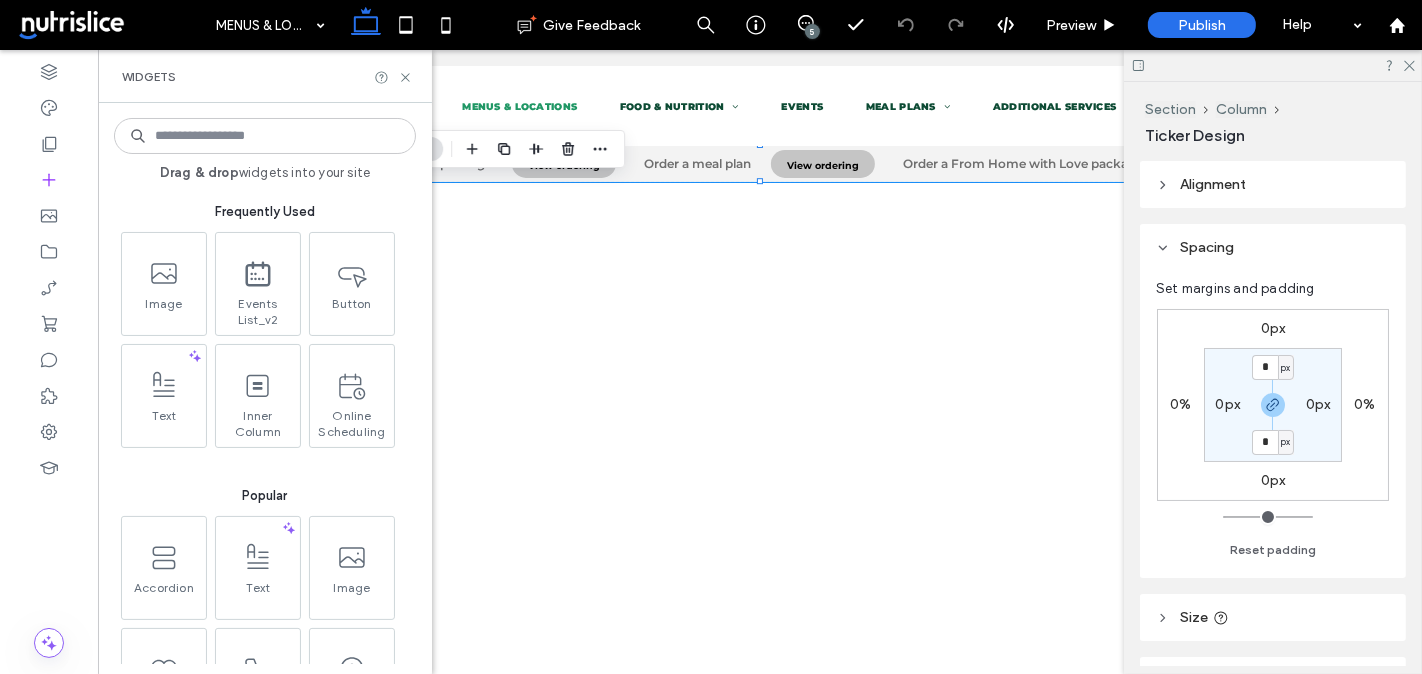 click at bounding box center (265, 136) 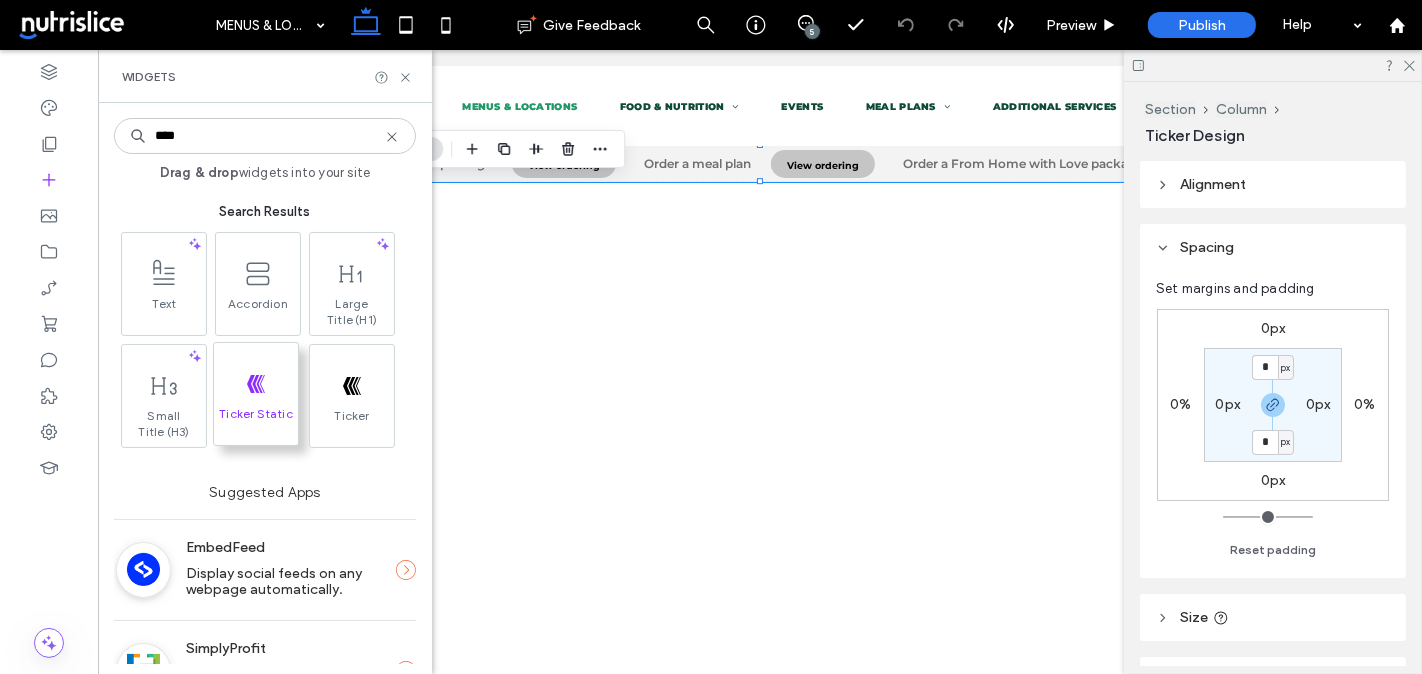 type on "****" 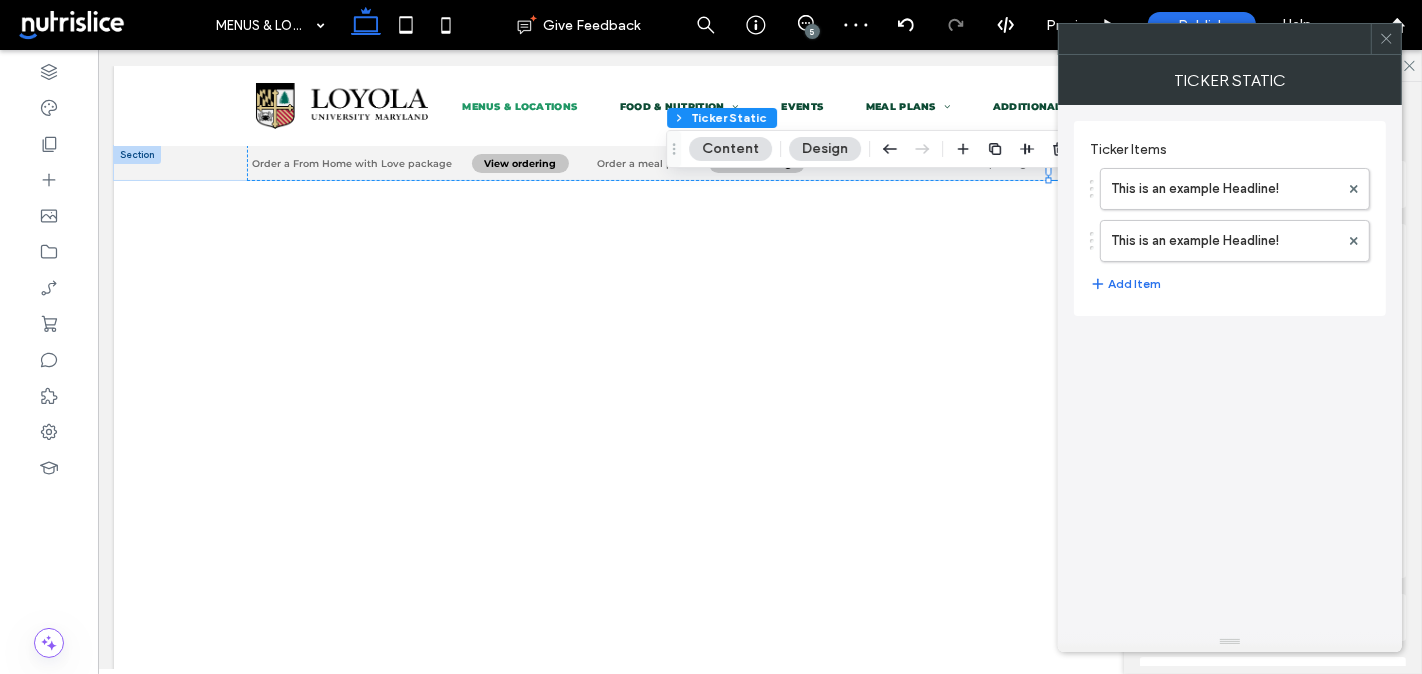 click on "Ticker Static" at bounding box center [1230, 80] 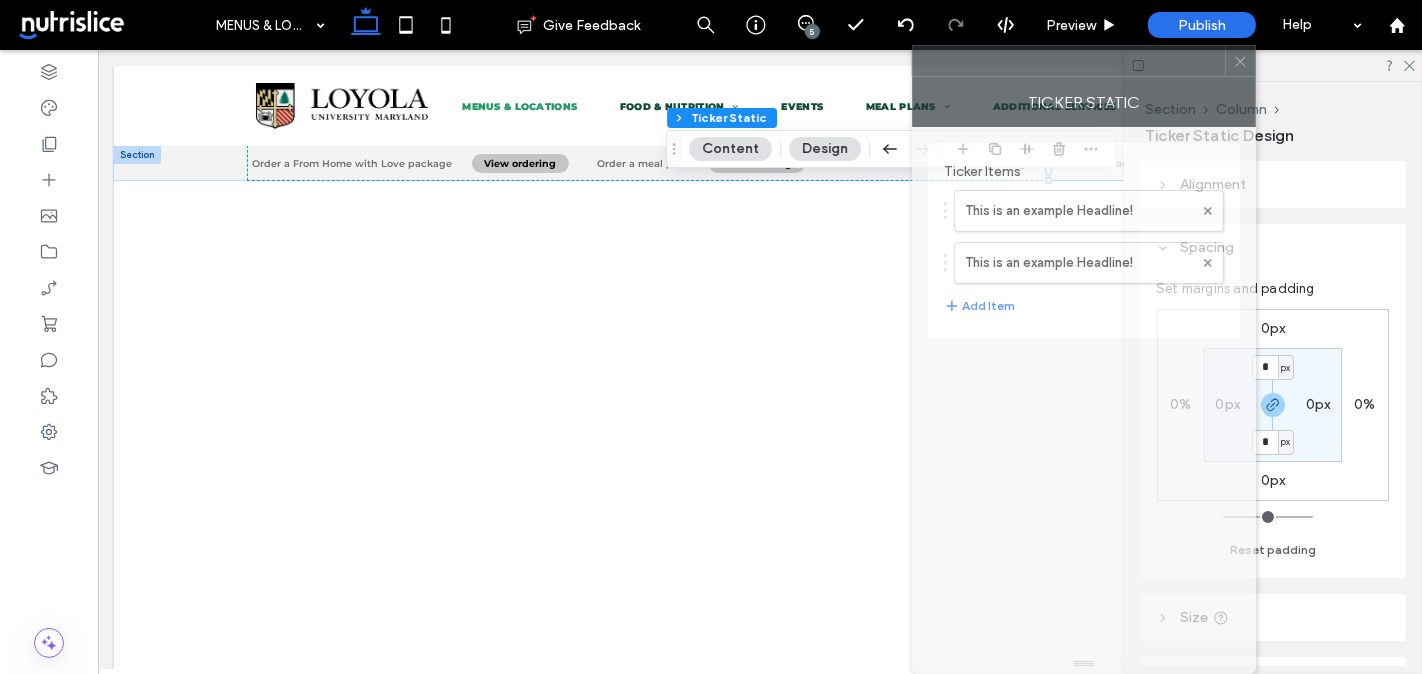 drag, startPoint x: 1185, startPoint y: 54, endPoint x: 968, endPoint y: 478, distance: 476.30347 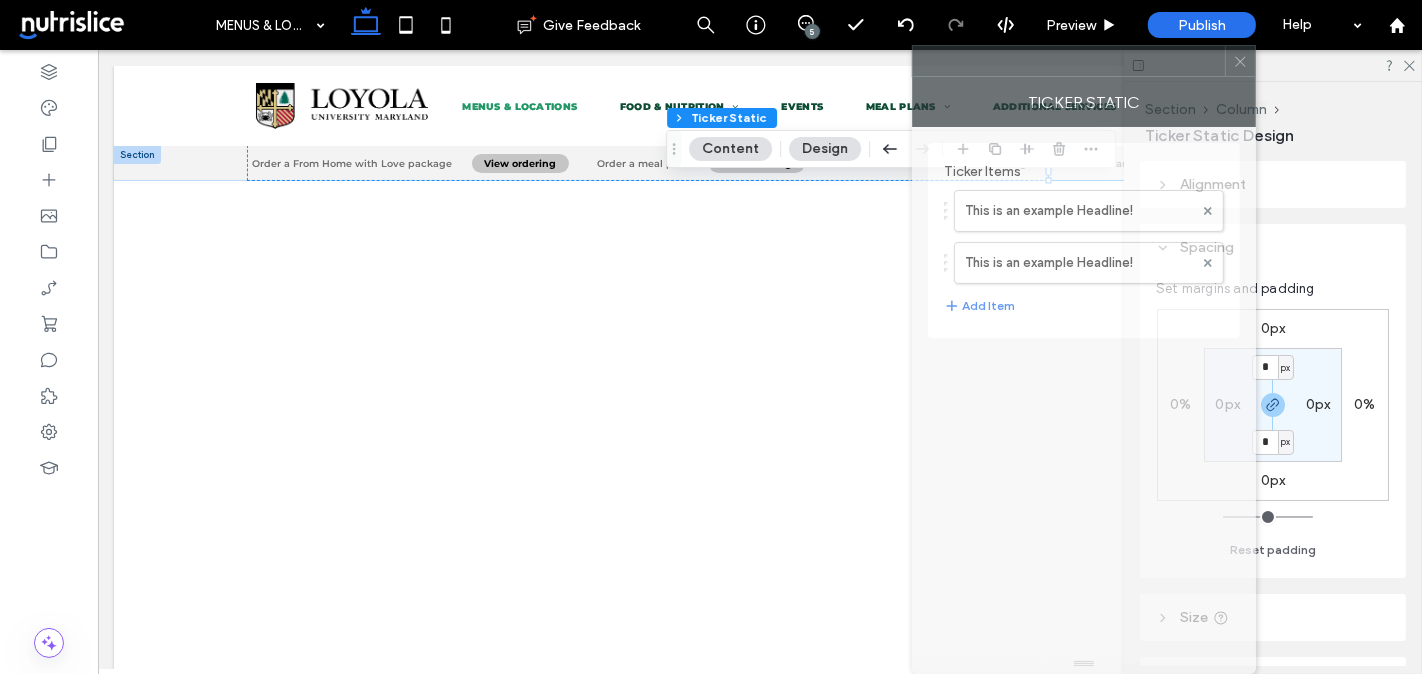click on "Ticker Static Ticker Items This is an example Headline! This is an example Headline! Add Item" at bounding box center (1084, 375) 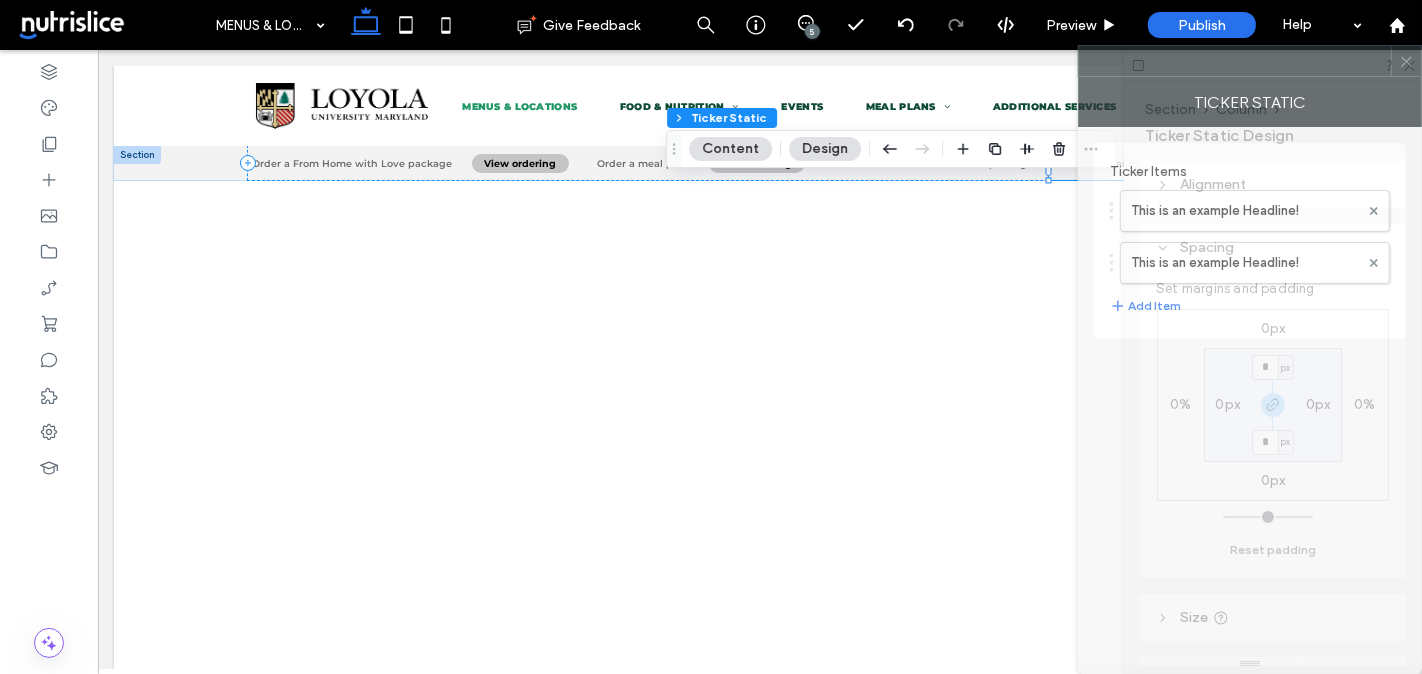 drag, startPoint x: 893, startPoint y: 58, endPoint x: 1249, endPoint y: 107, distance: 359.35638 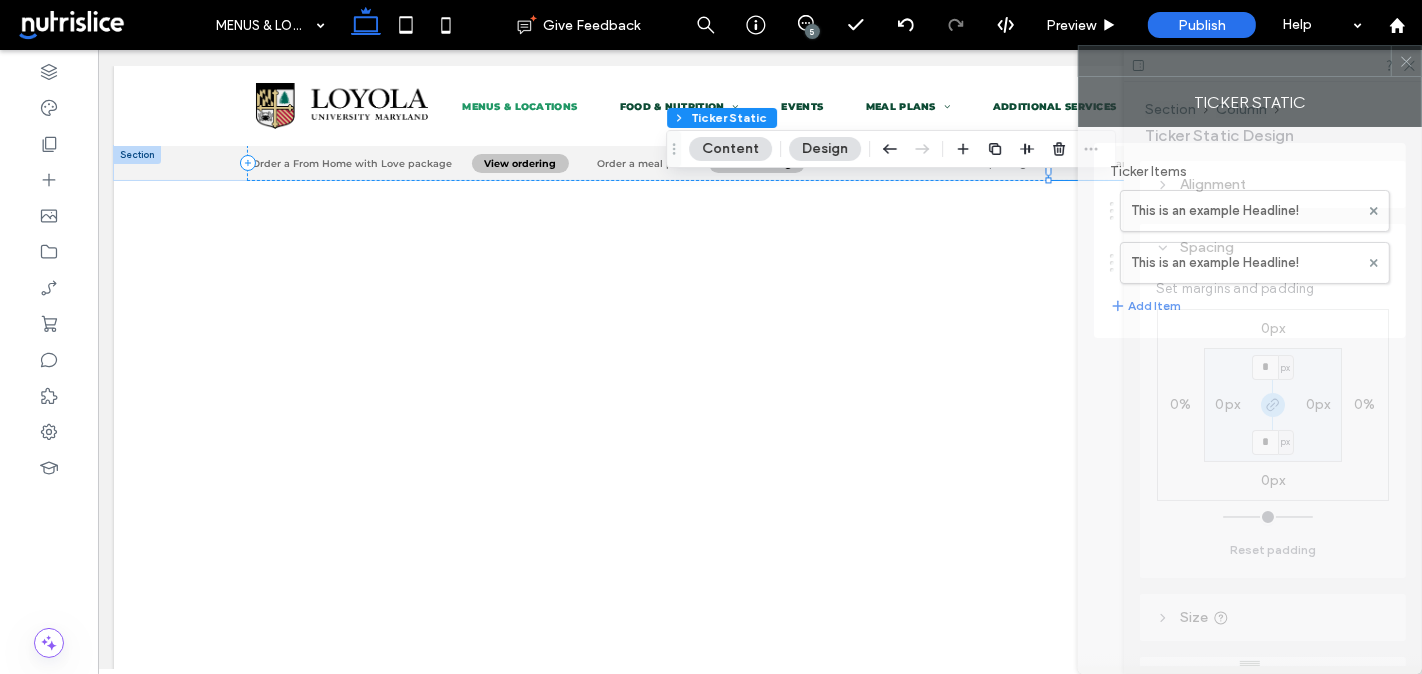click on "Ticker Static Ticker Items This is an example Headline! This is an example Headline! Add Item" at bounding box center [1250, 359] 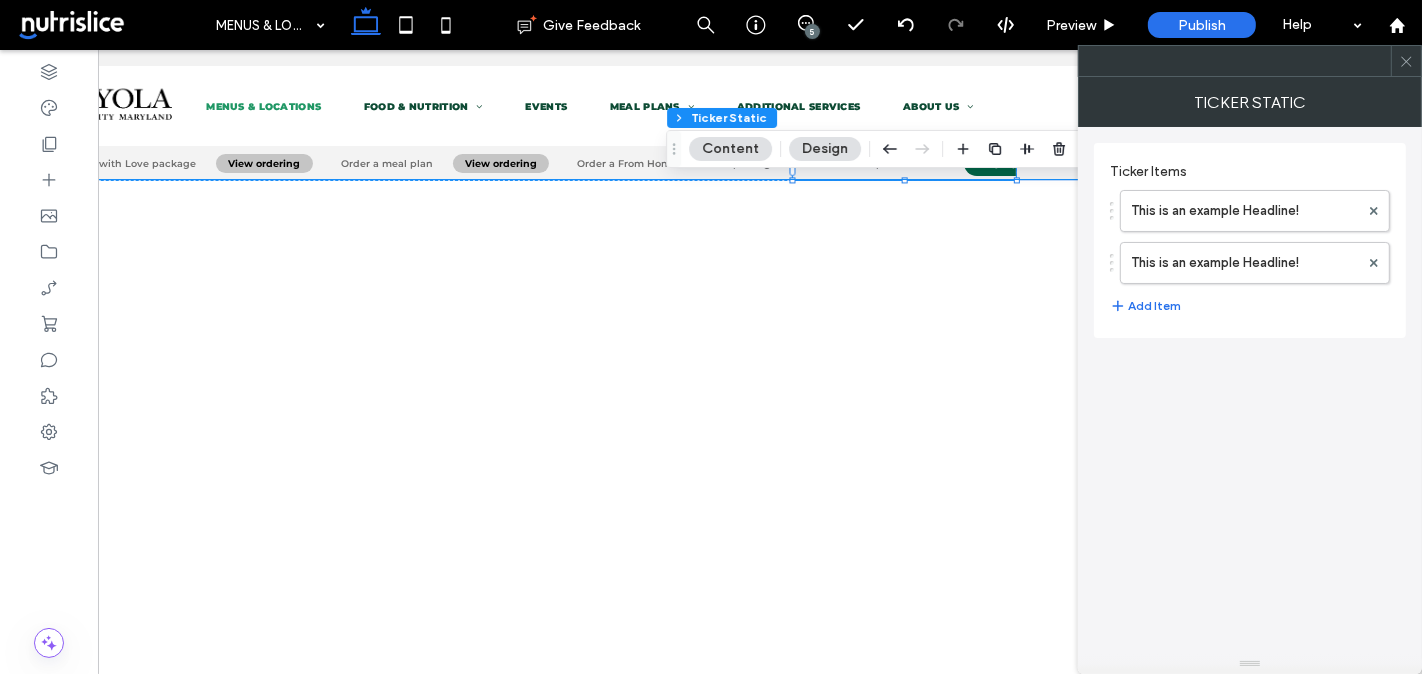 scroll, scrollTop: 0, scrollLeft: 297, axis: horizontal 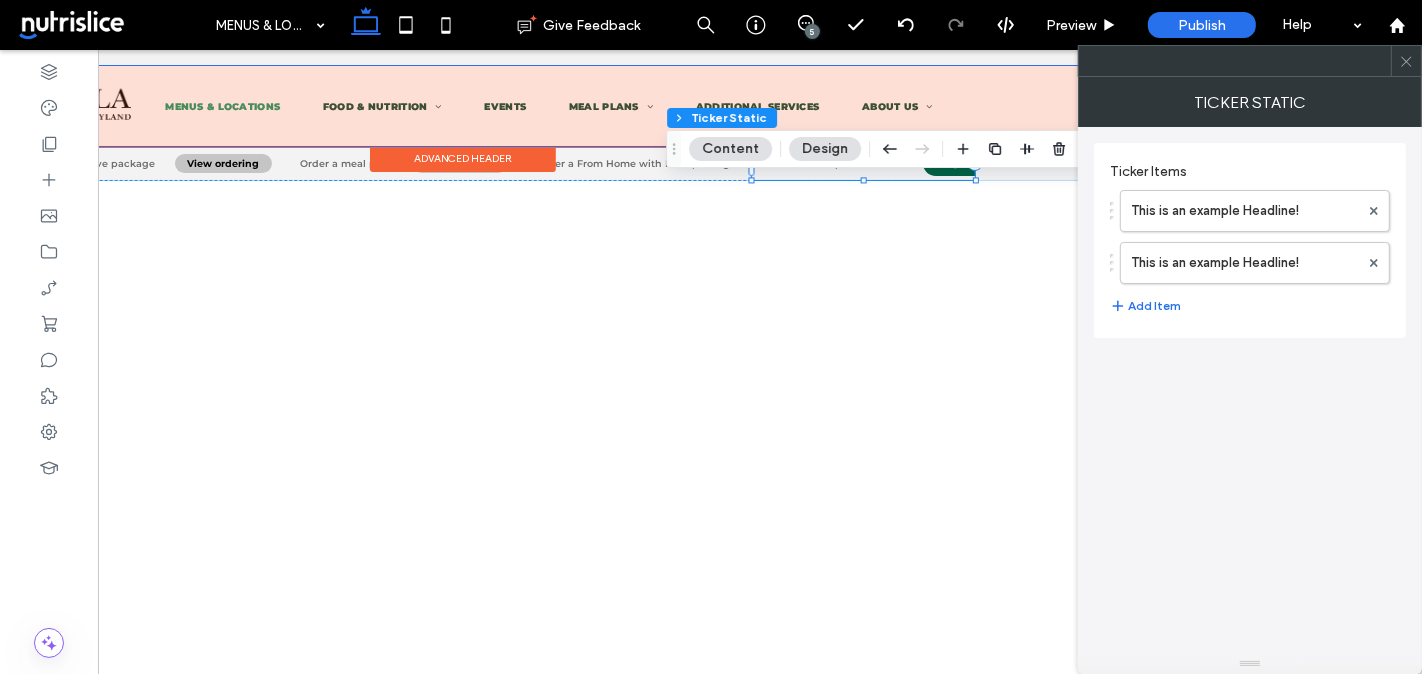 click on "Advanced Header" at bounding box center [464, 159] 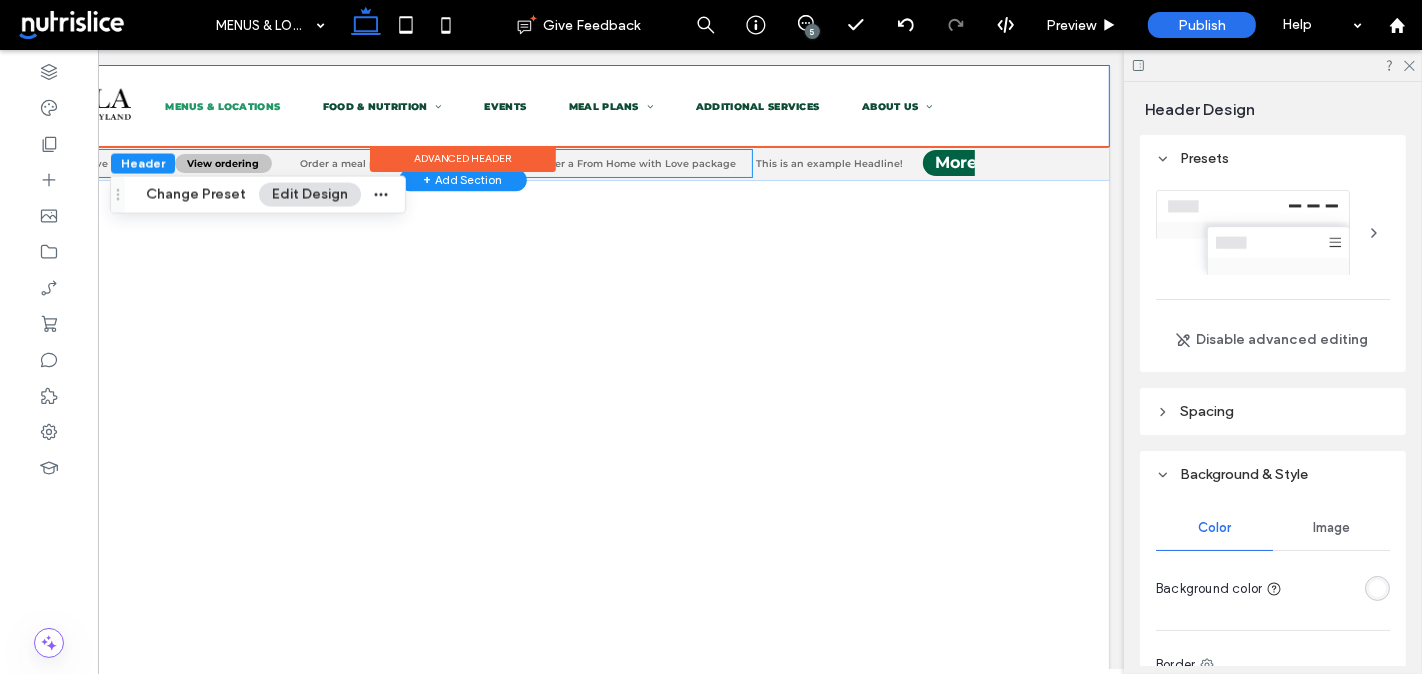 click on "Order a From Home with Love package" at bounding box center (627, 163) 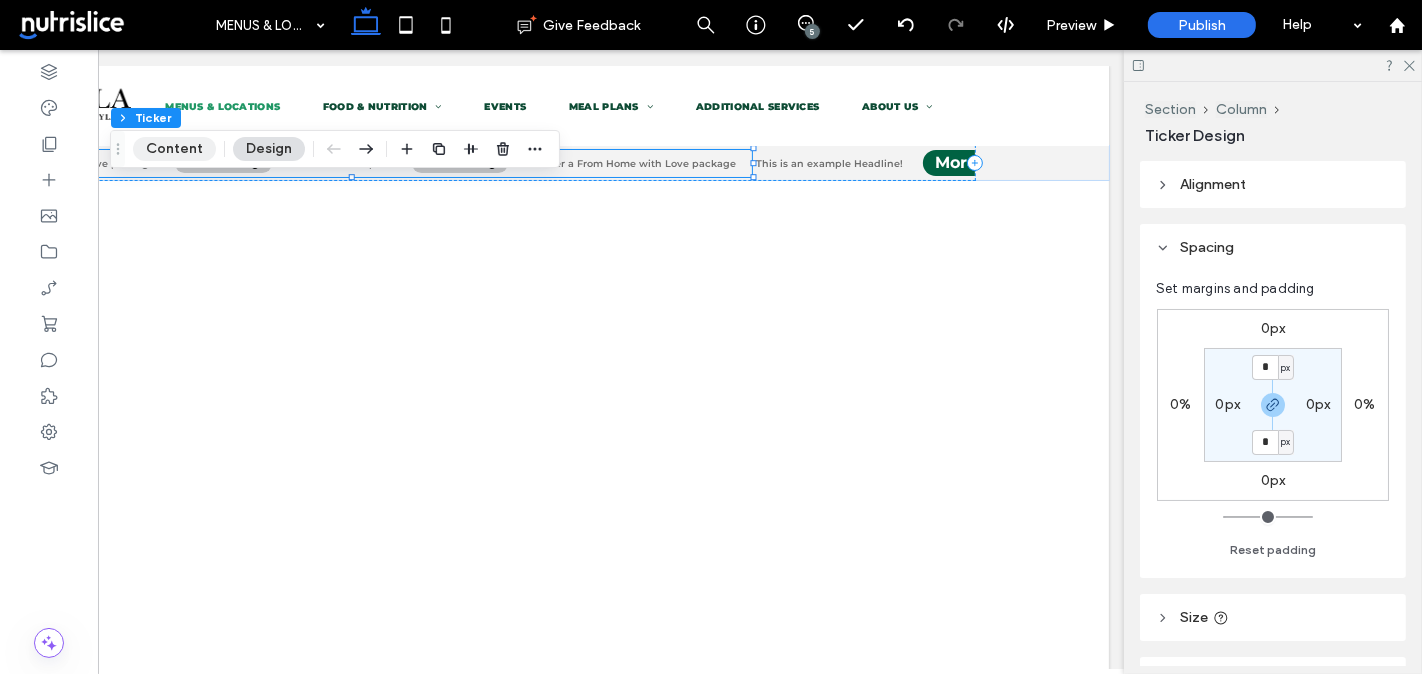 click on "Content" at bounding box center (174, 149) 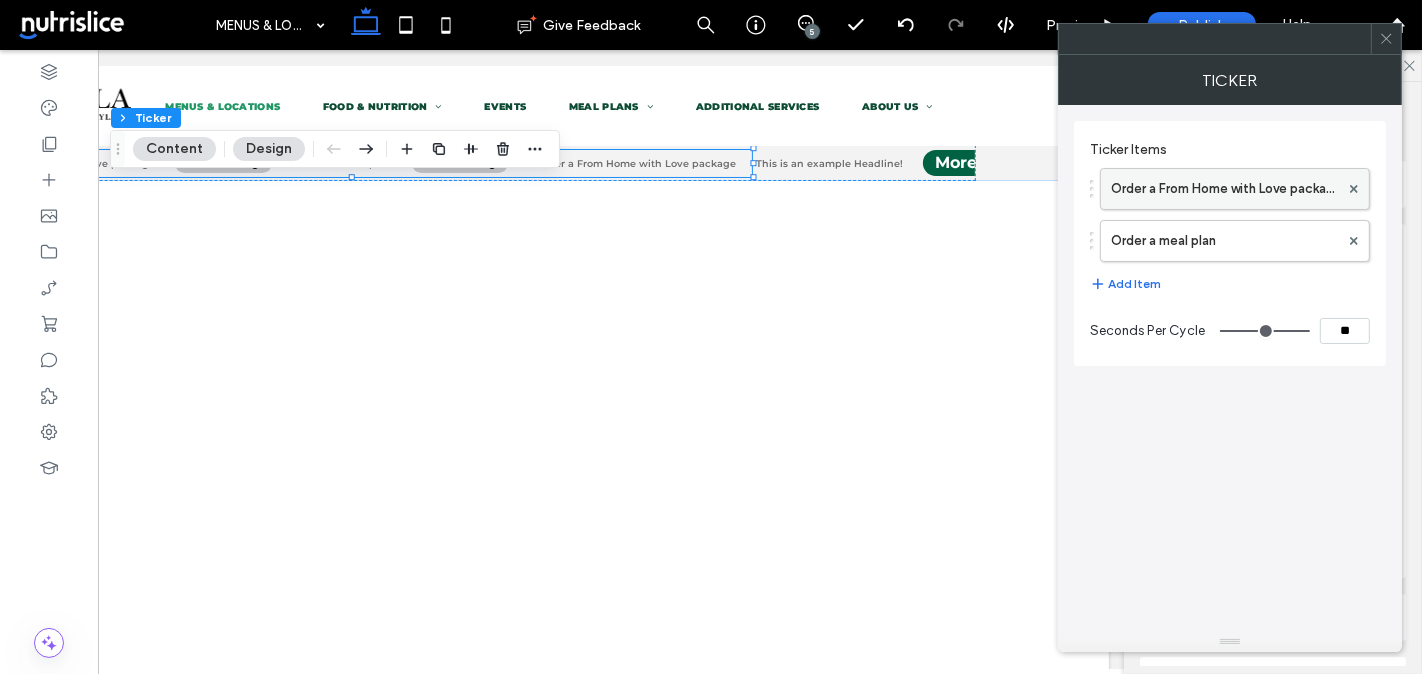 click on "Order a From Home with Love package" at bounding box center (1225, 189) 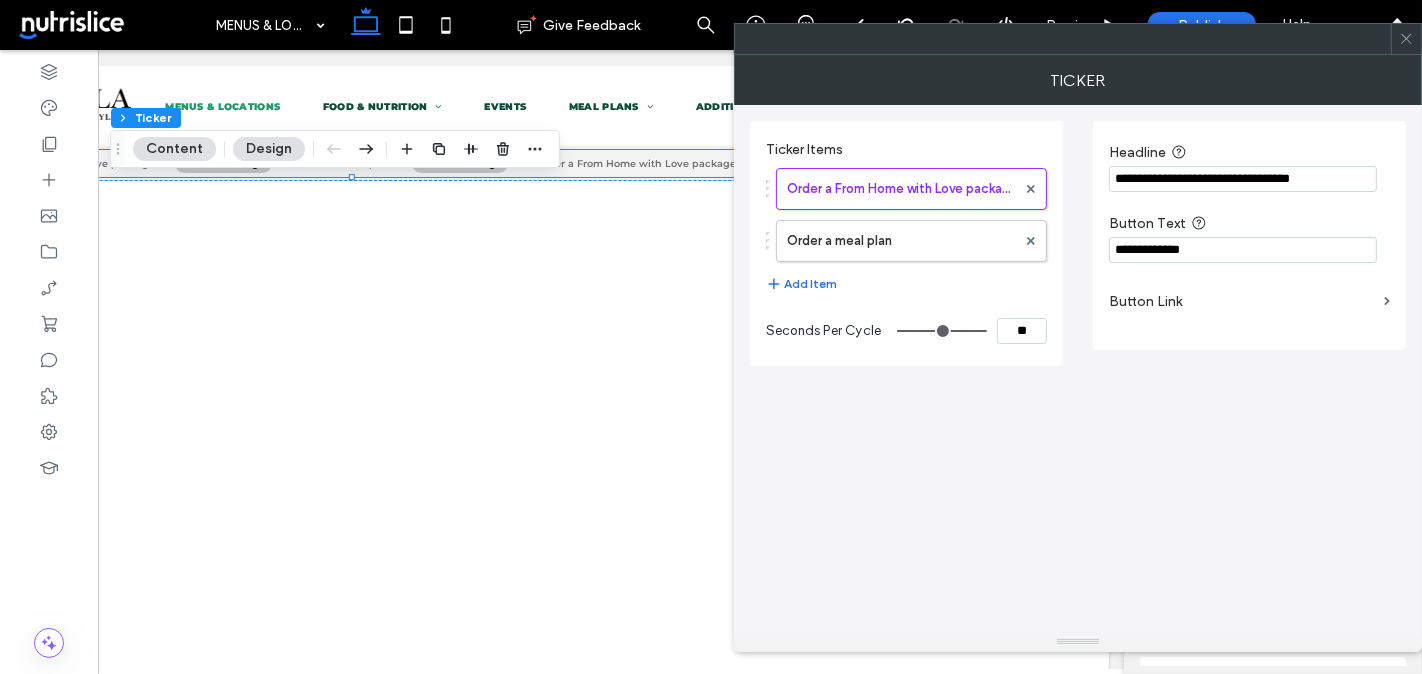 click on "**********" at bounding box center (1243, 179) 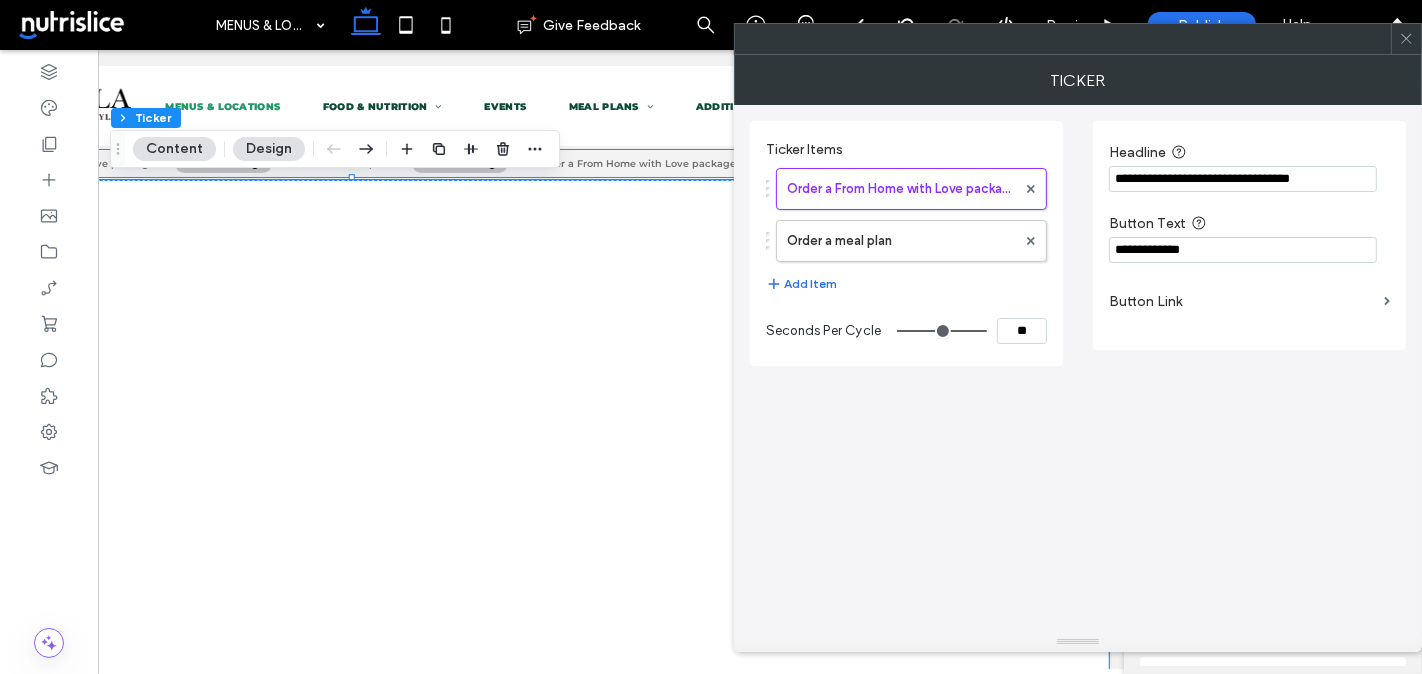 click at bounding box center [464, 922] 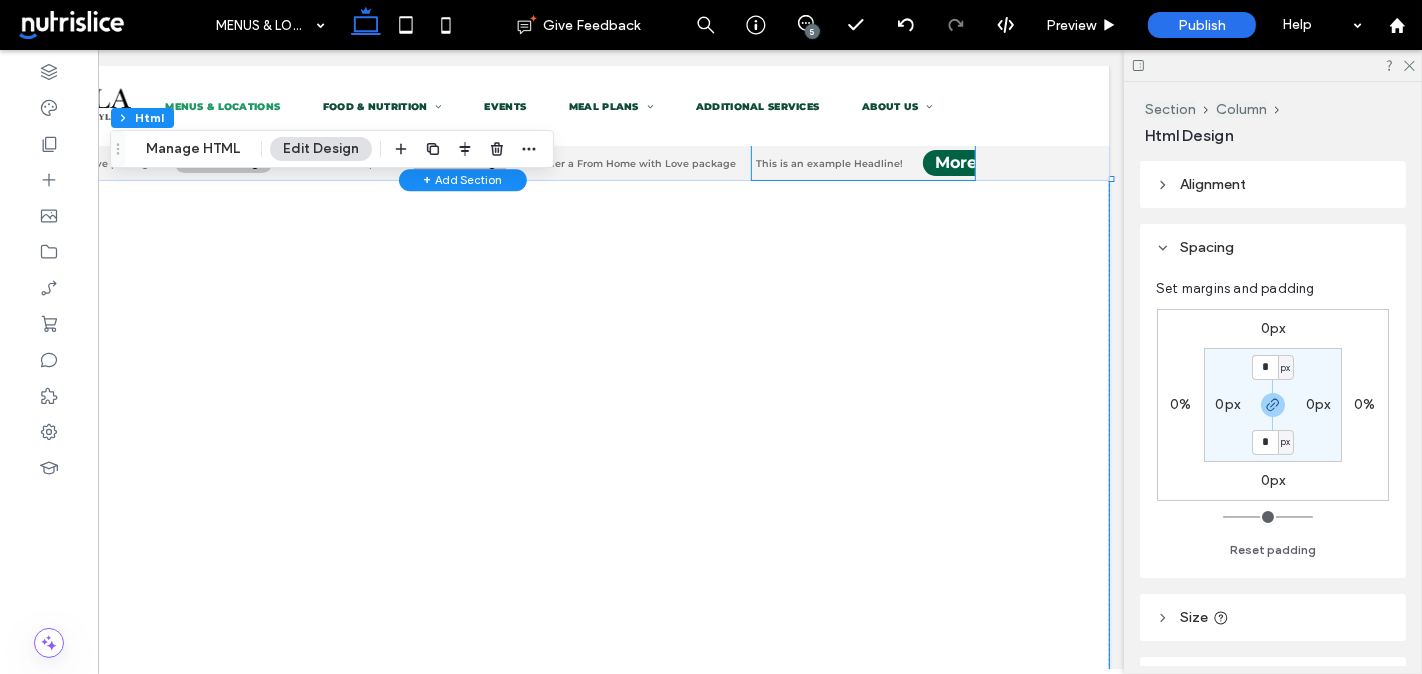 click on "This is an example Headline!" at bounding box center [830, 163] 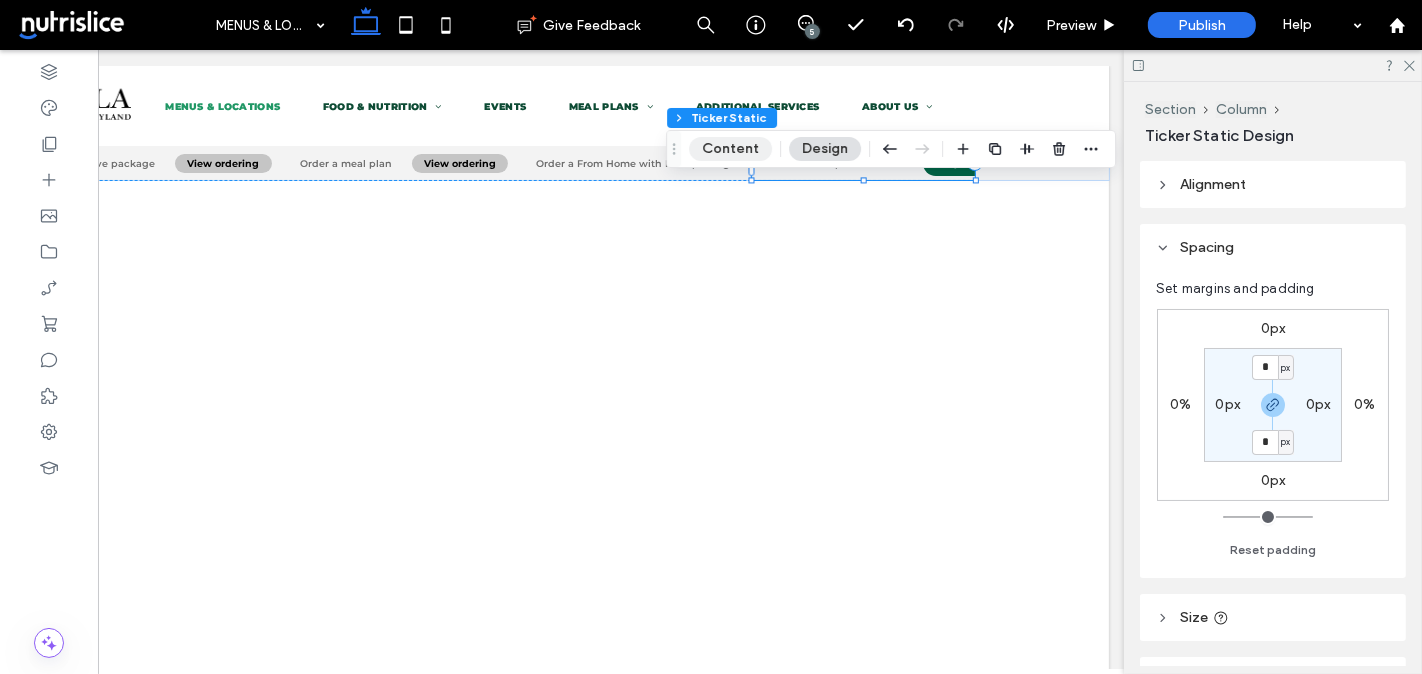 click on "Content" at bounding box center [730, 149] 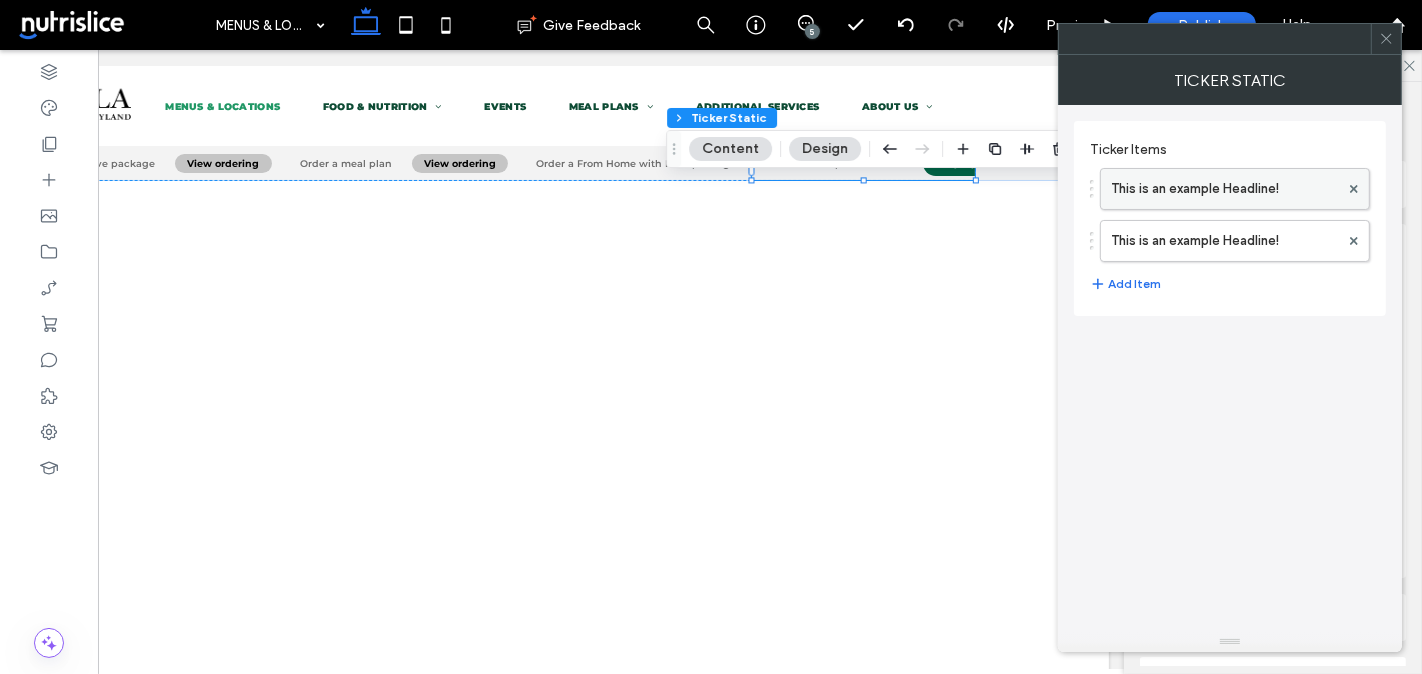 click on "This is an example Headline!" at bounding box center [1225, 189] 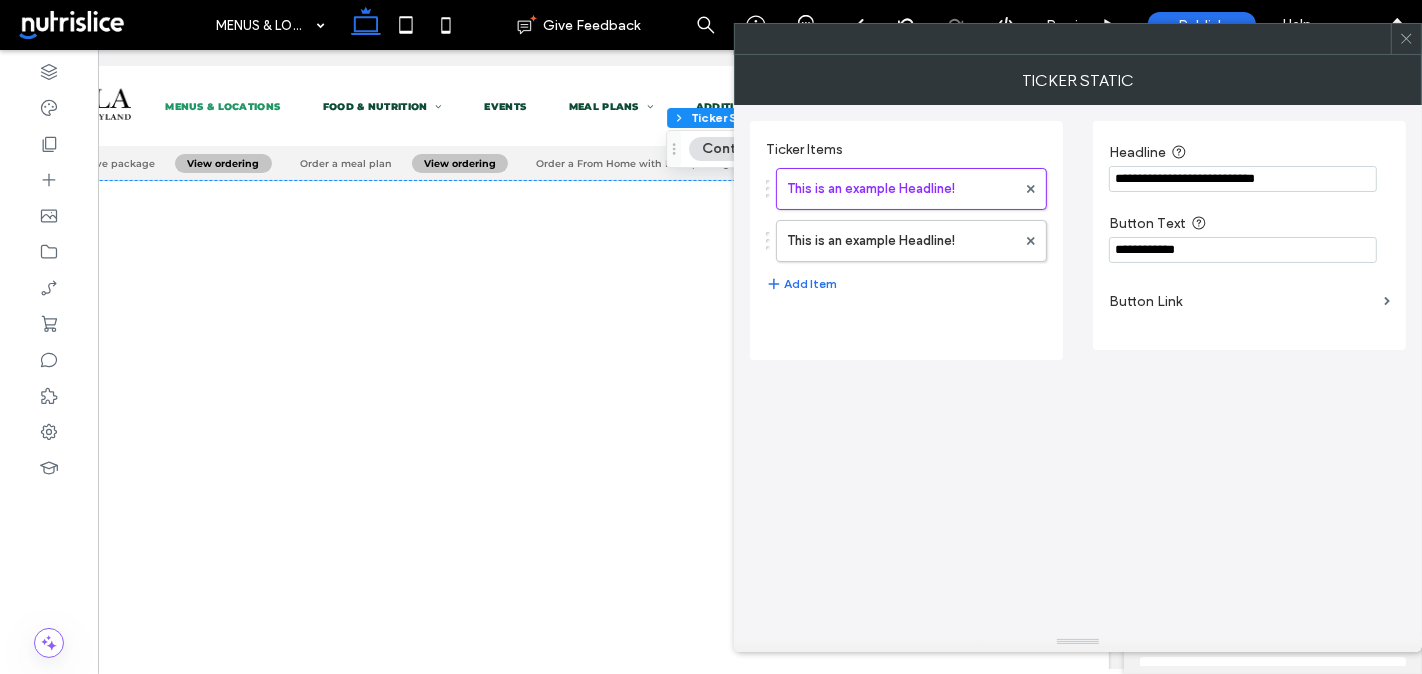 click on "**********" at bounding box center [1243, 179] 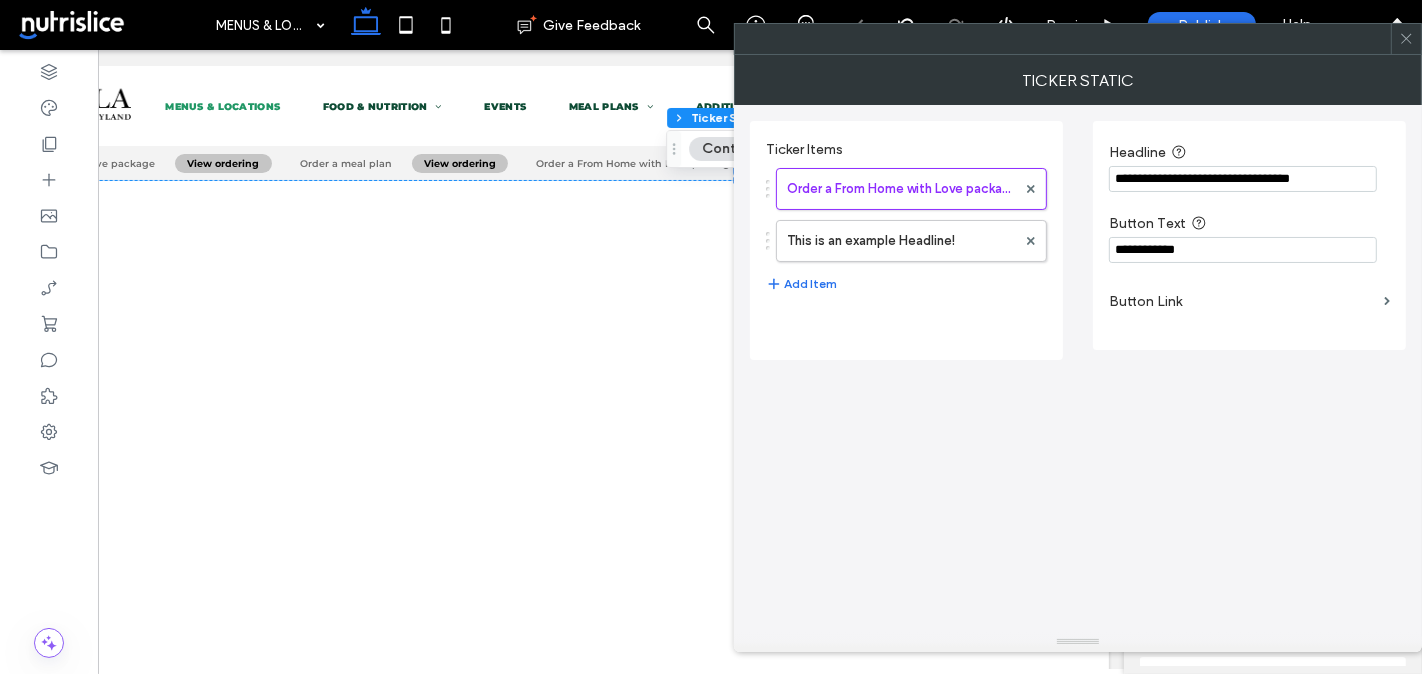 type on "**********" 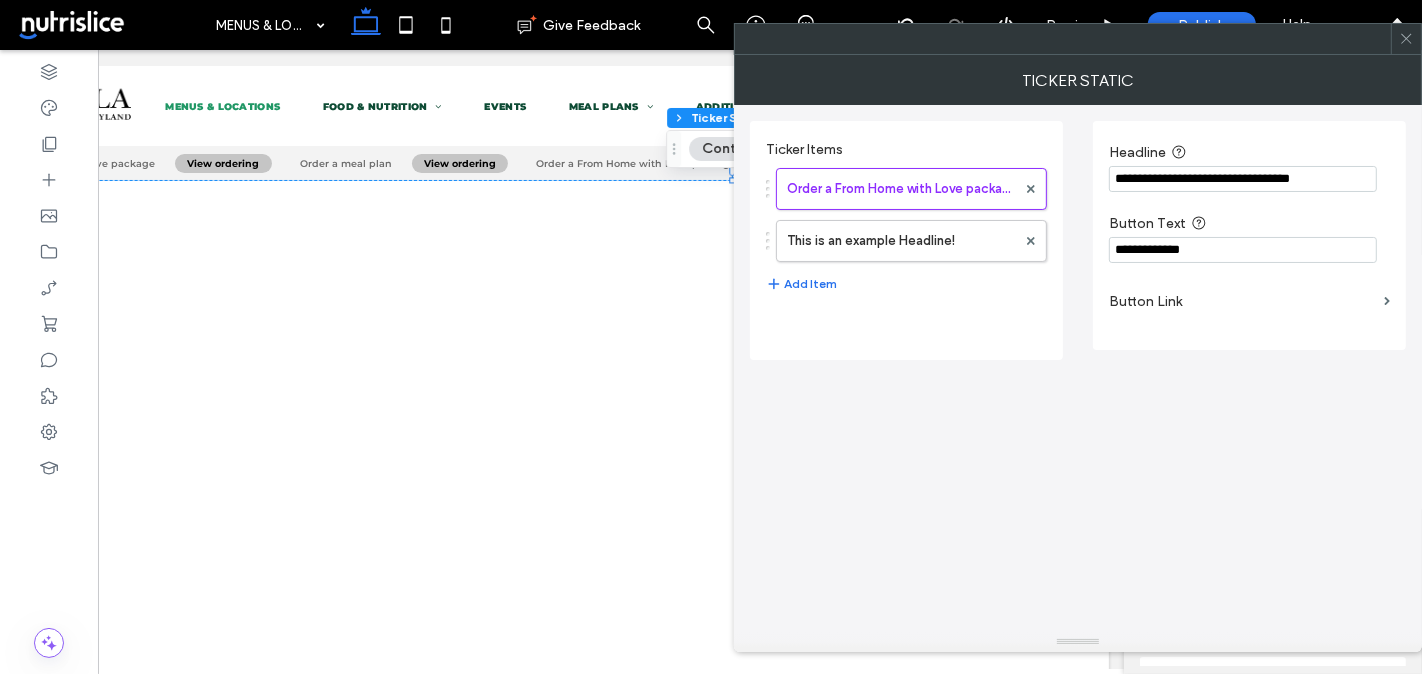 type on "**********" 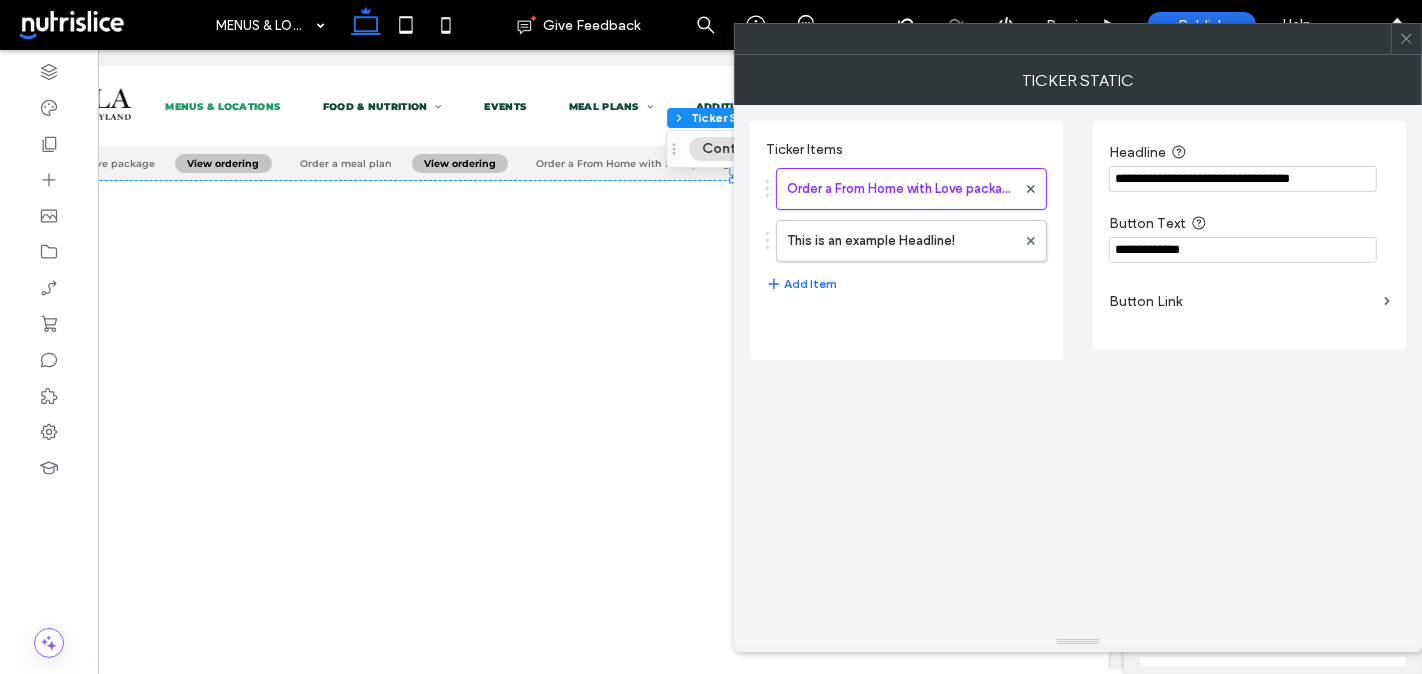 click on "Button Link" at bounding box center [1242, 301] 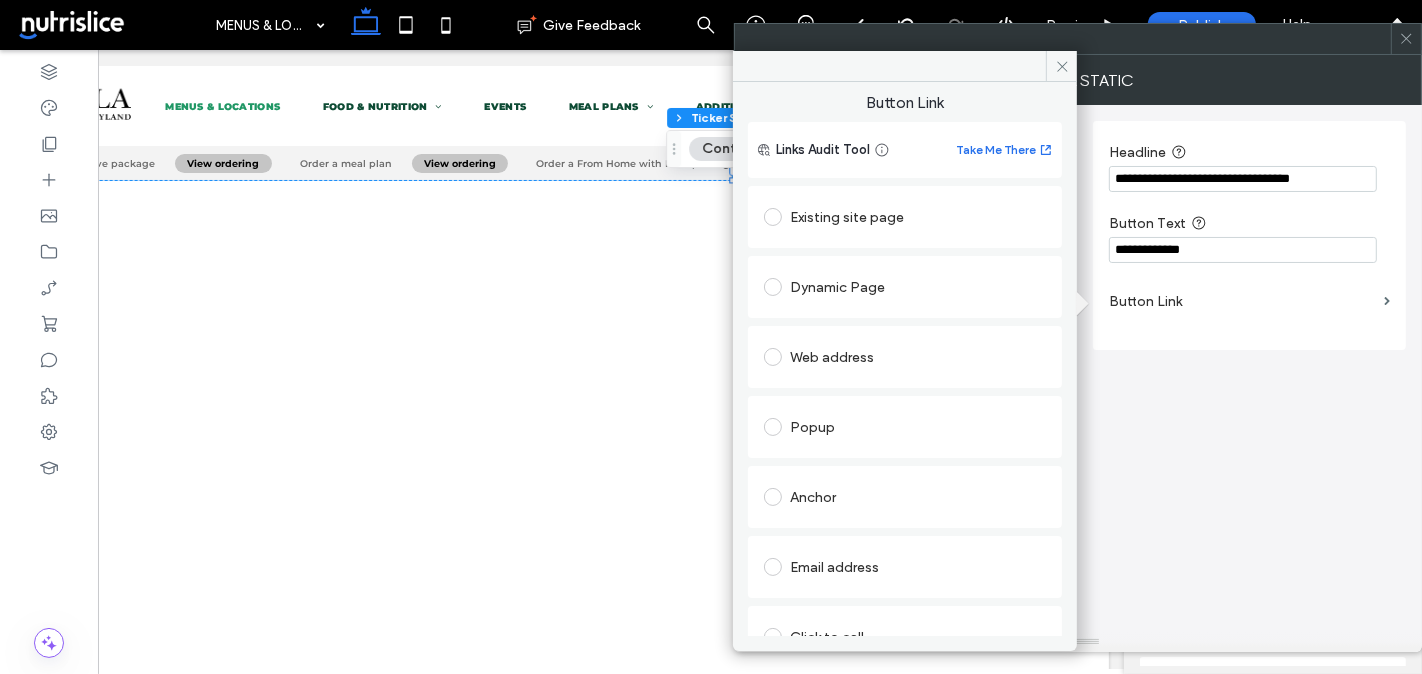 click on "Web address" at bounding box center (905, 357) 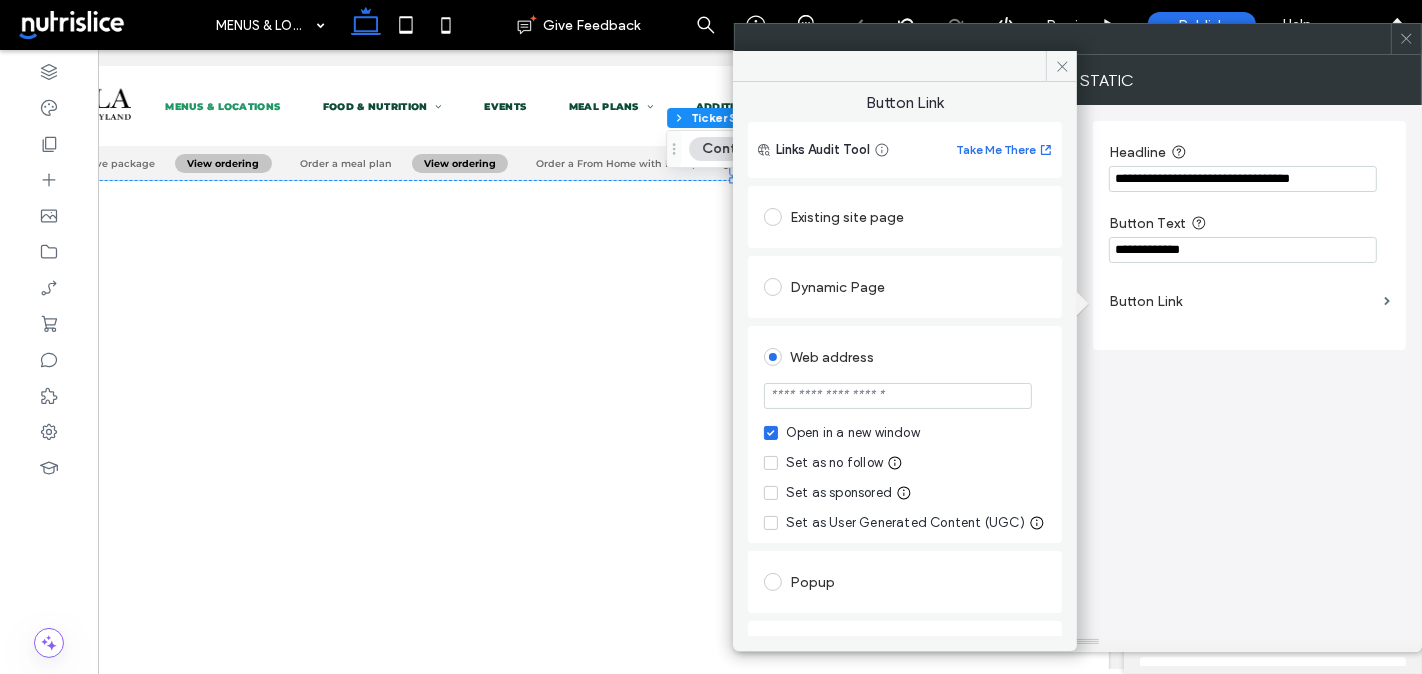 click at bounding box center [898, 396] 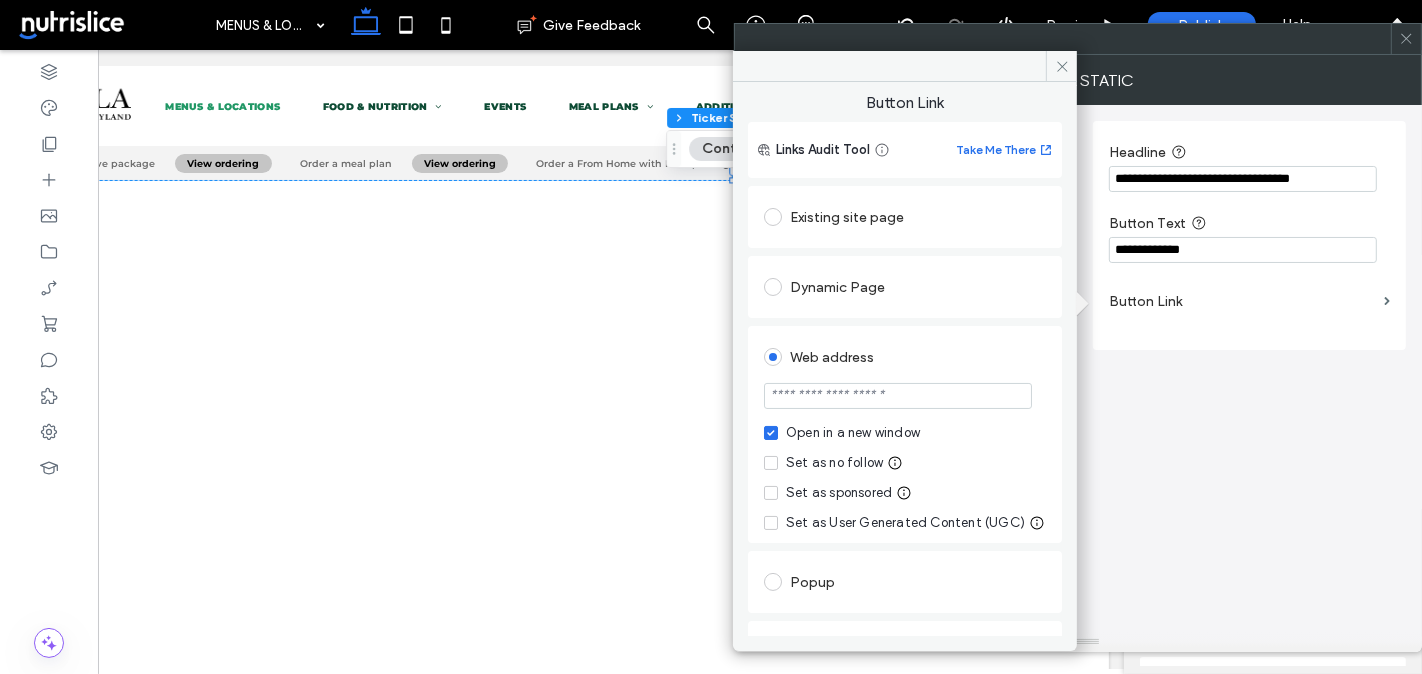 paste on "**********" 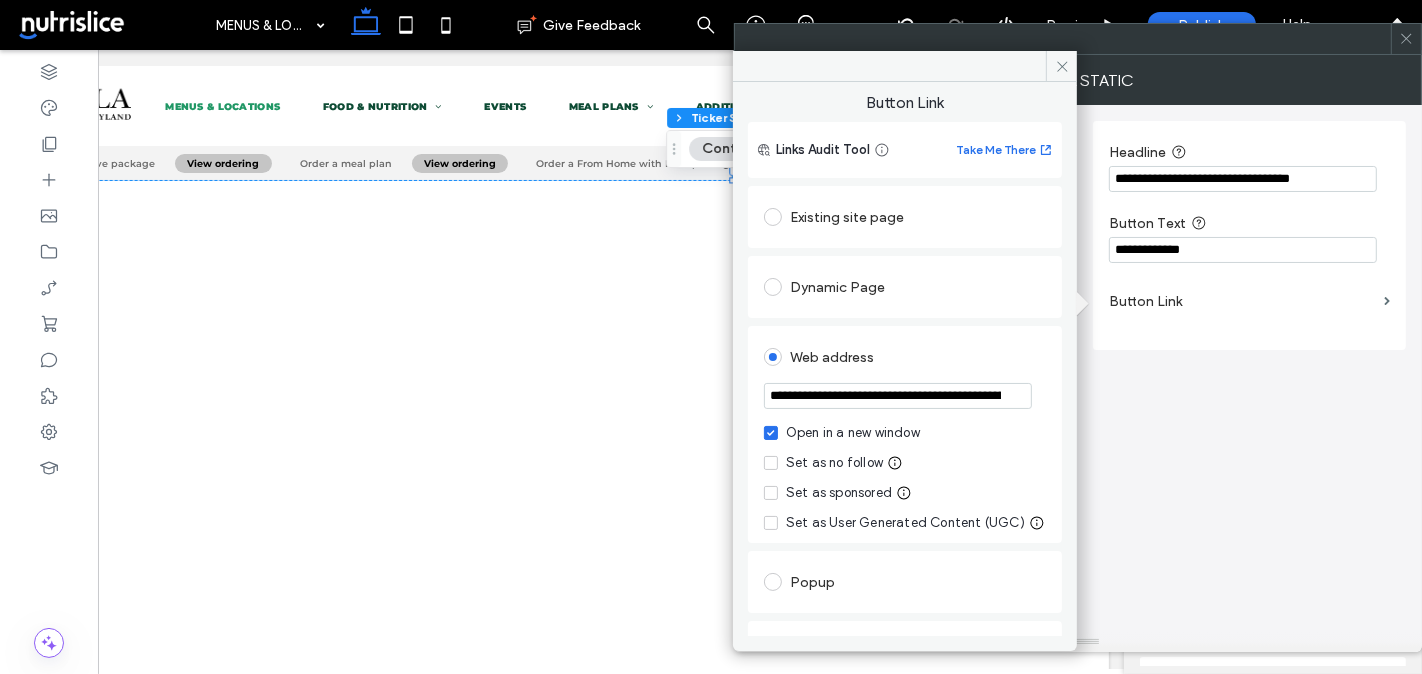scroll, scrollTop: 0, scrollLeft: 255, axis: horizontal 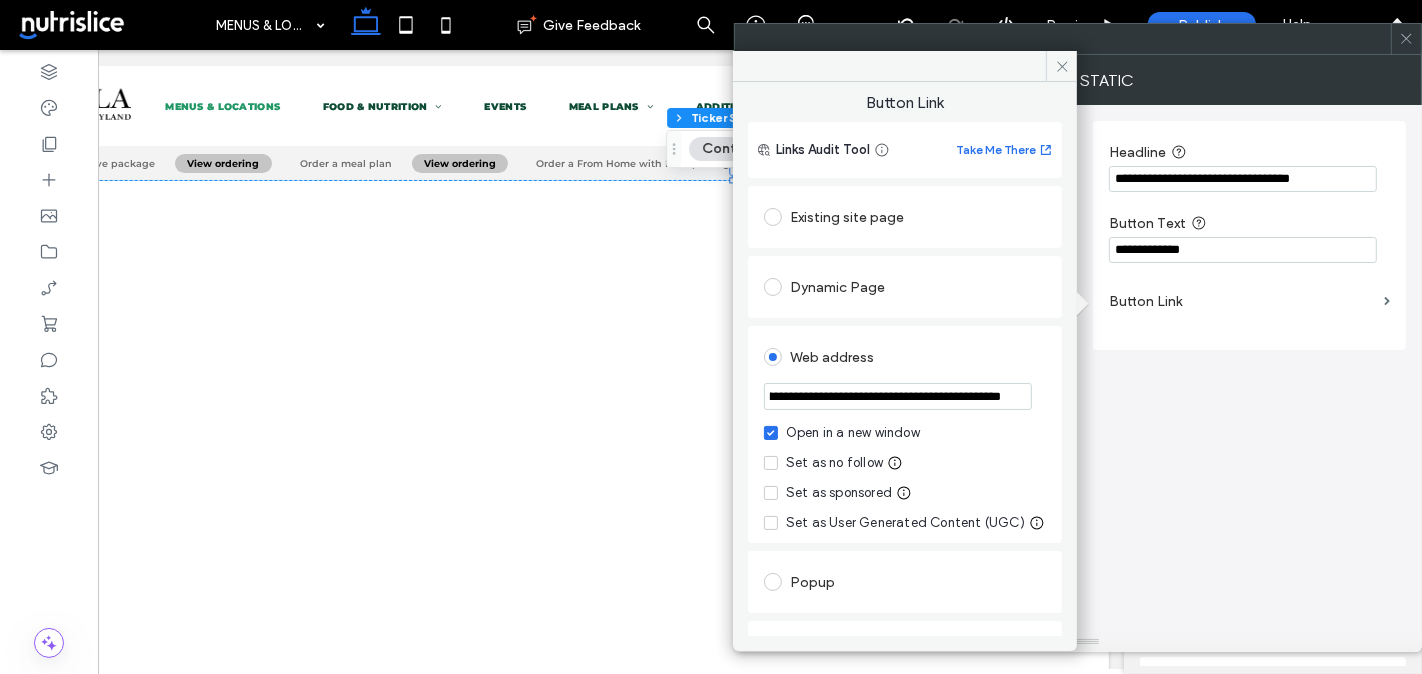 type on "**********" 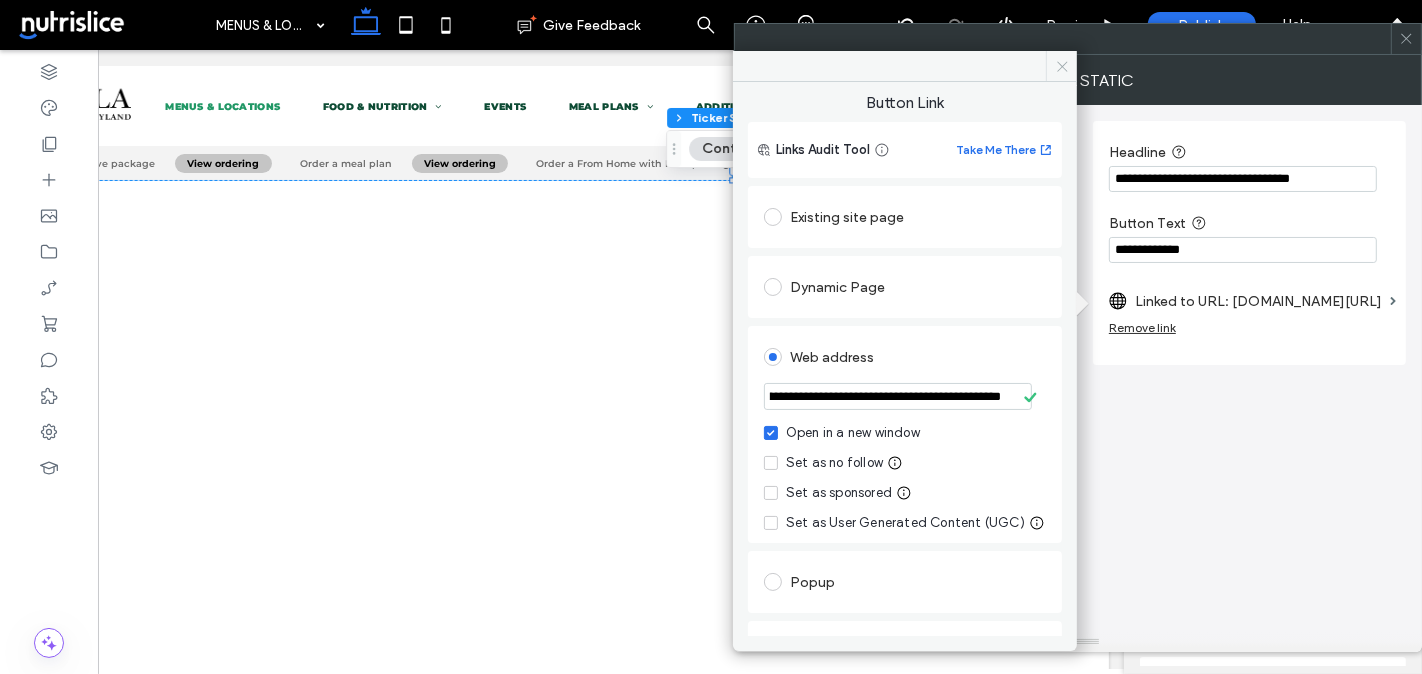 scroll, scrollTop: 0, scrollLeft: 0, axis: both 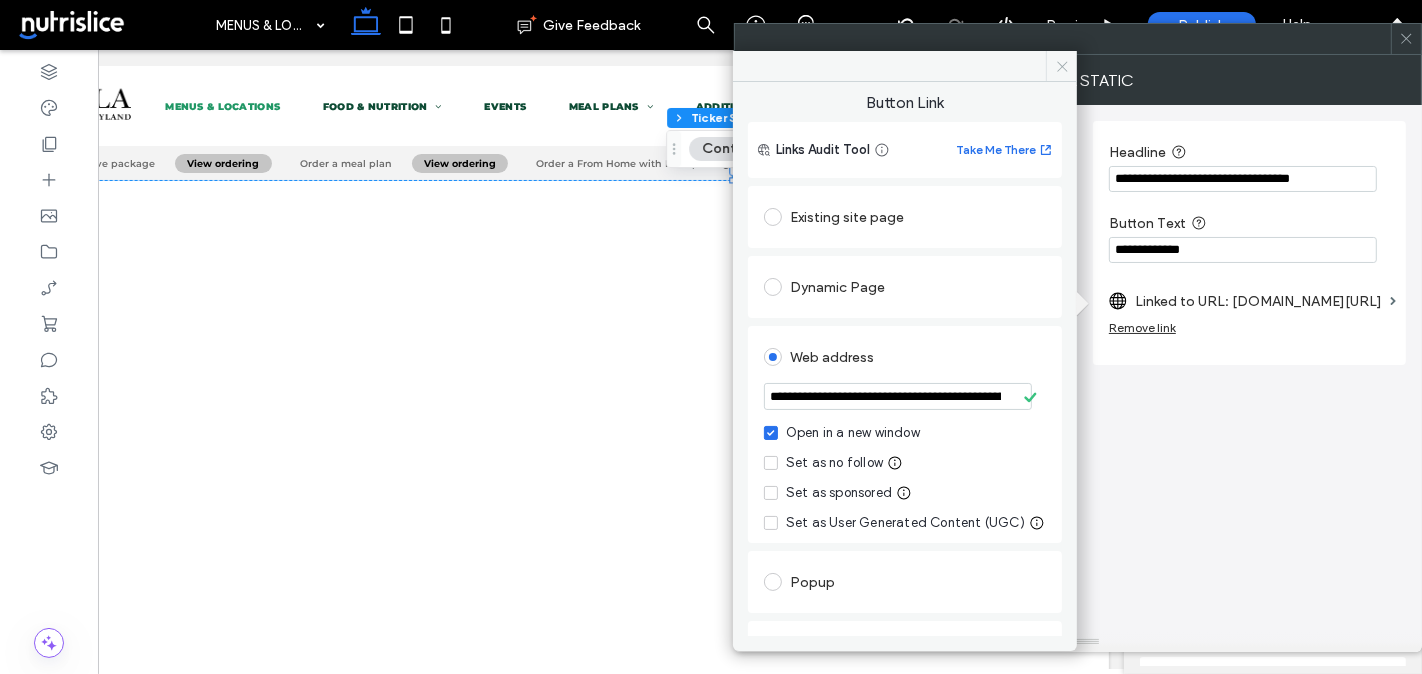 click at bounding box center [1061, 66] 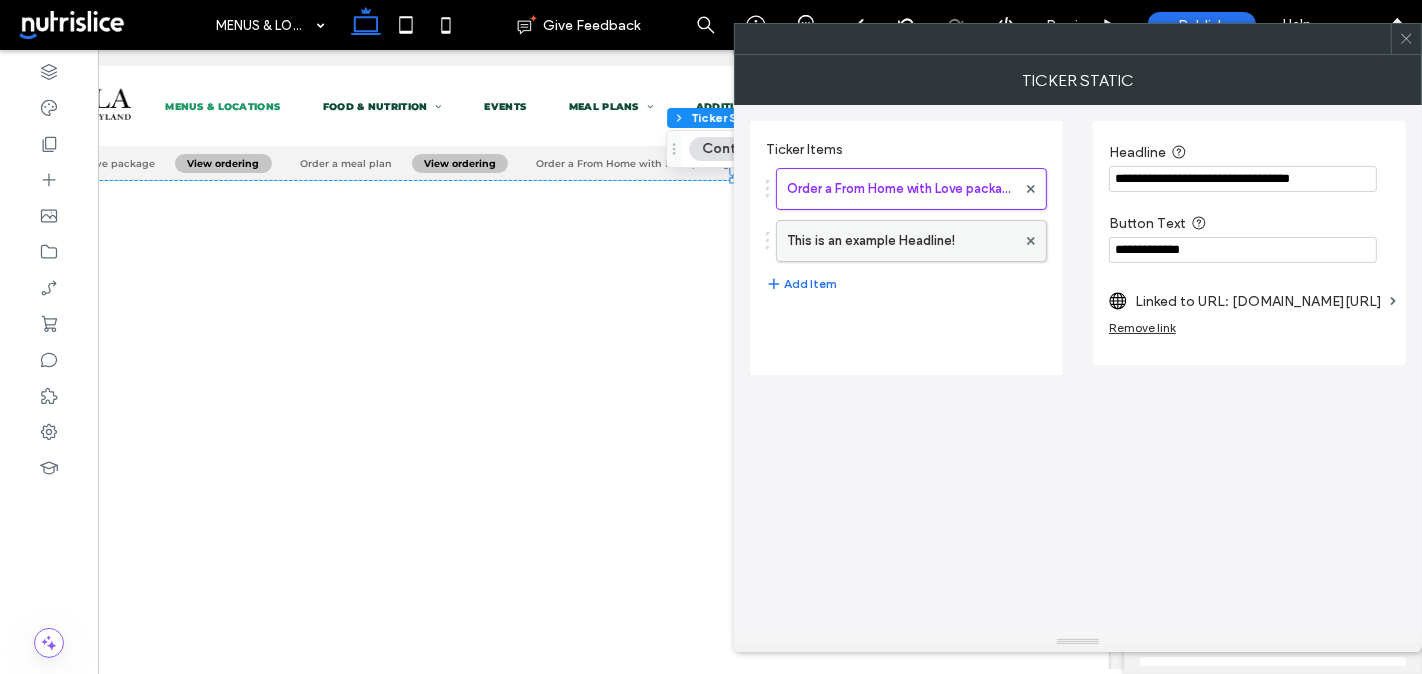 click on "This is an example Headline!" at bounding box center [901, 241] 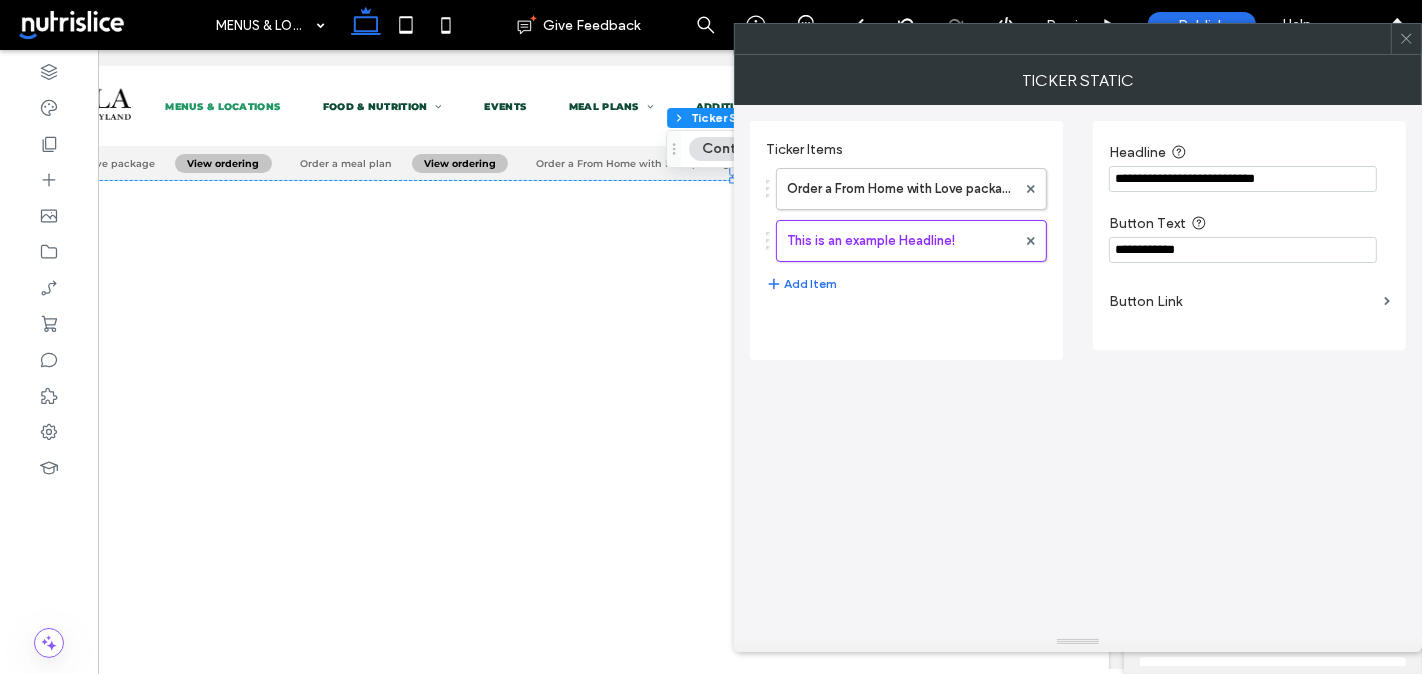 click on "**********" at bounding box center (1243, 179) 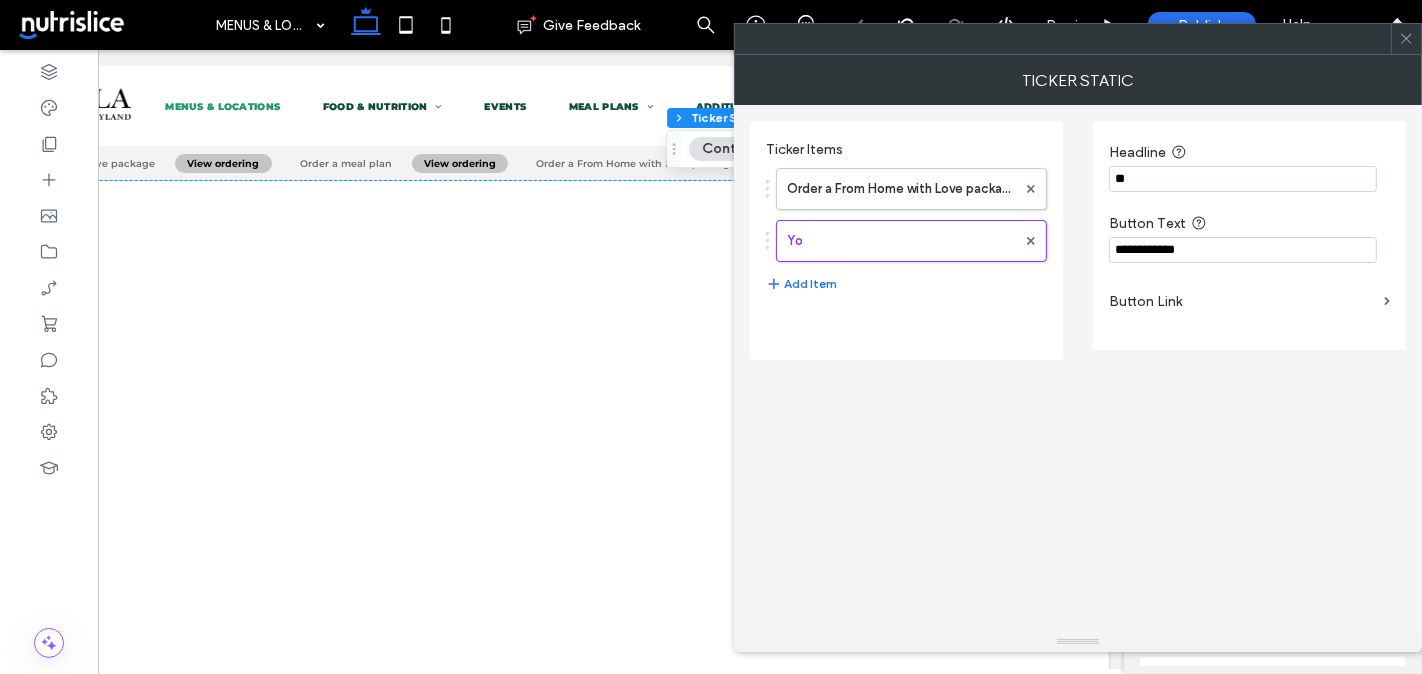 type on "*" 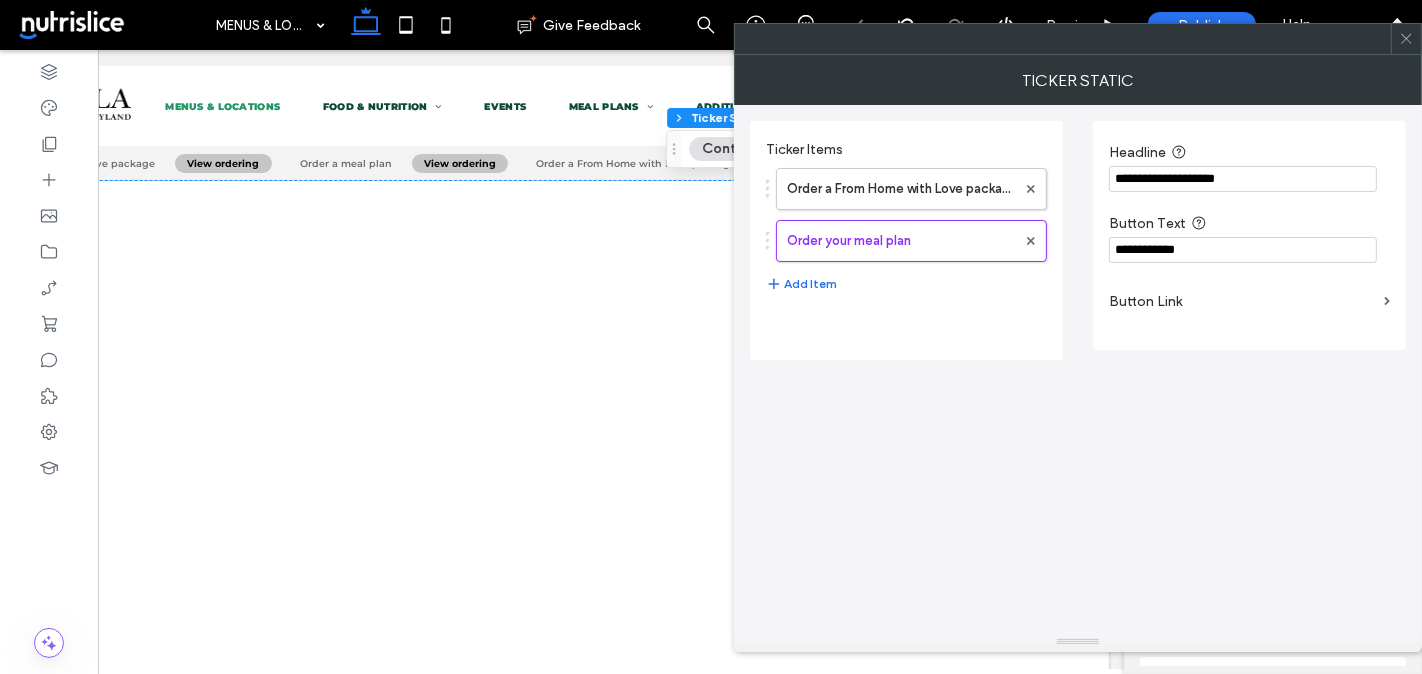 type on "**********" 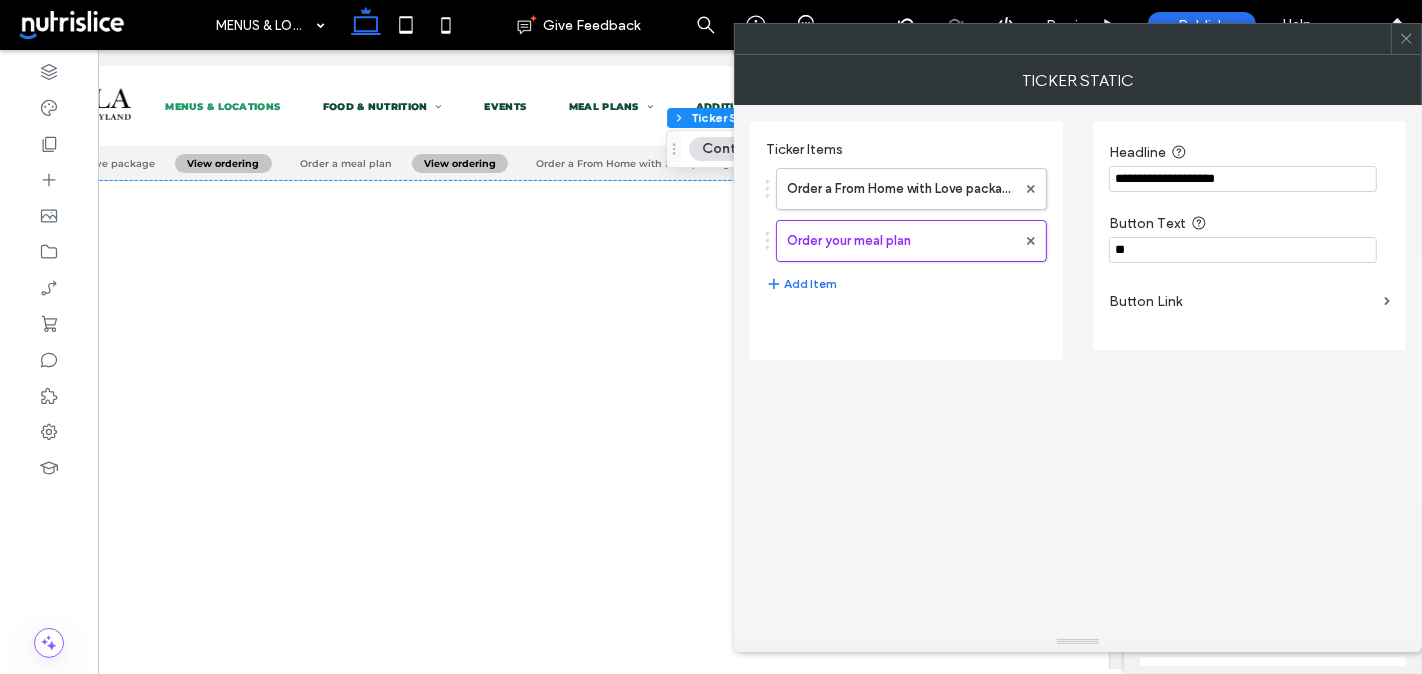type on "*" 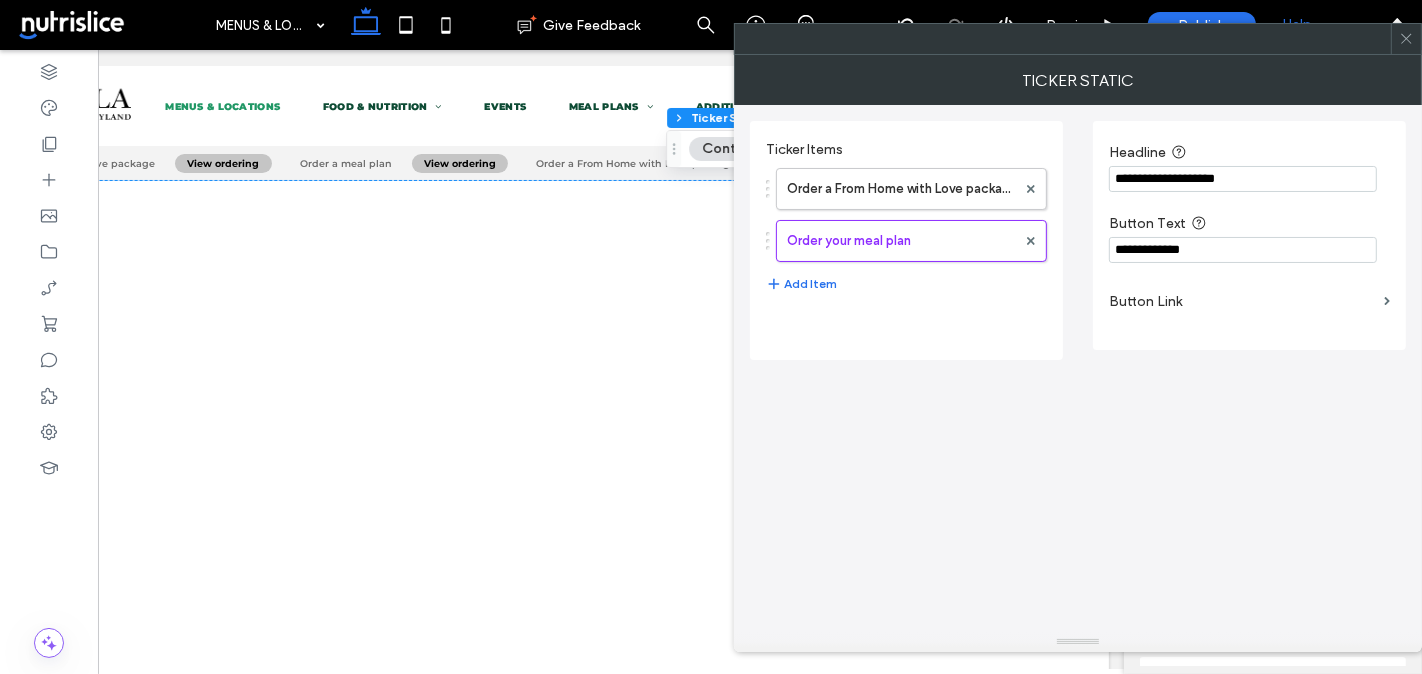 type on "**********" 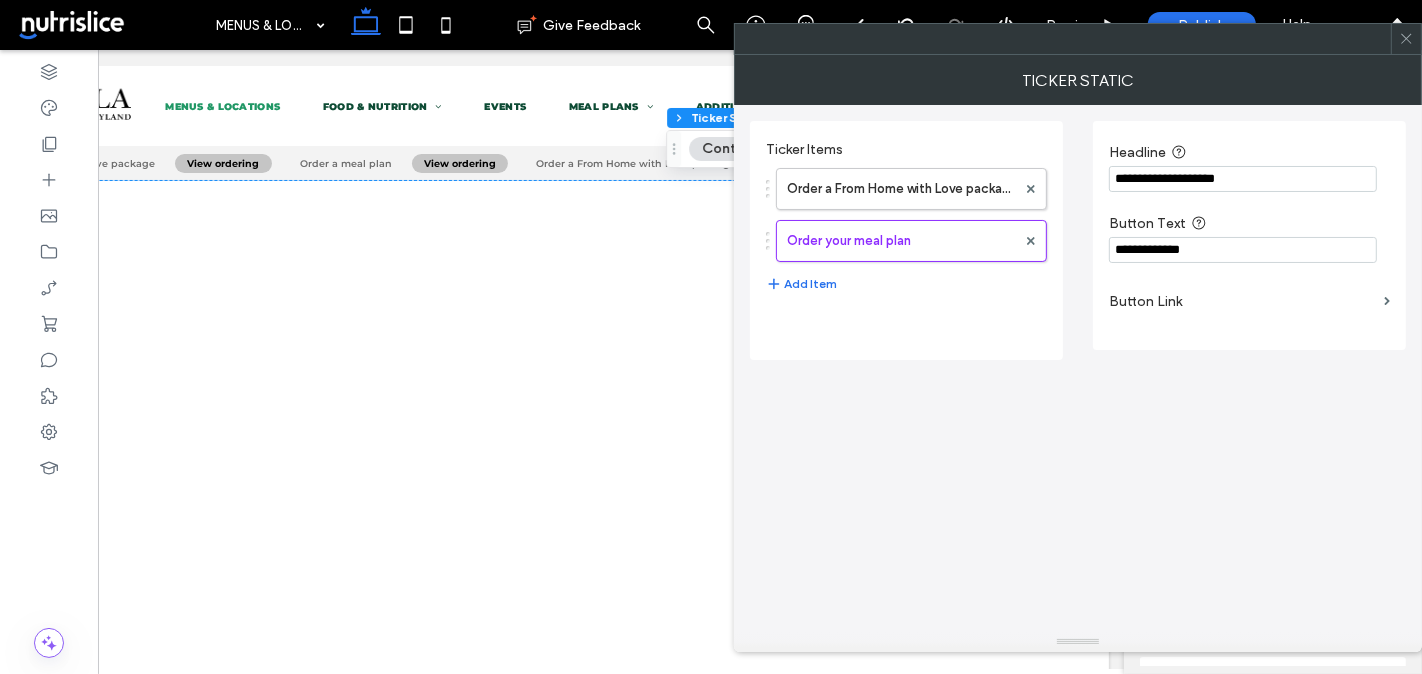 click on "Button Link" at bounding box center [1242, 301] 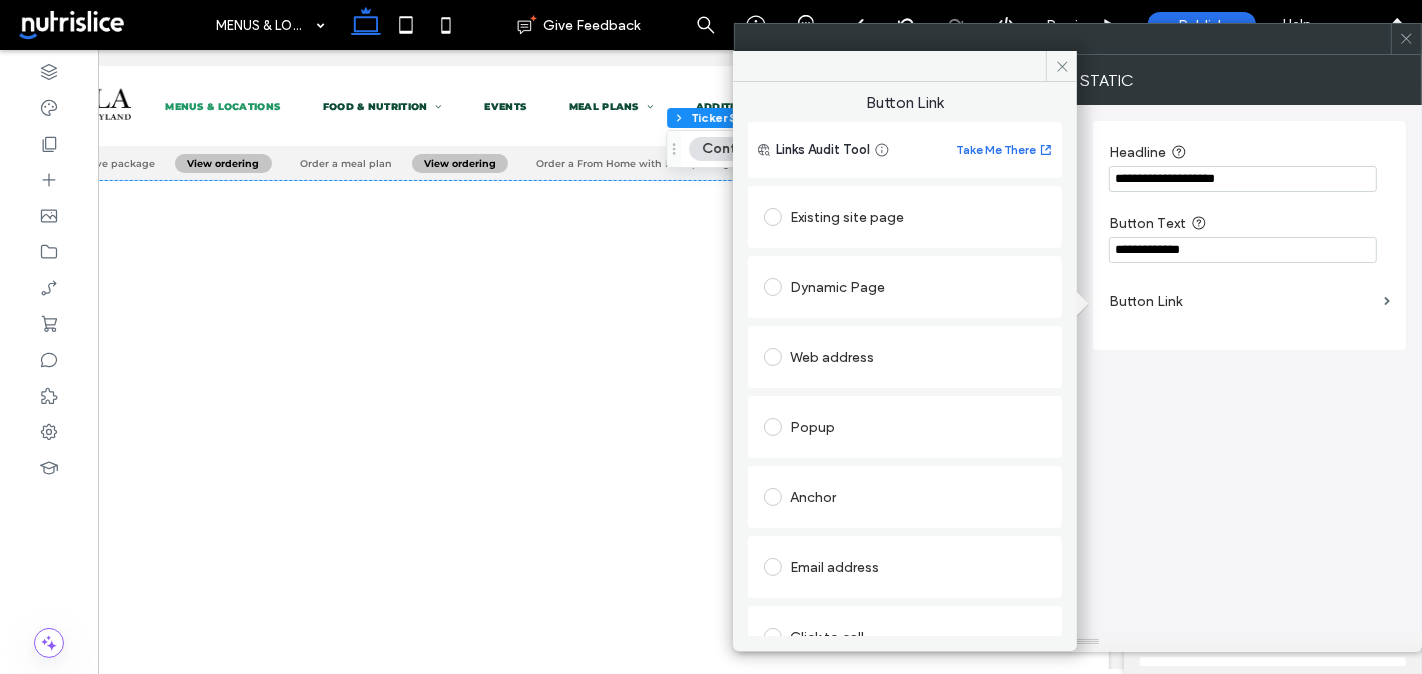 click on "Web address" at bounding box center [905, 357] 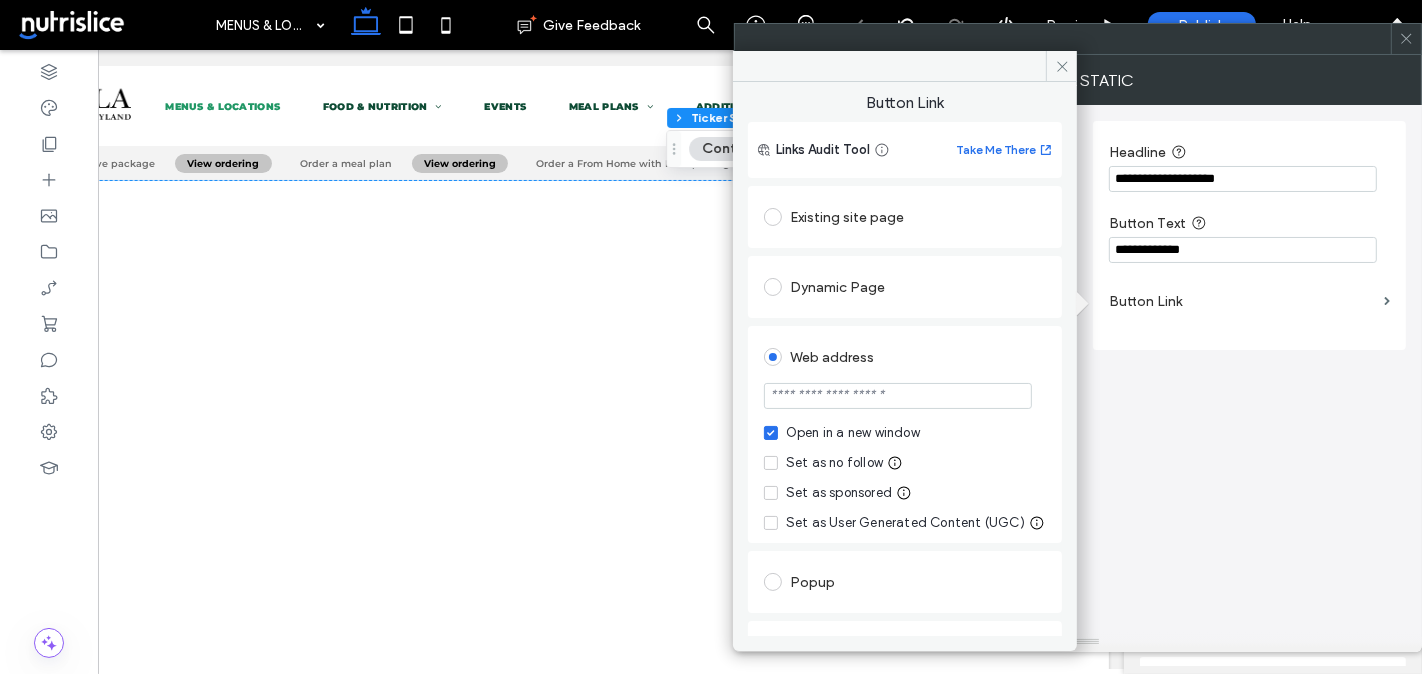 click at bounding box center [898, 396] 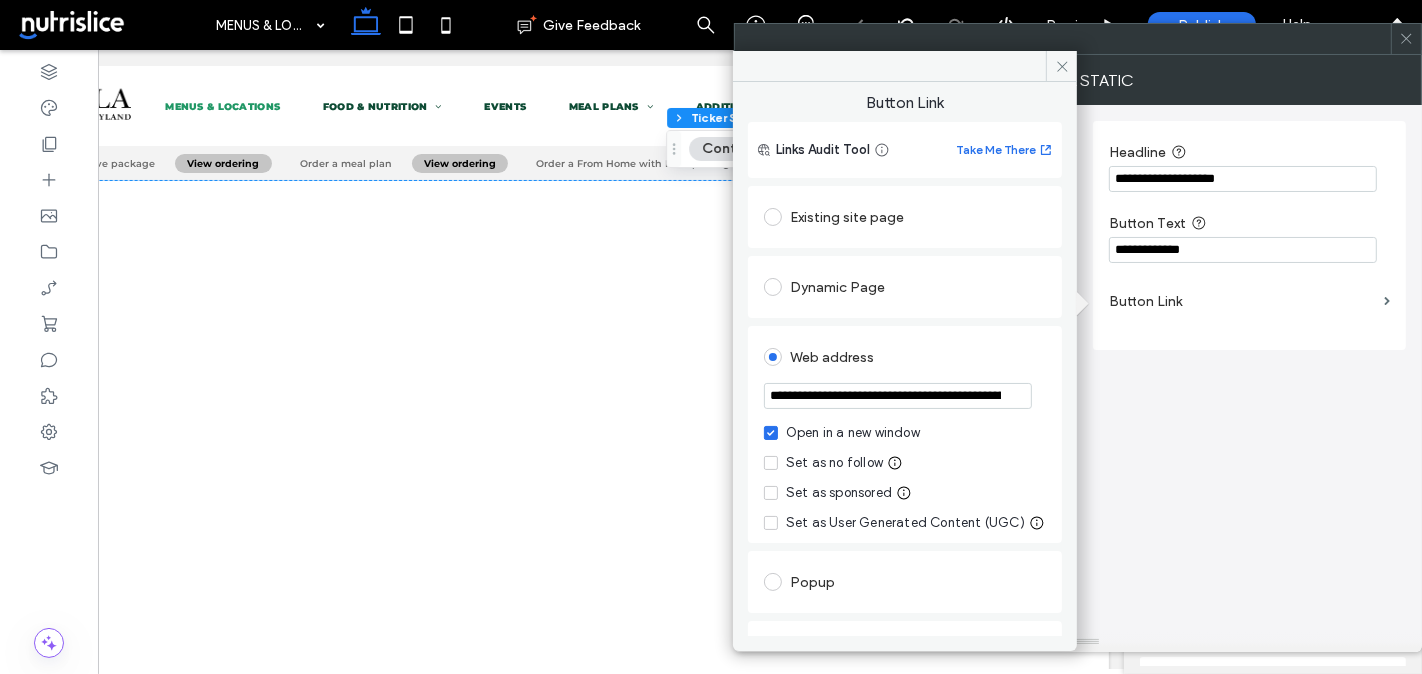 scroll, scrollTop: 0, scrollLeft: 140, axis: horizontal 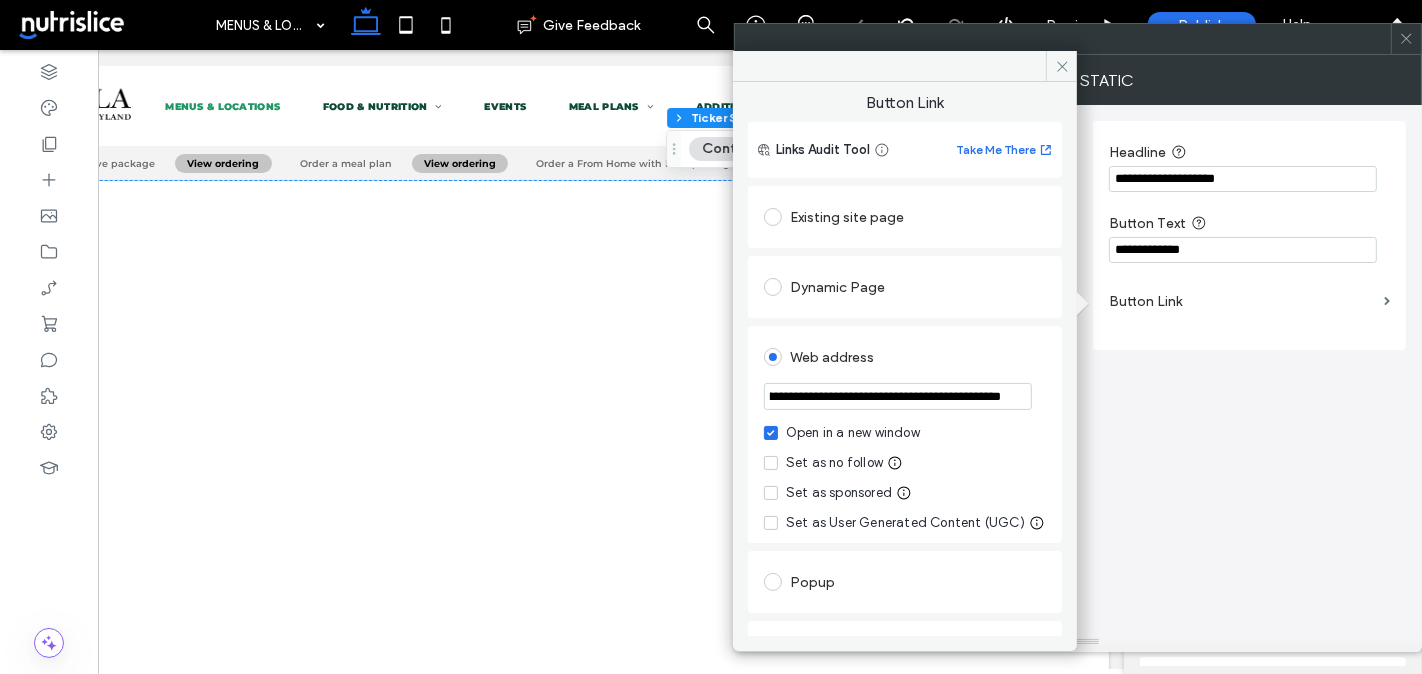 type on "**********" 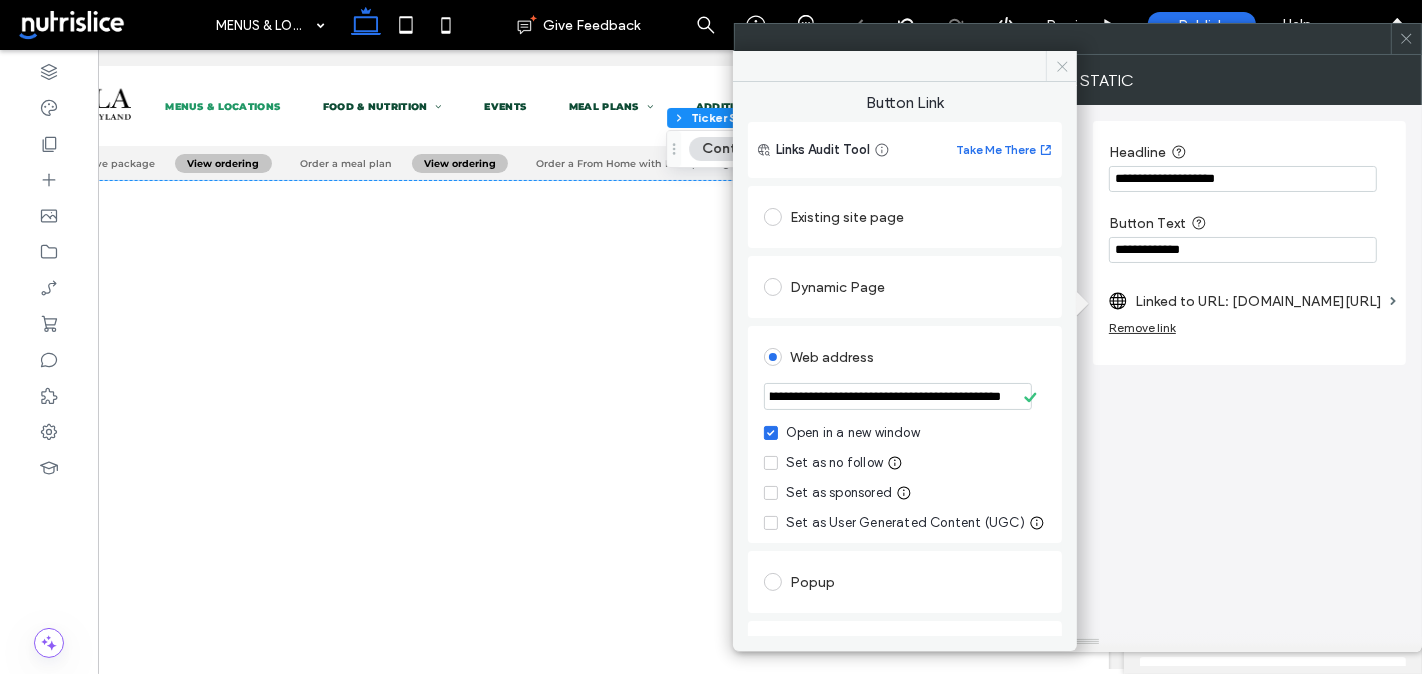 scroll, scrollTop: 0, scrollLeft: 0, axis: both 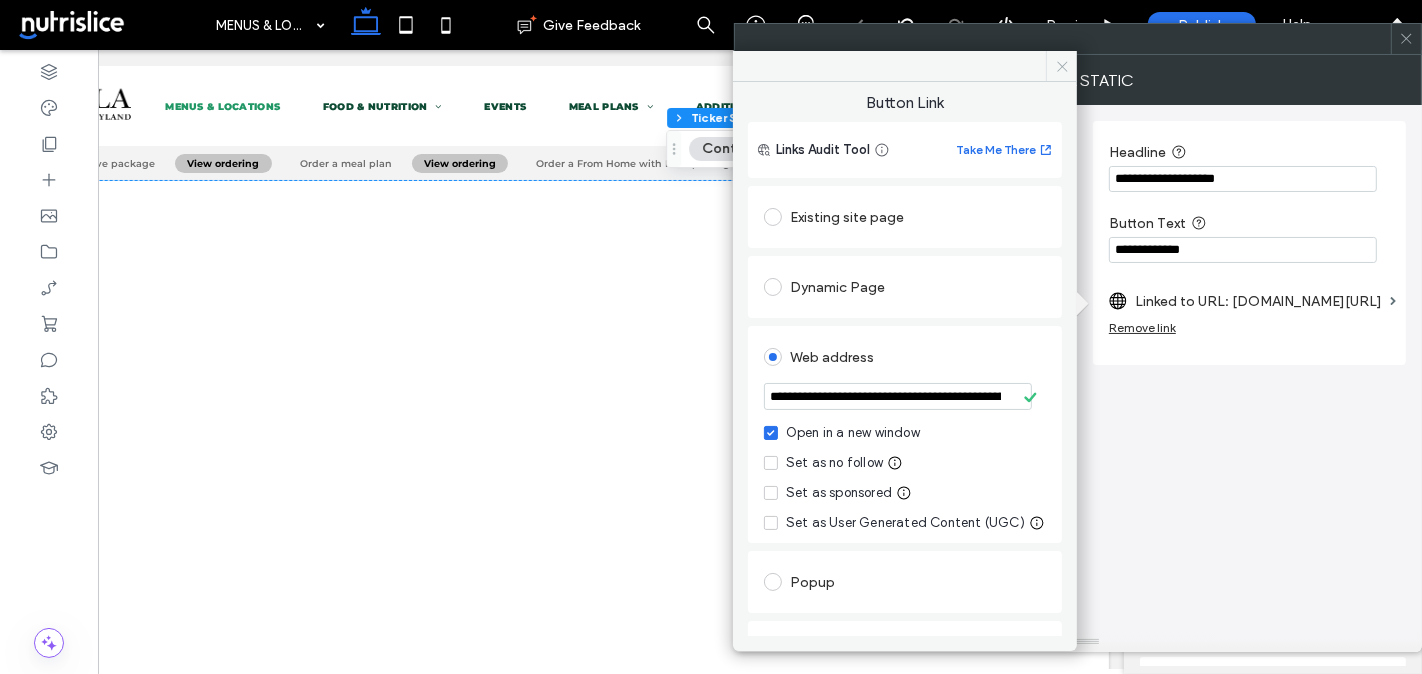 click 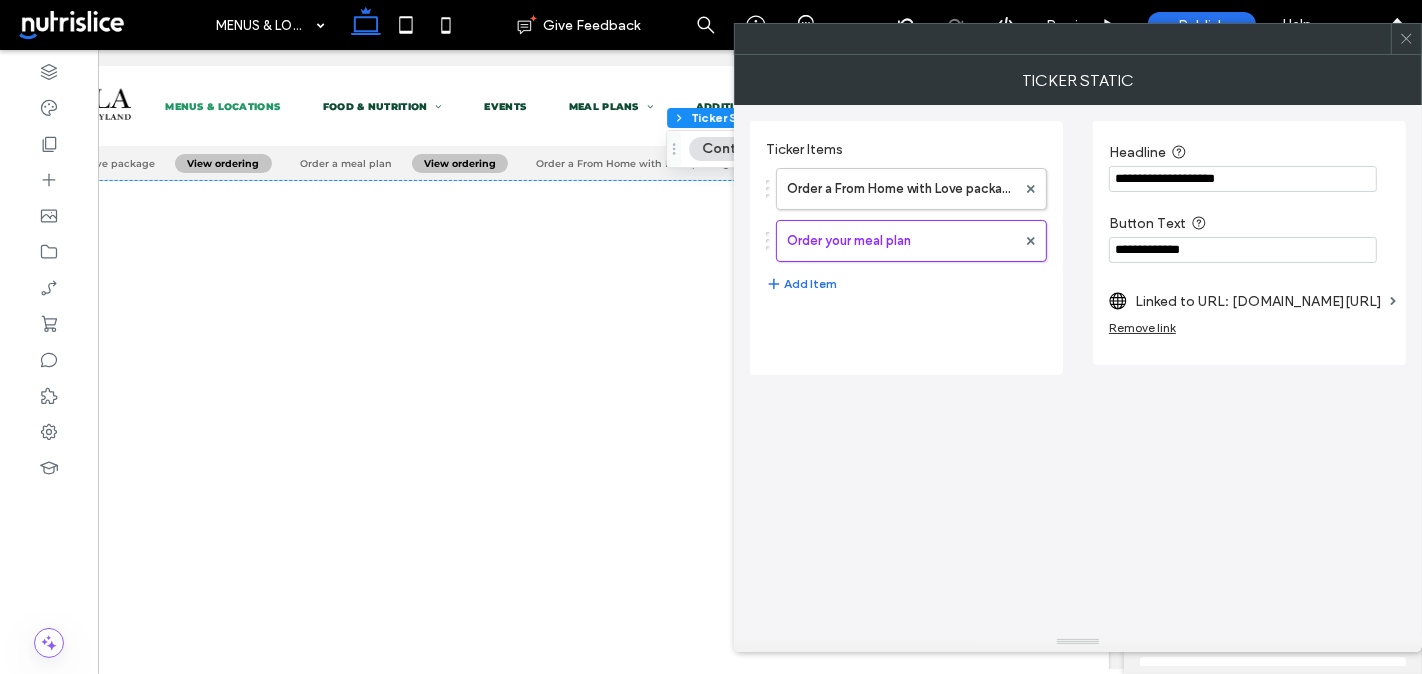 click 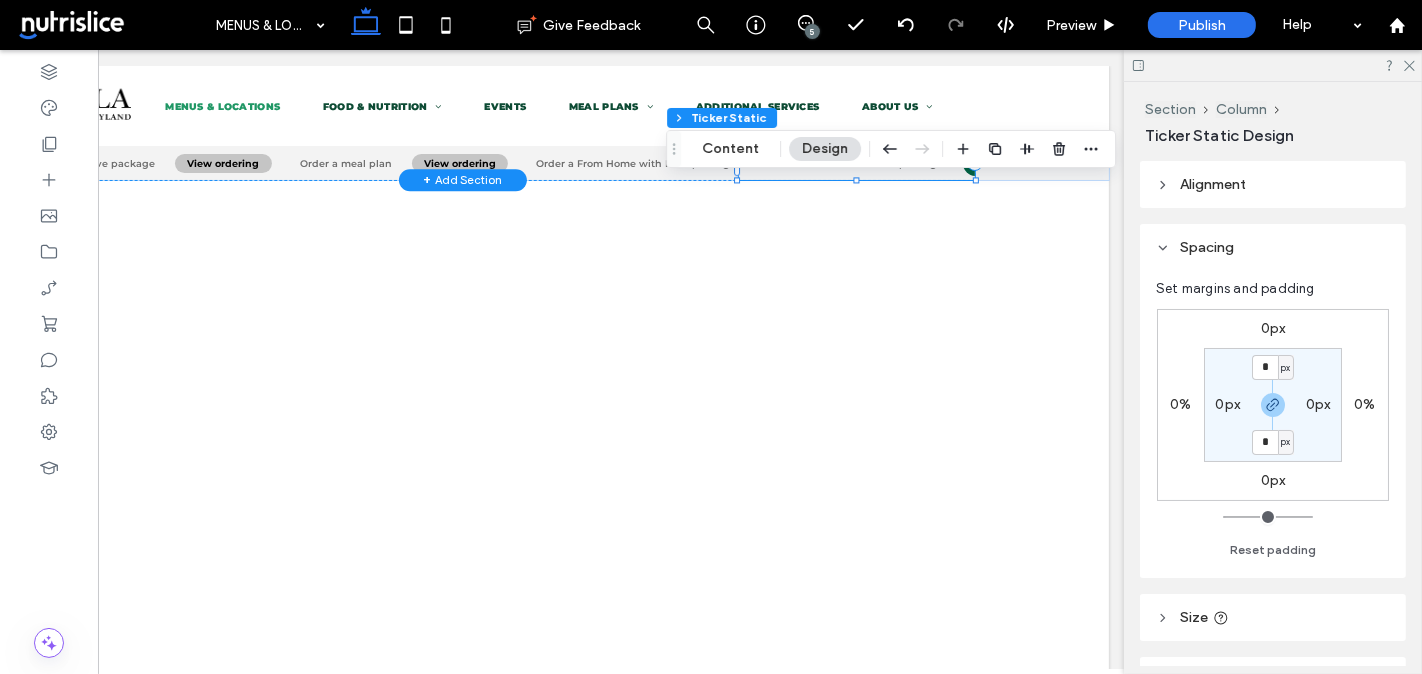 click on "+ Add Section" at bounding box center [464, 180] 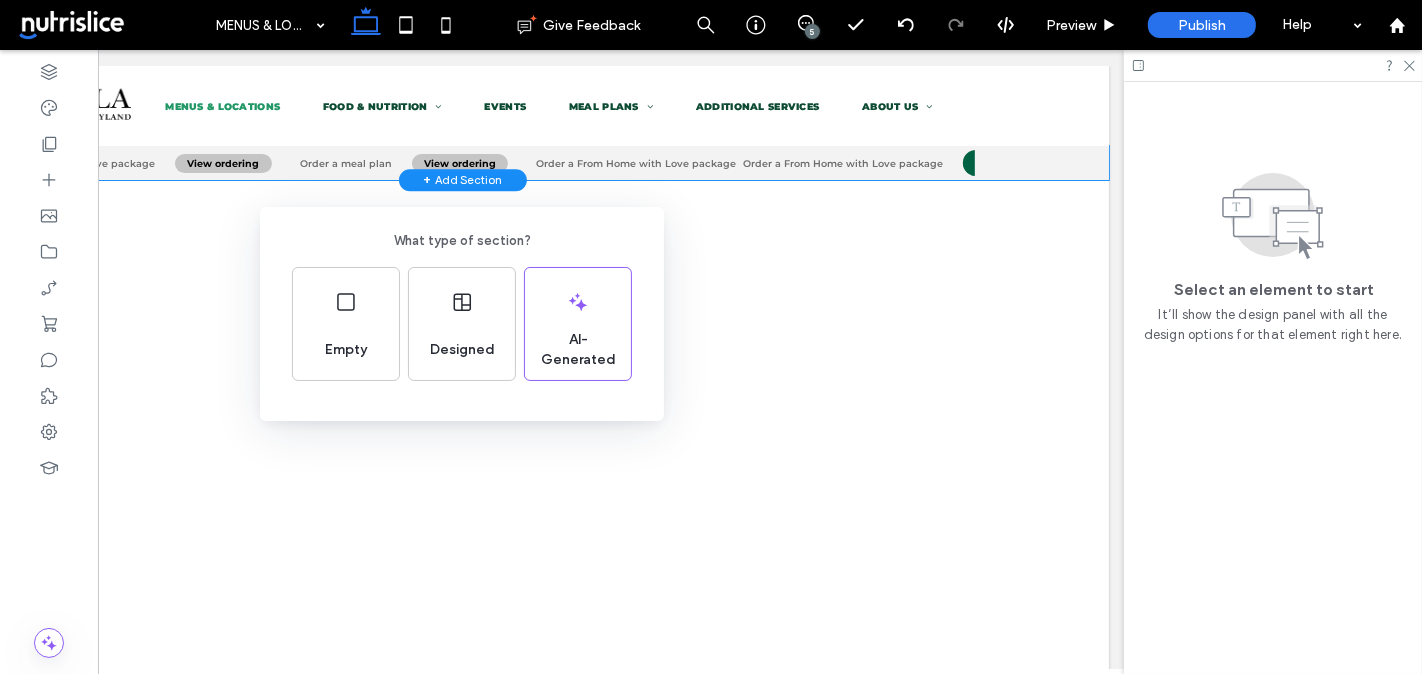 click on "What type of section? Empty Designed AI-Generated" at bounding box center [711, 386] 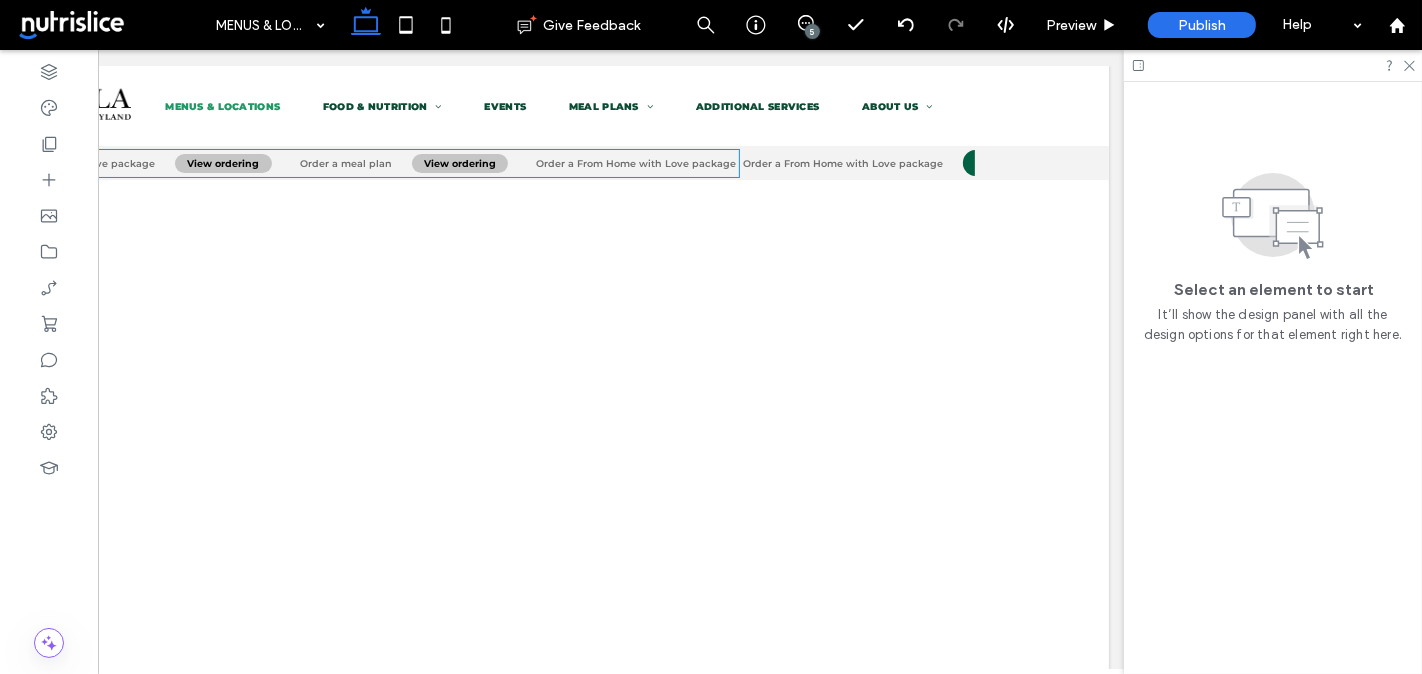 click on "Order a From Home with Love package" at bounding box center (1212, 163) 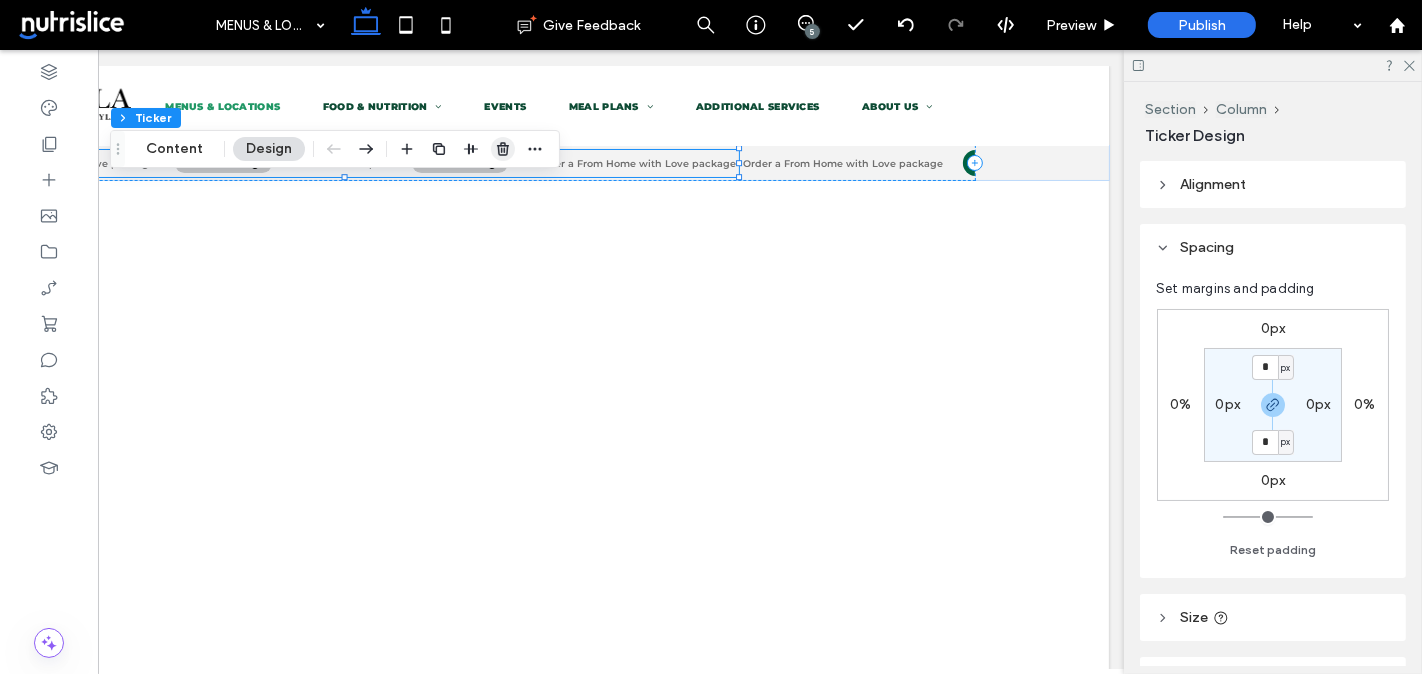 click 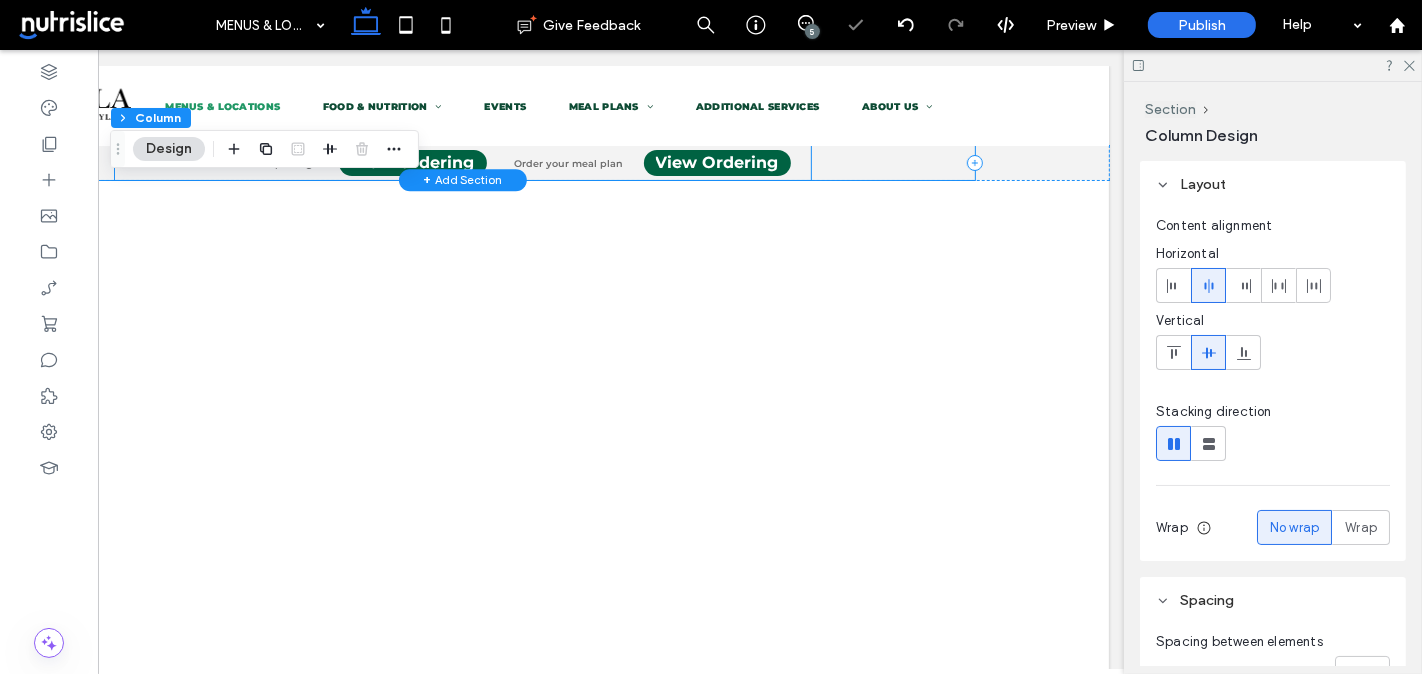 click at bounding box center [465, 180] 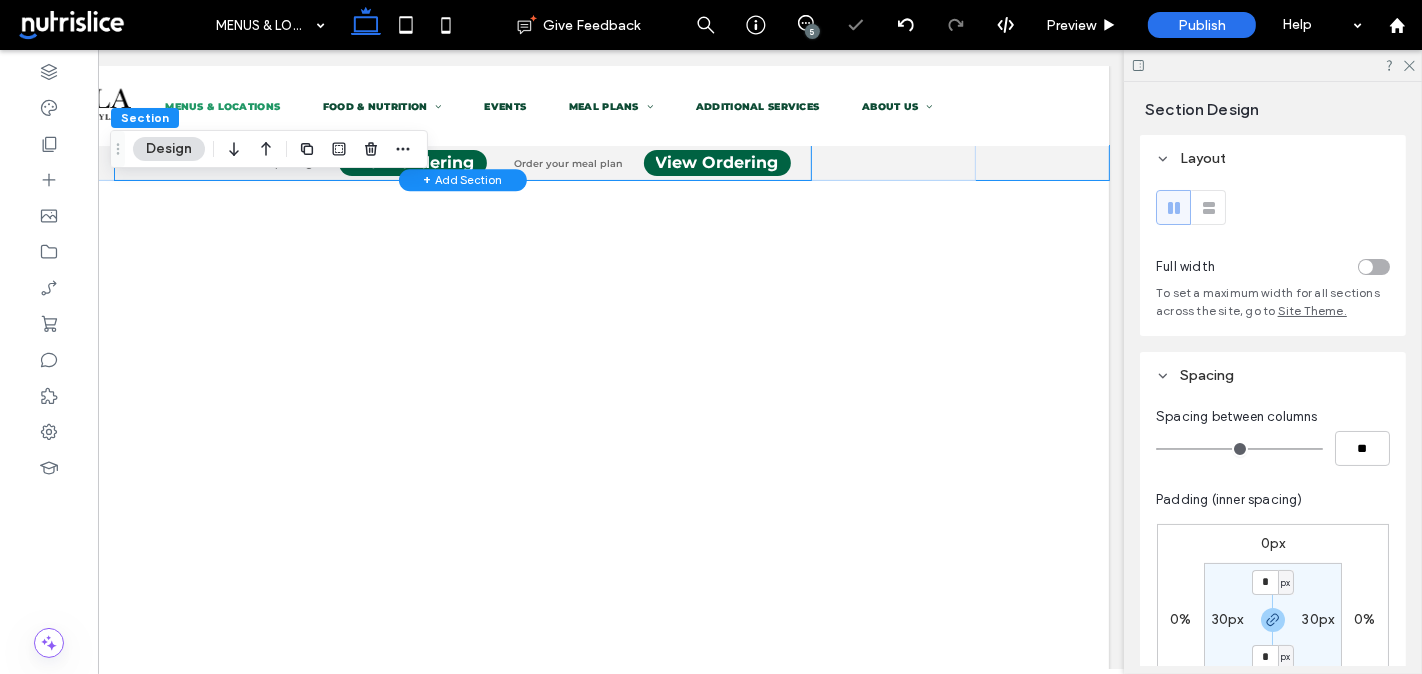 click on "Order your meal plan" at bounding box center [570, 163] 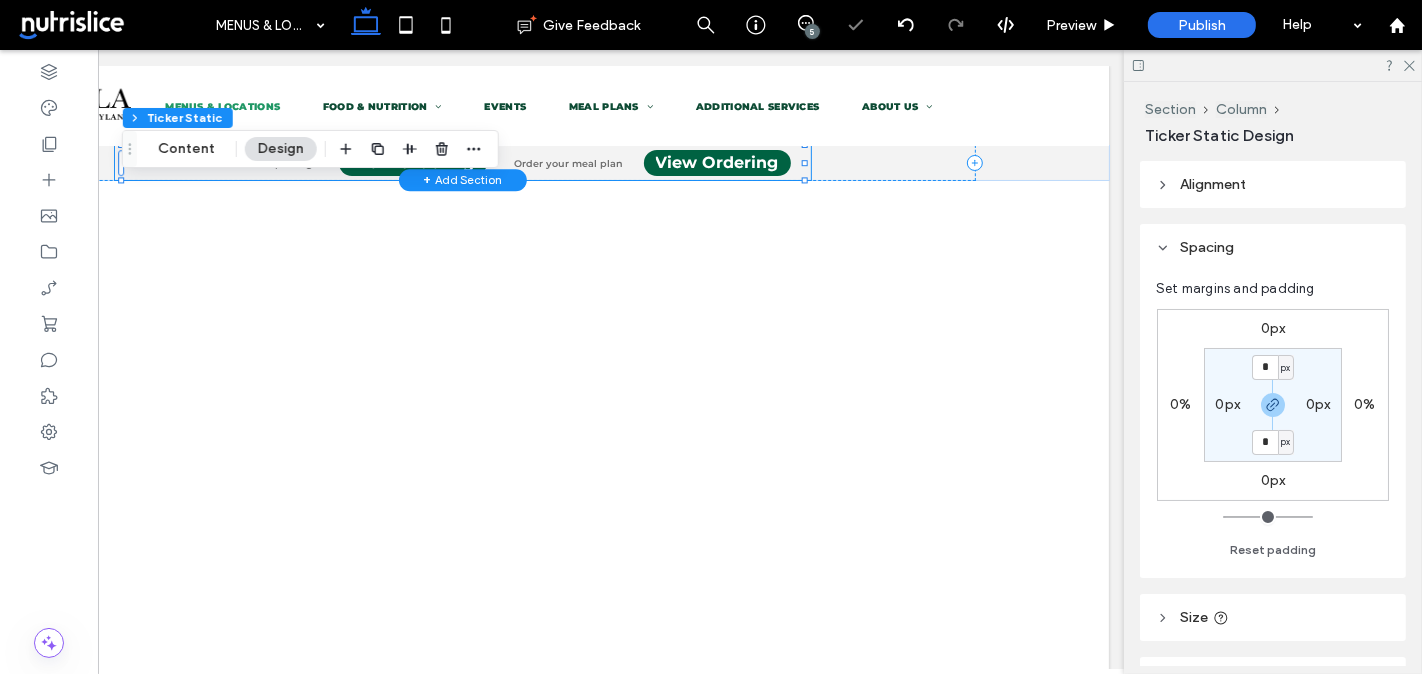 click on "Order your meal plan" at bounding box center [570, 163] 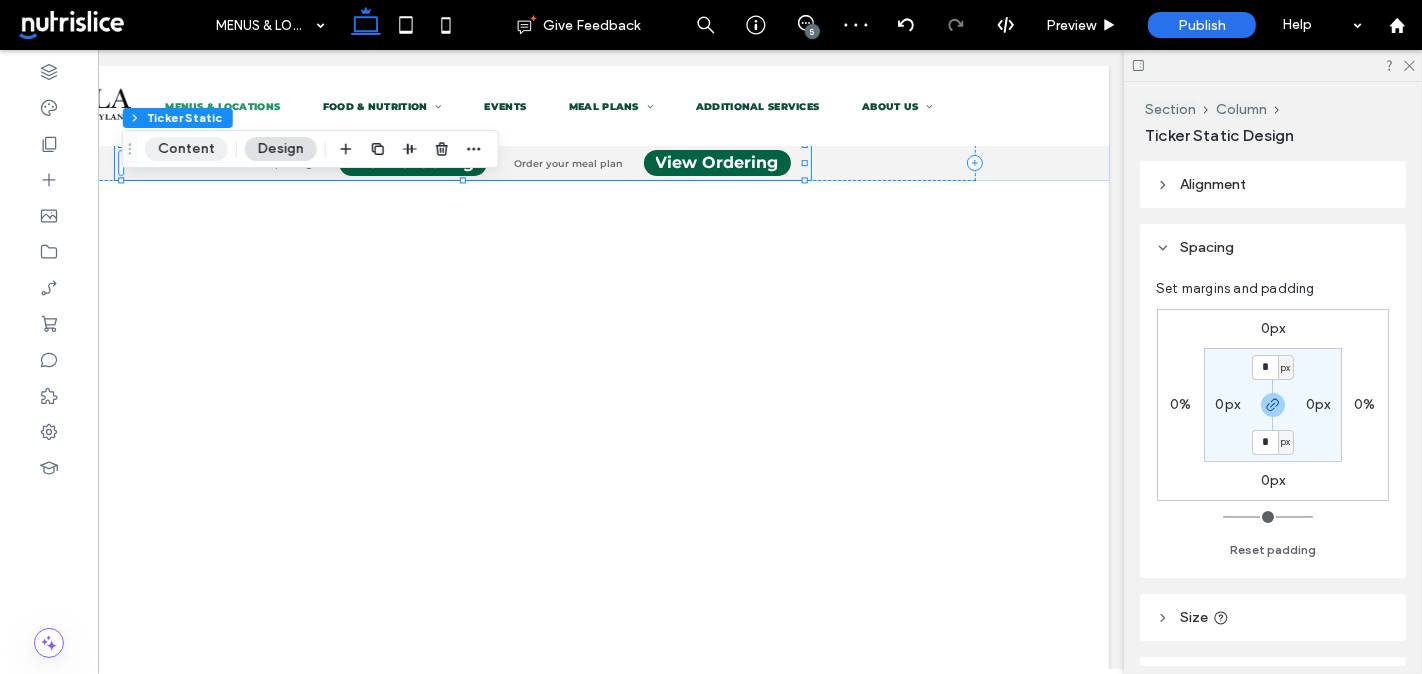 click on "Content" at bounding box center [186, 149] 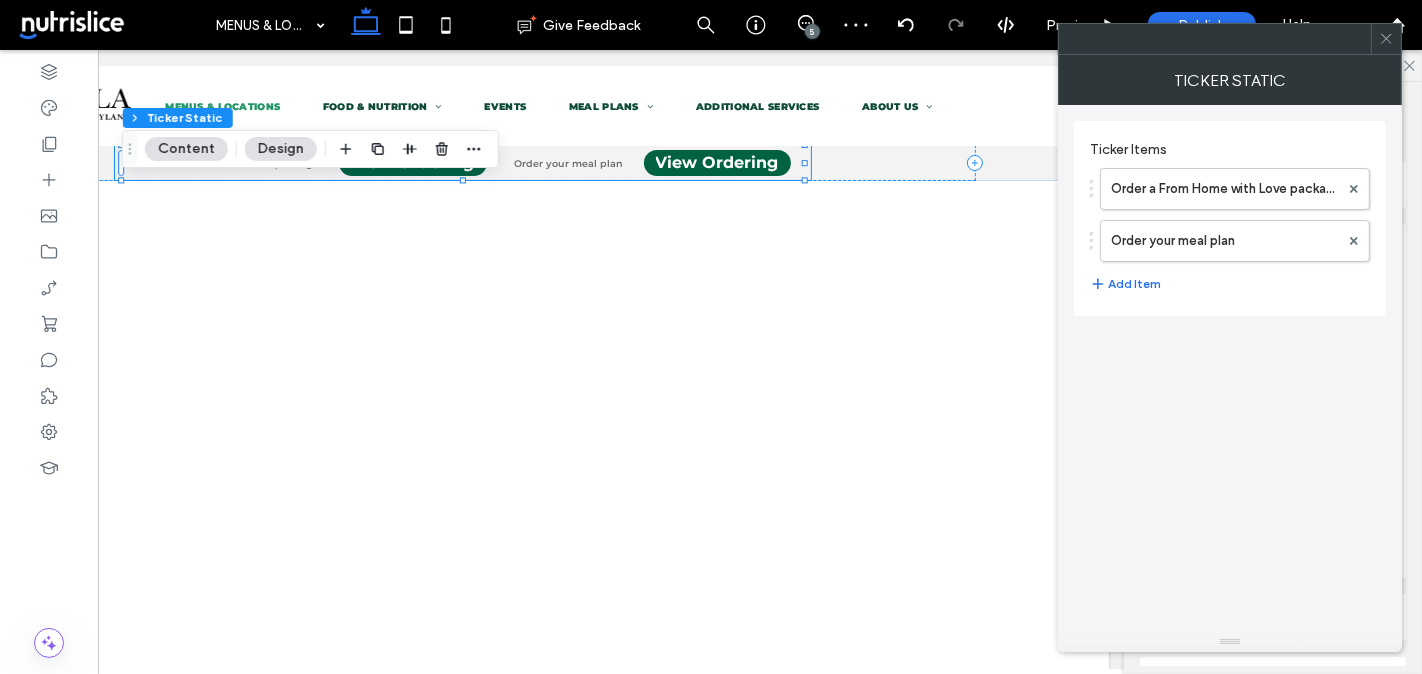 click on "Design" at bounding box center [281, 149] 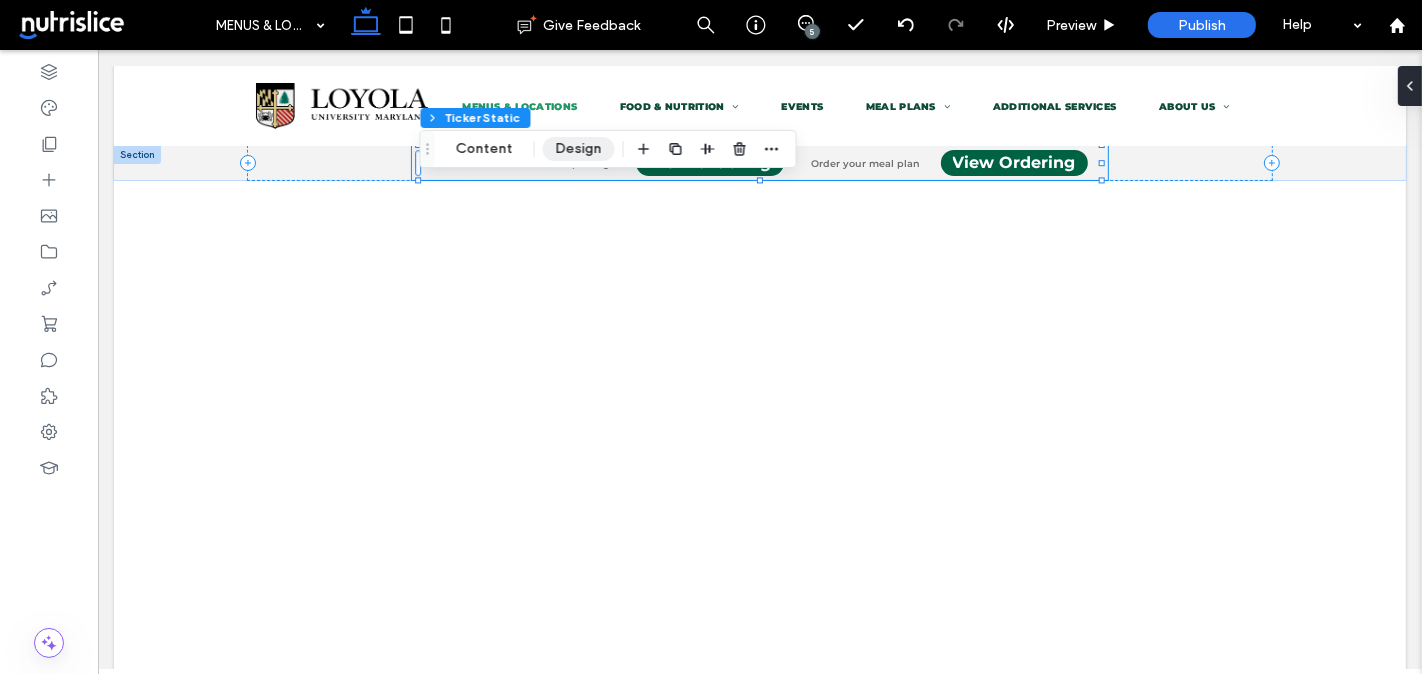 click on "Design" at bounding box center (579, 149) 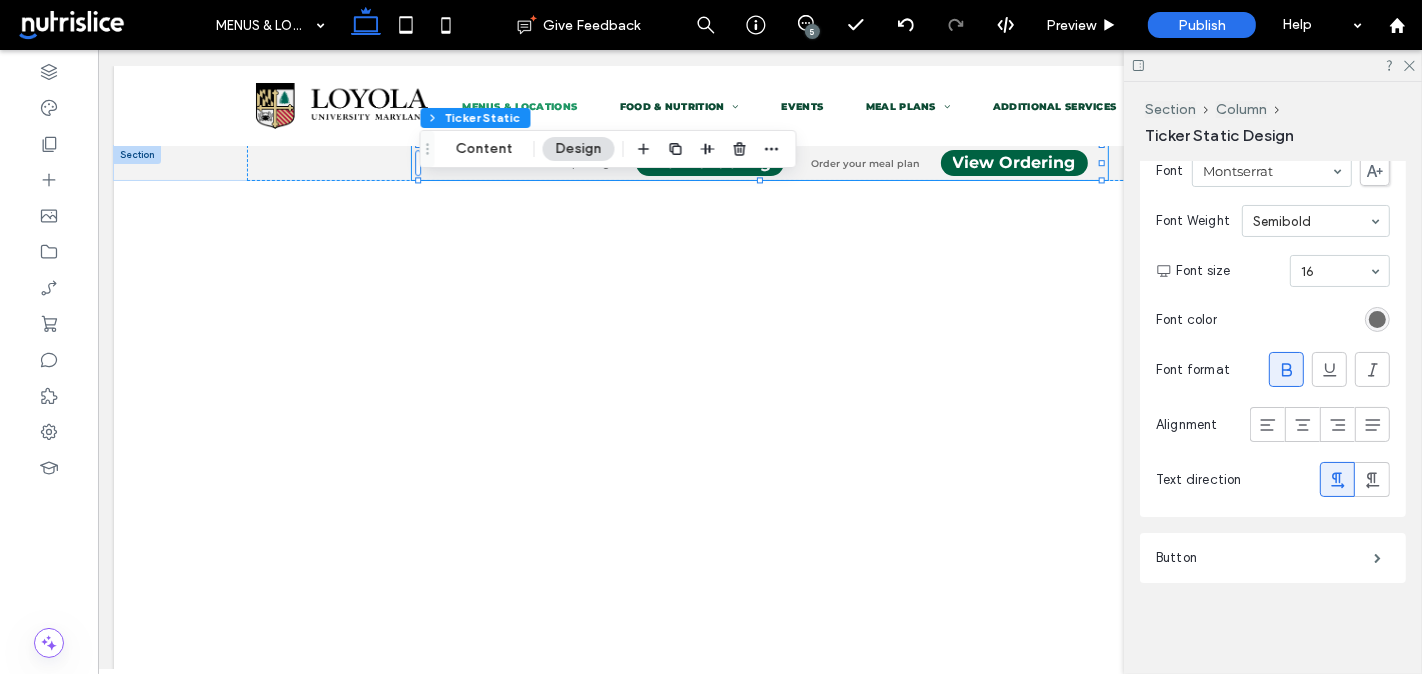 scroll, scrollTop: 766, scrollLeft: 0, axis: vertical 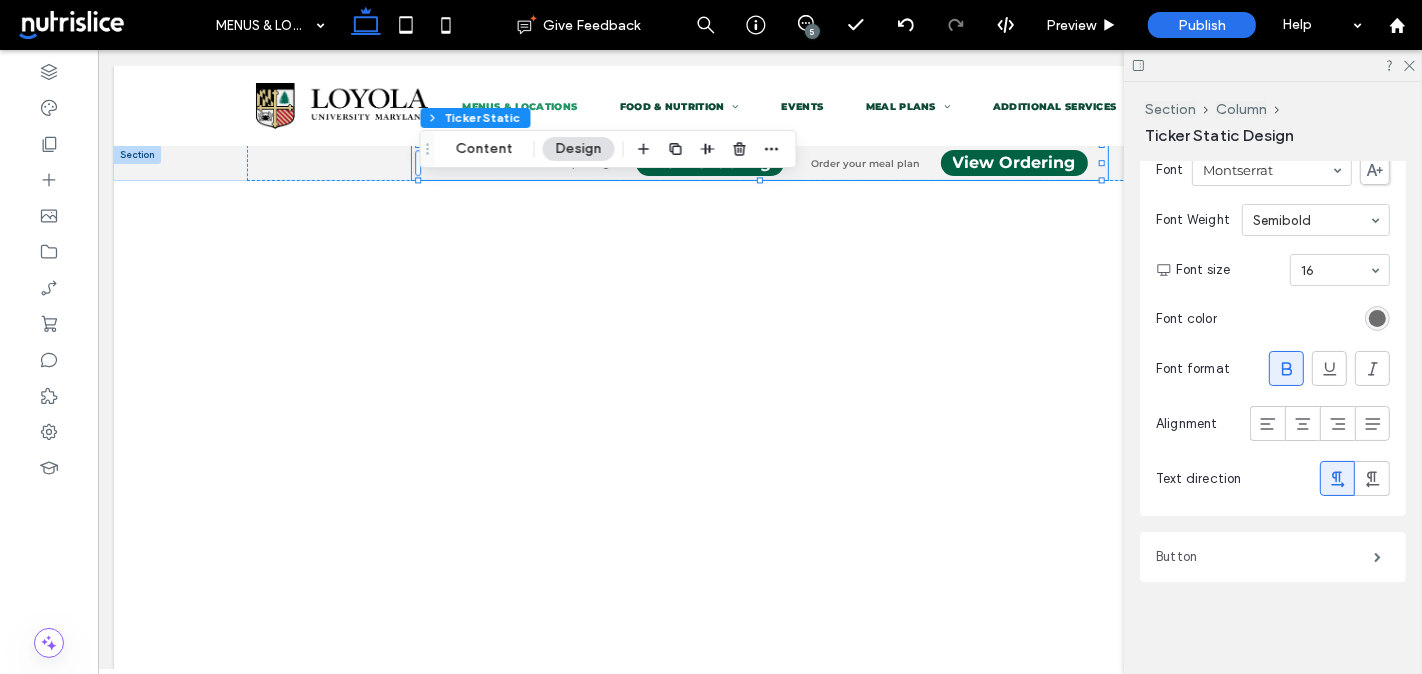 click on "Button" at bounding box center (1265, 557) 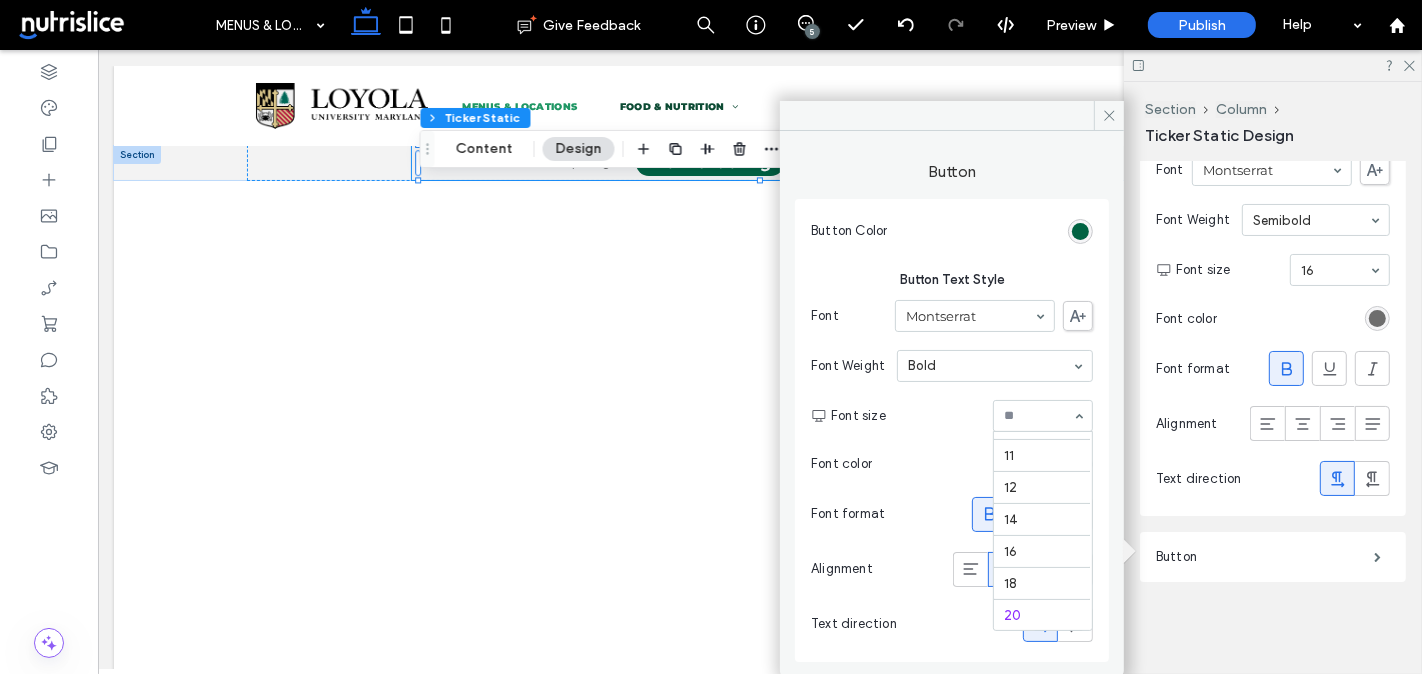 scroll, scrollTop: 67, scrollLeft: 0, axis: vertical 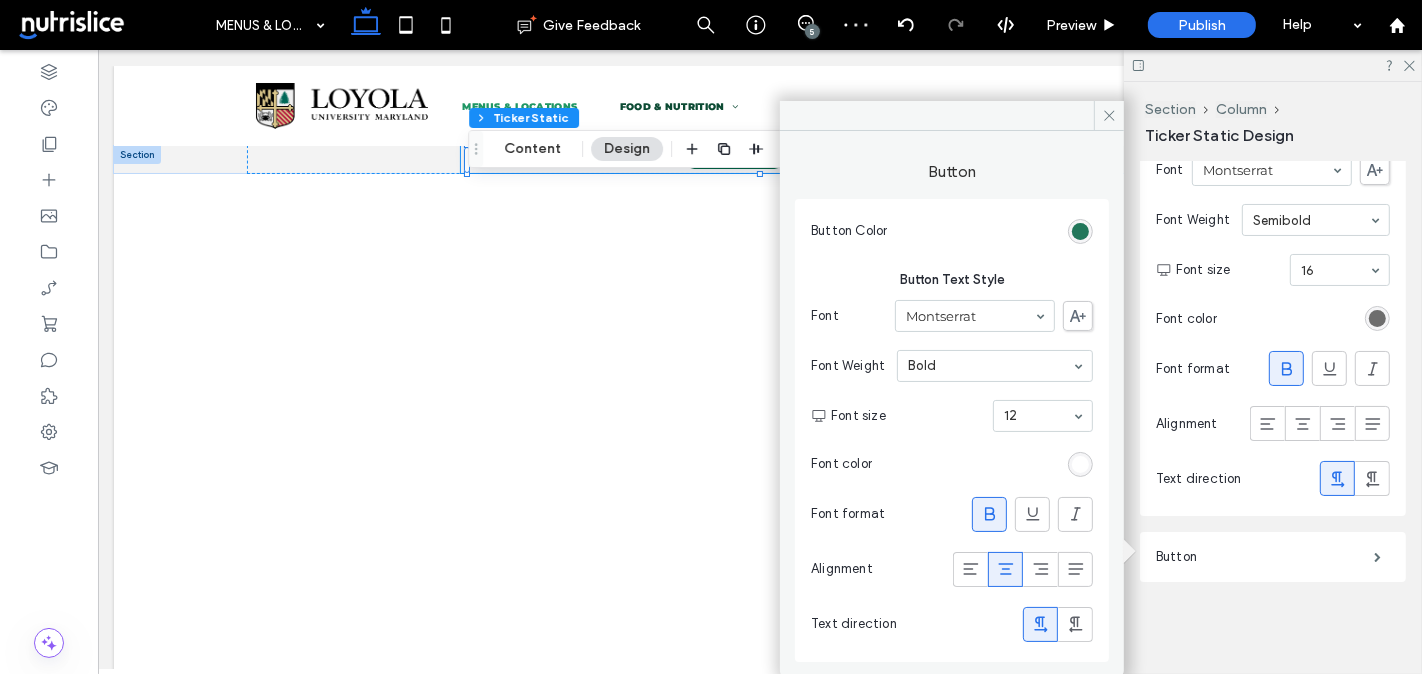 click at bounding box center (1080, 231) 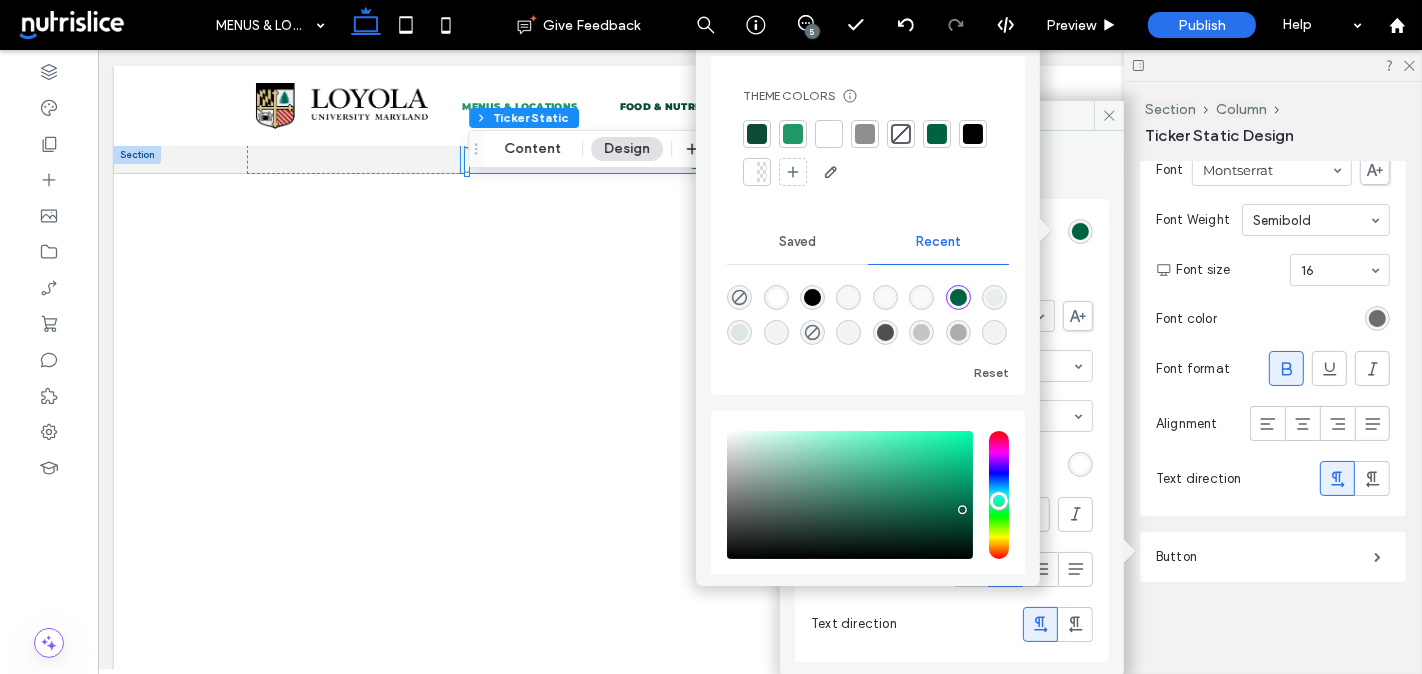 click at bounding box center (921, 332) 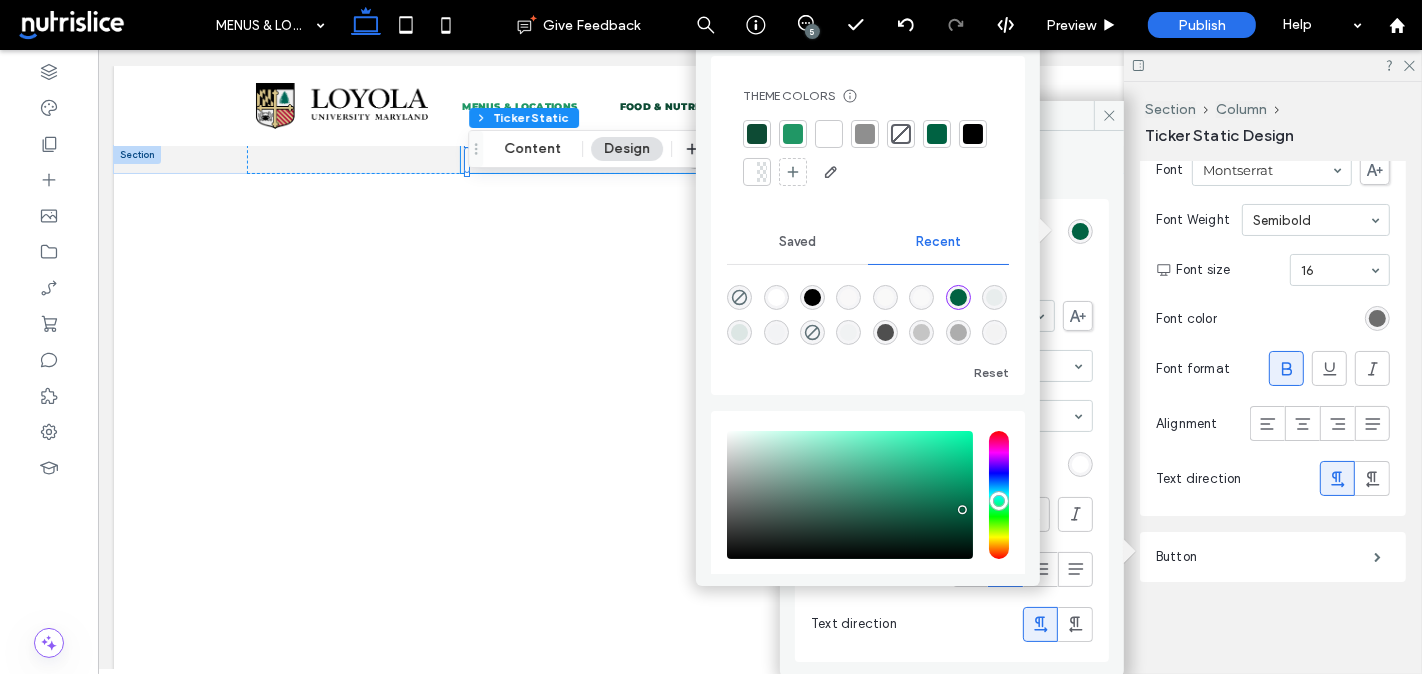 type on "*******" 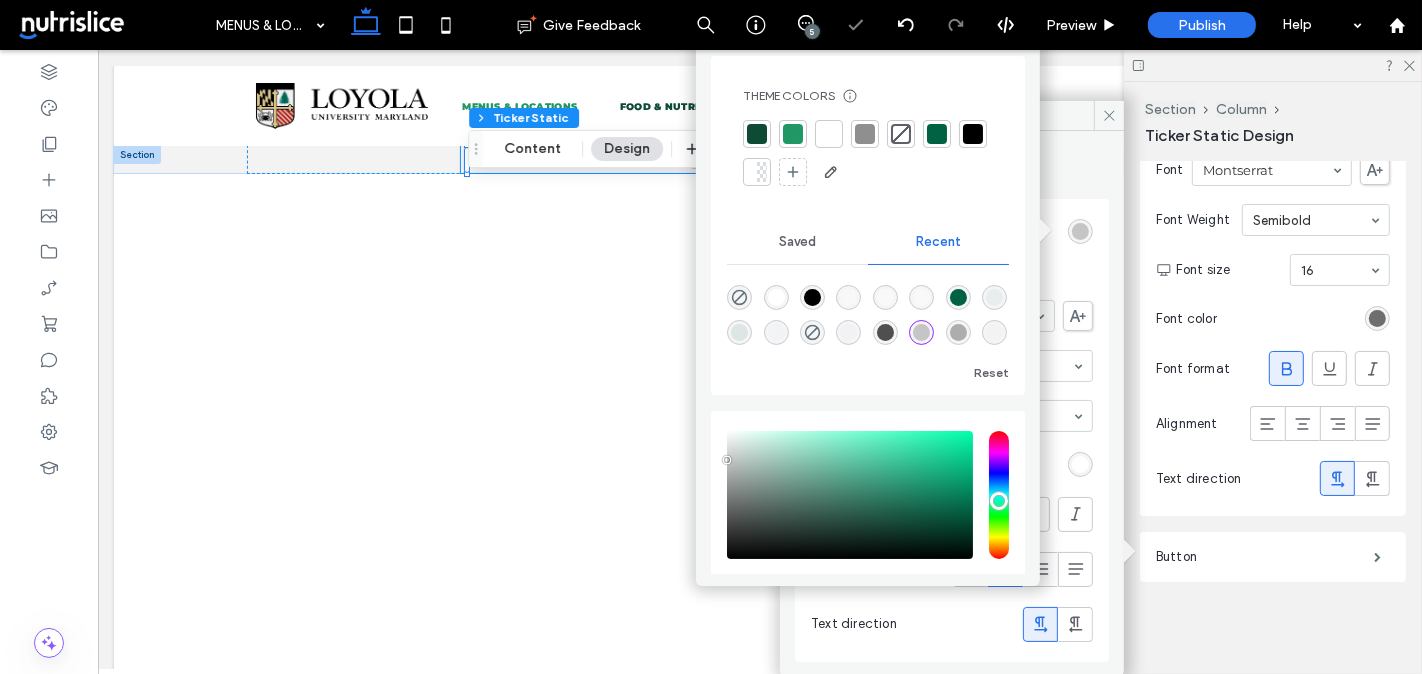 click on "Button Text Style" at bounding box center [952, 280] 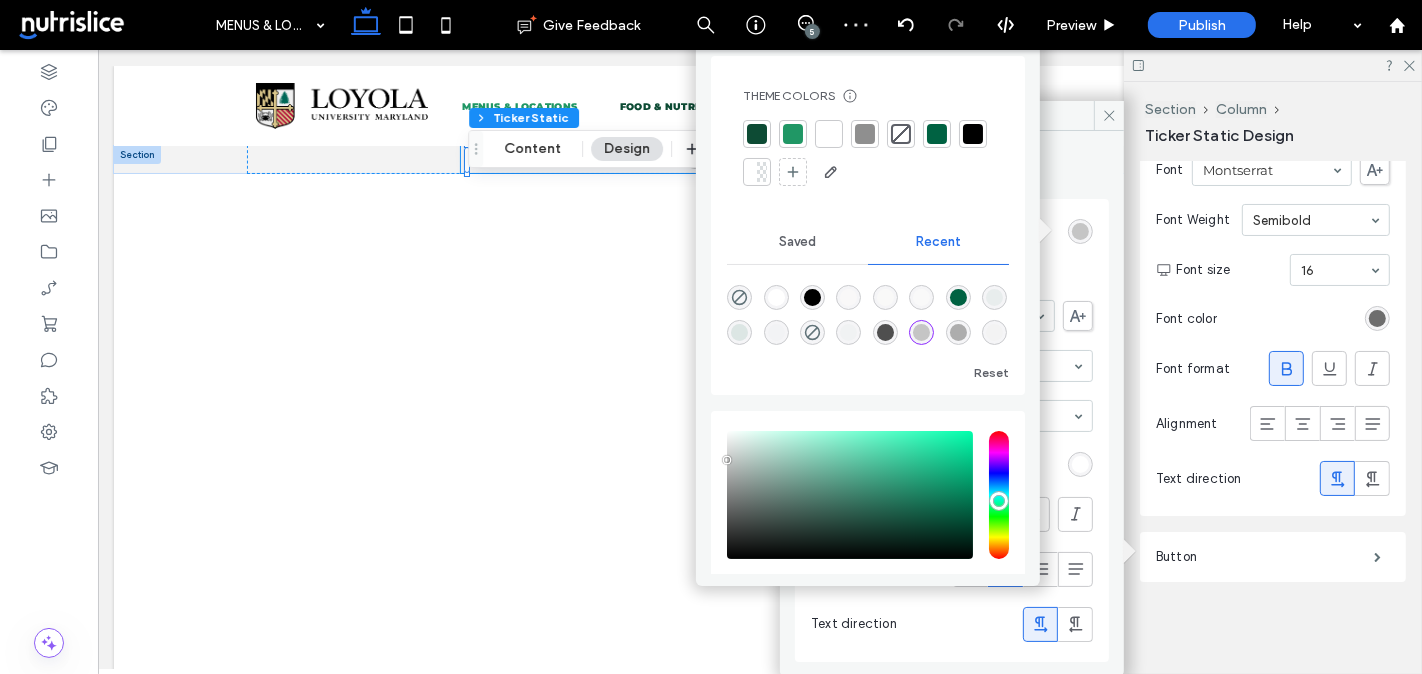 click at bounding box center [1080, 464] 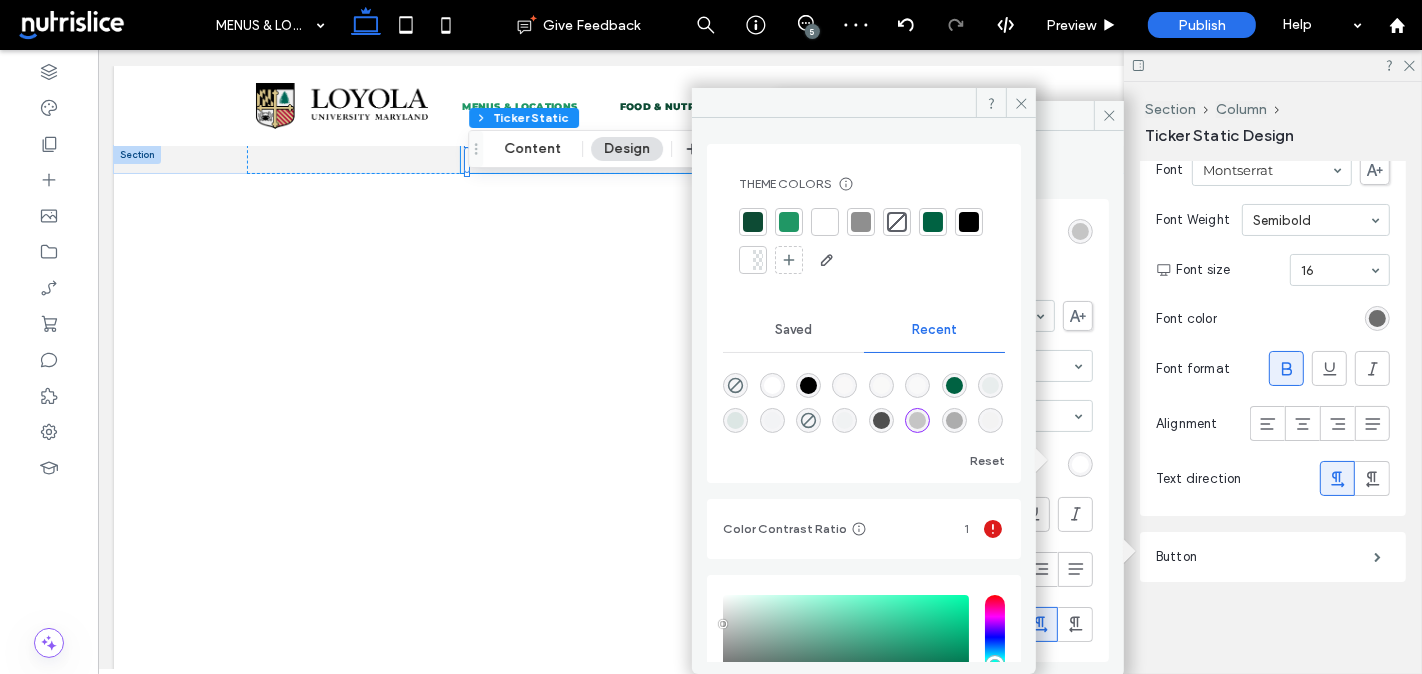 click at bounding box center [969, 222] 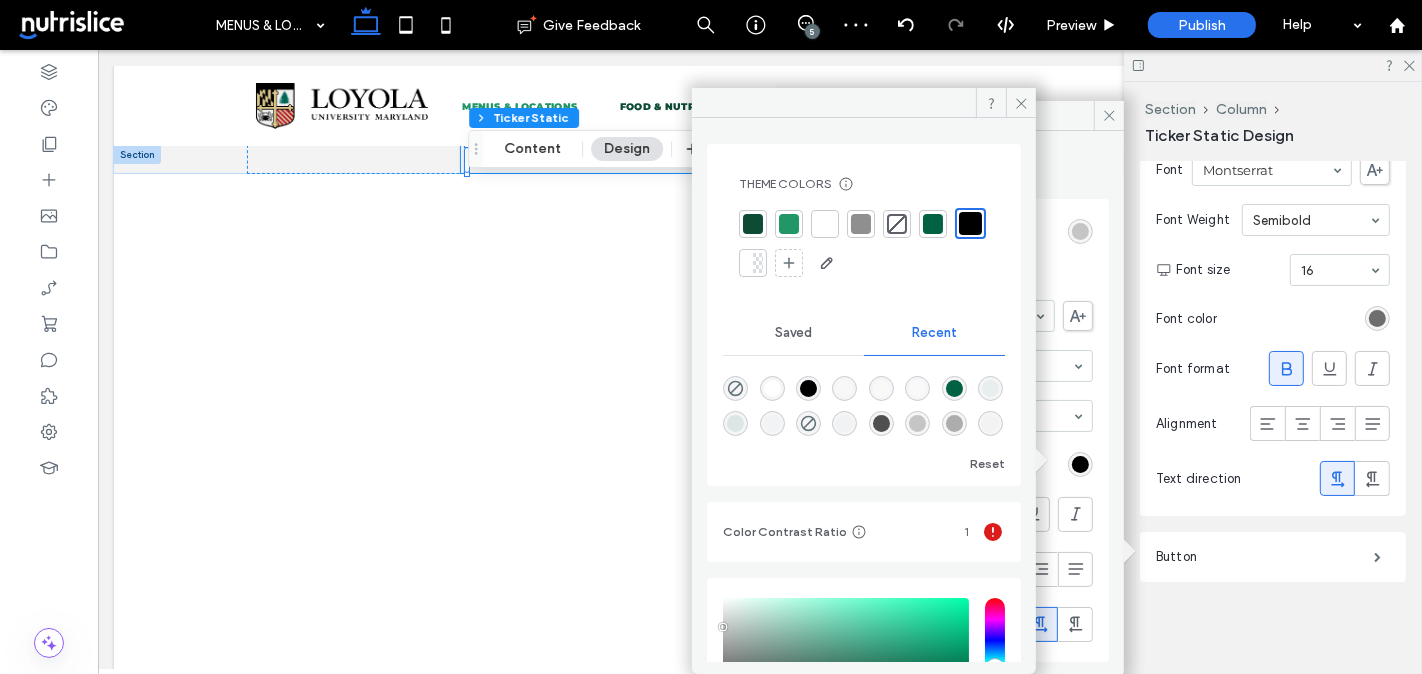 click on "Button Text Style Font Montserrat Font Weight Bold Font size 12 Font color Font format Alignment Text direction" at bounding box center [952, 453] 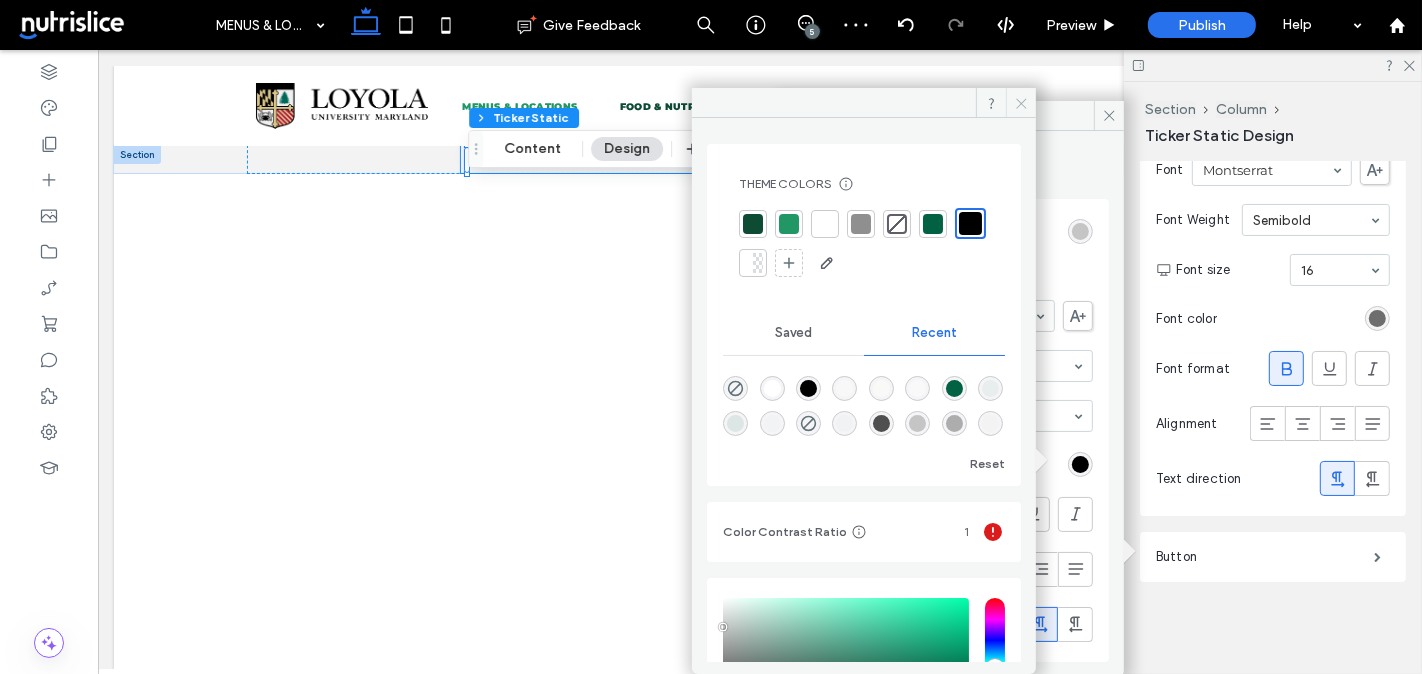 click 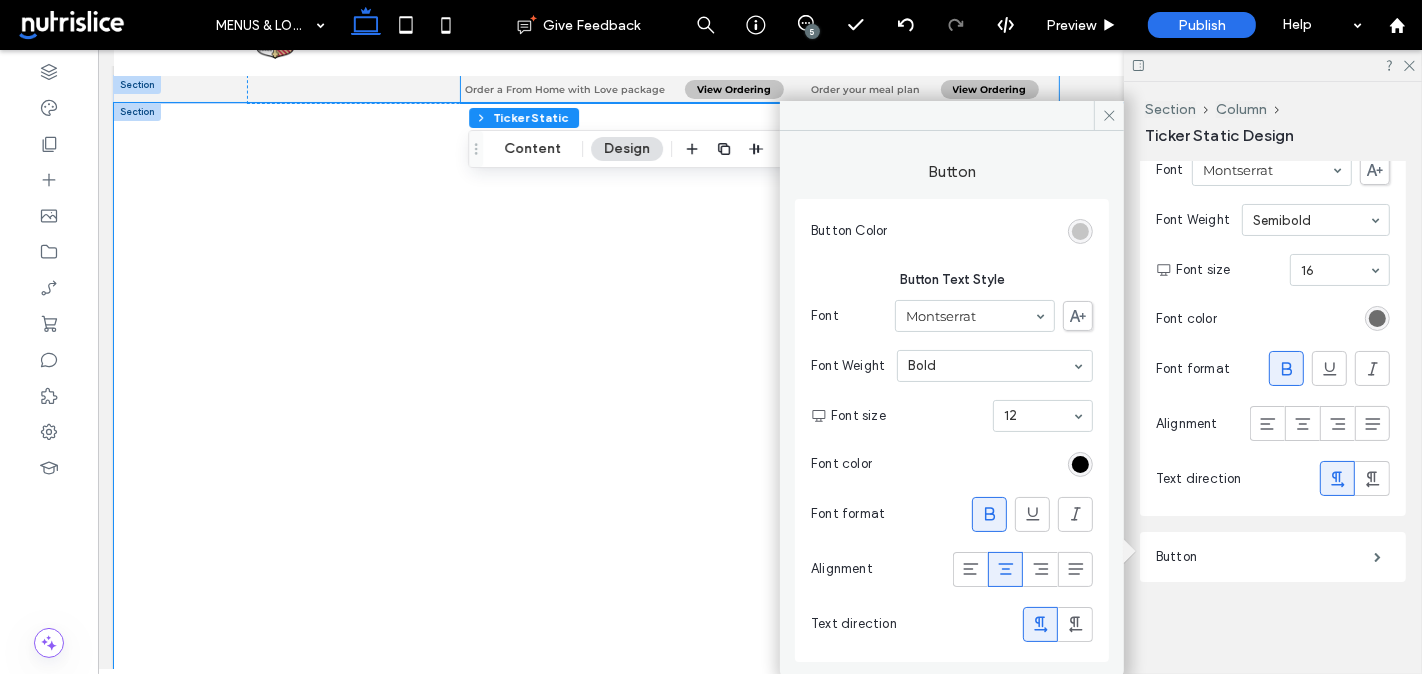 scroll, scrollTop: 63, scrollLeft: 0, axis: vertical 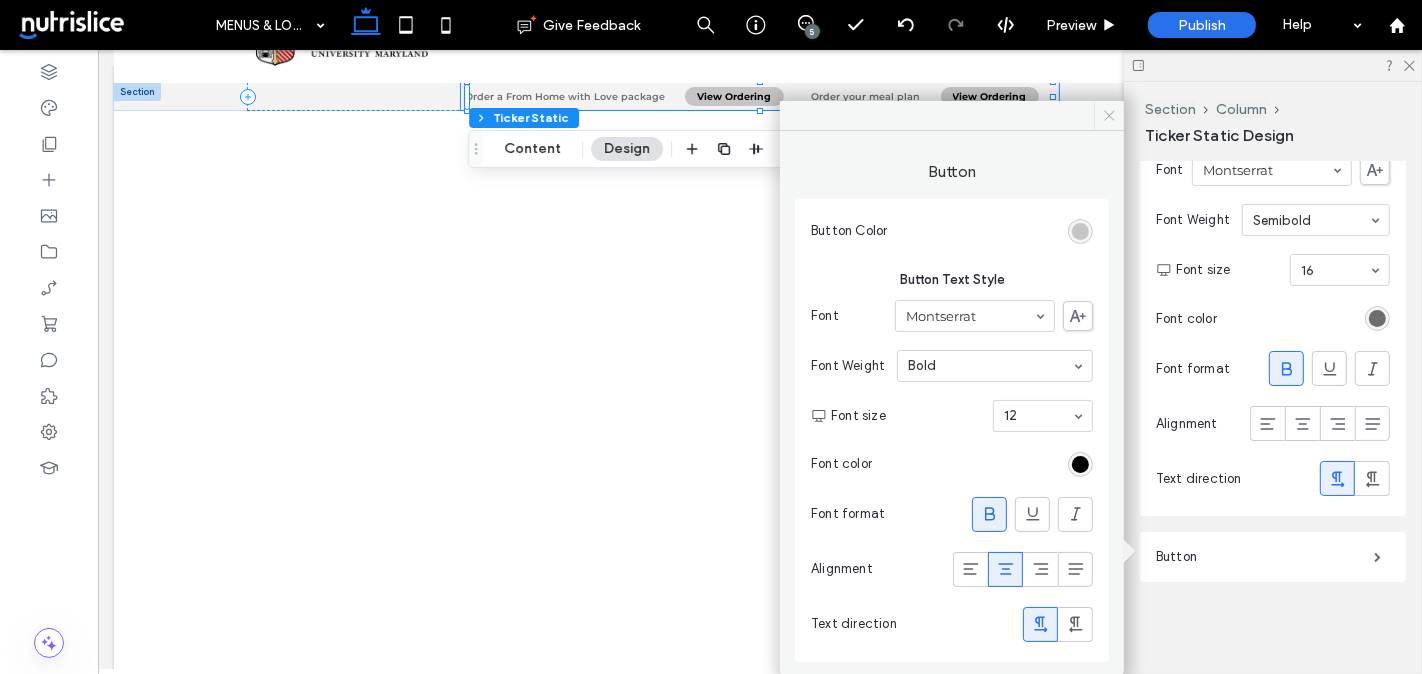 click 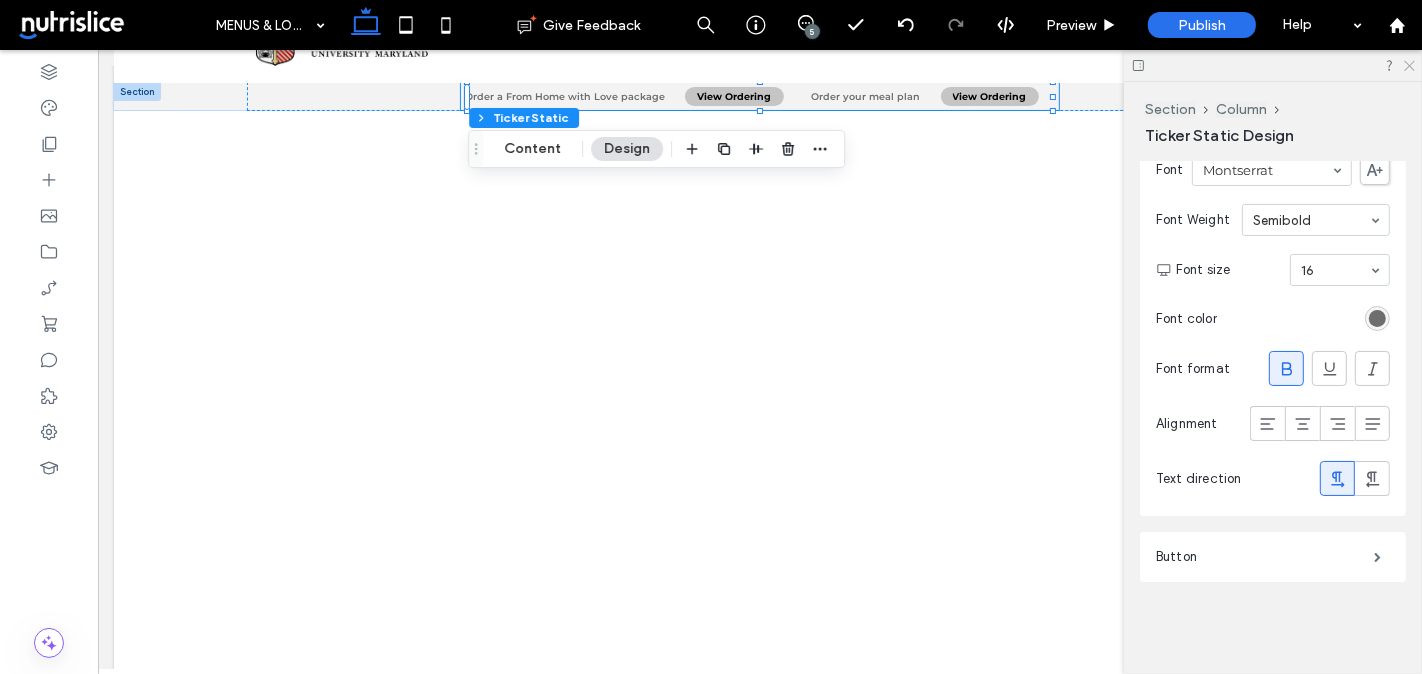 click 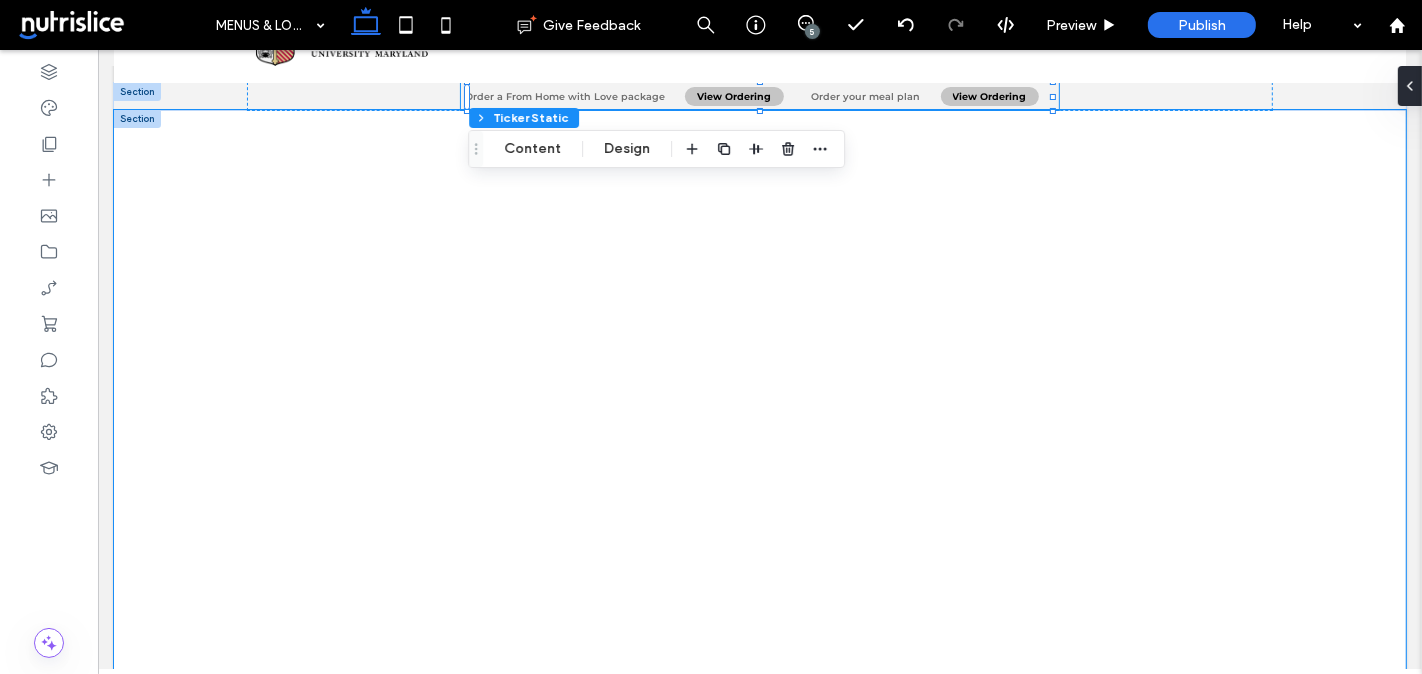 click at bounding box center [759, 852] 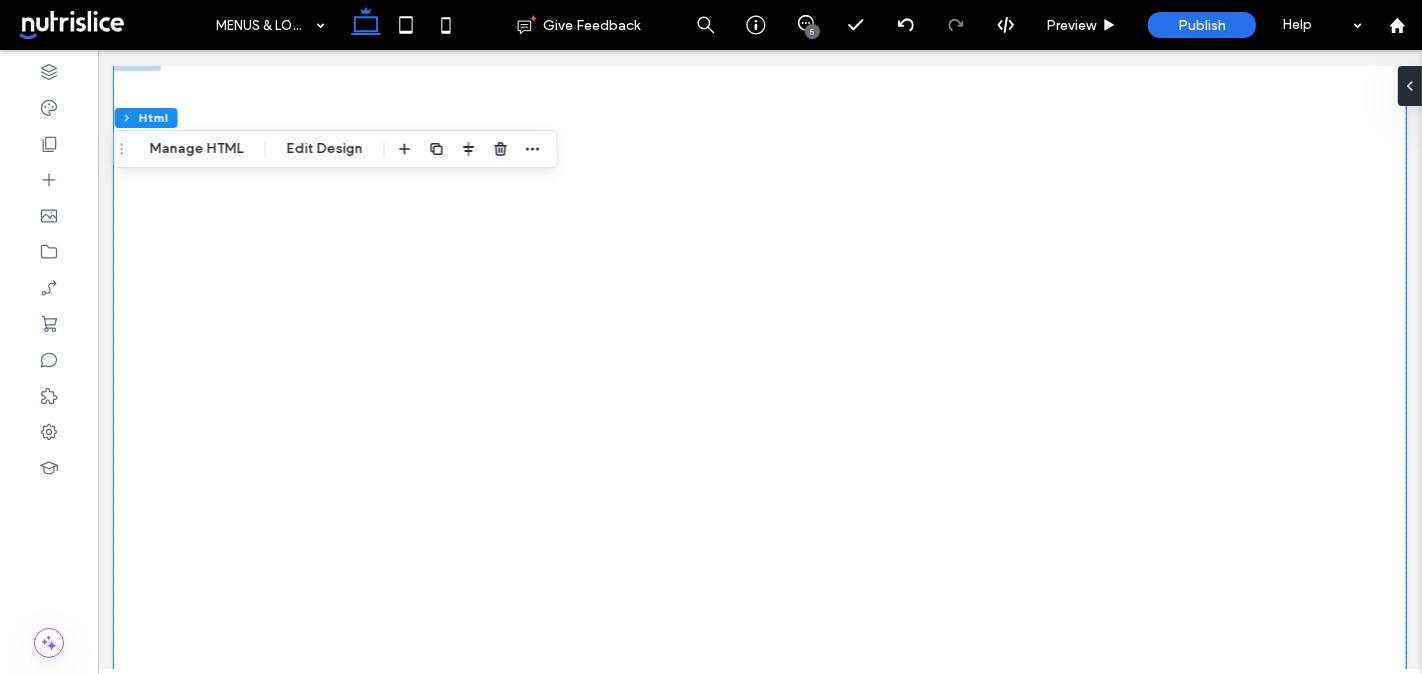 scroll, scrollTop: 0, scrollLeft: 0, axis: both 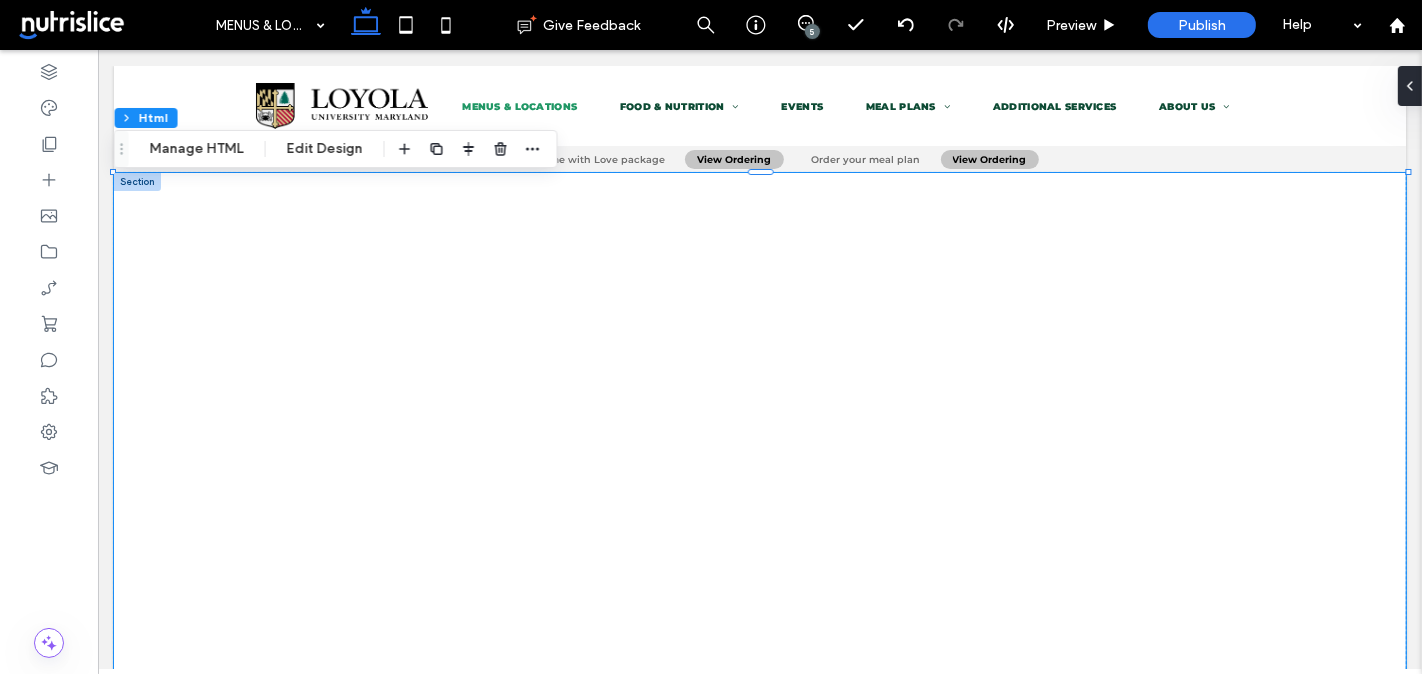 click at bounding box center (759, 915) 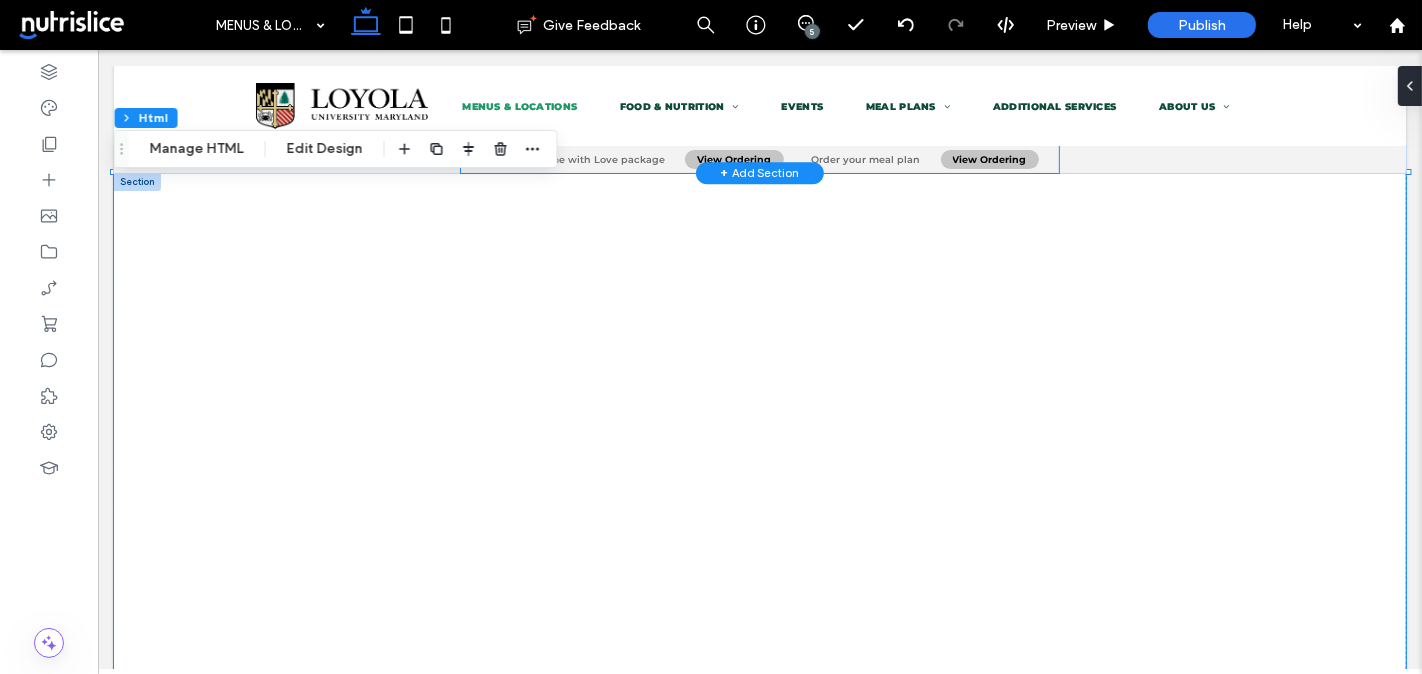 click on "Order a From Home with Love package" at bounding box center (564, 159) 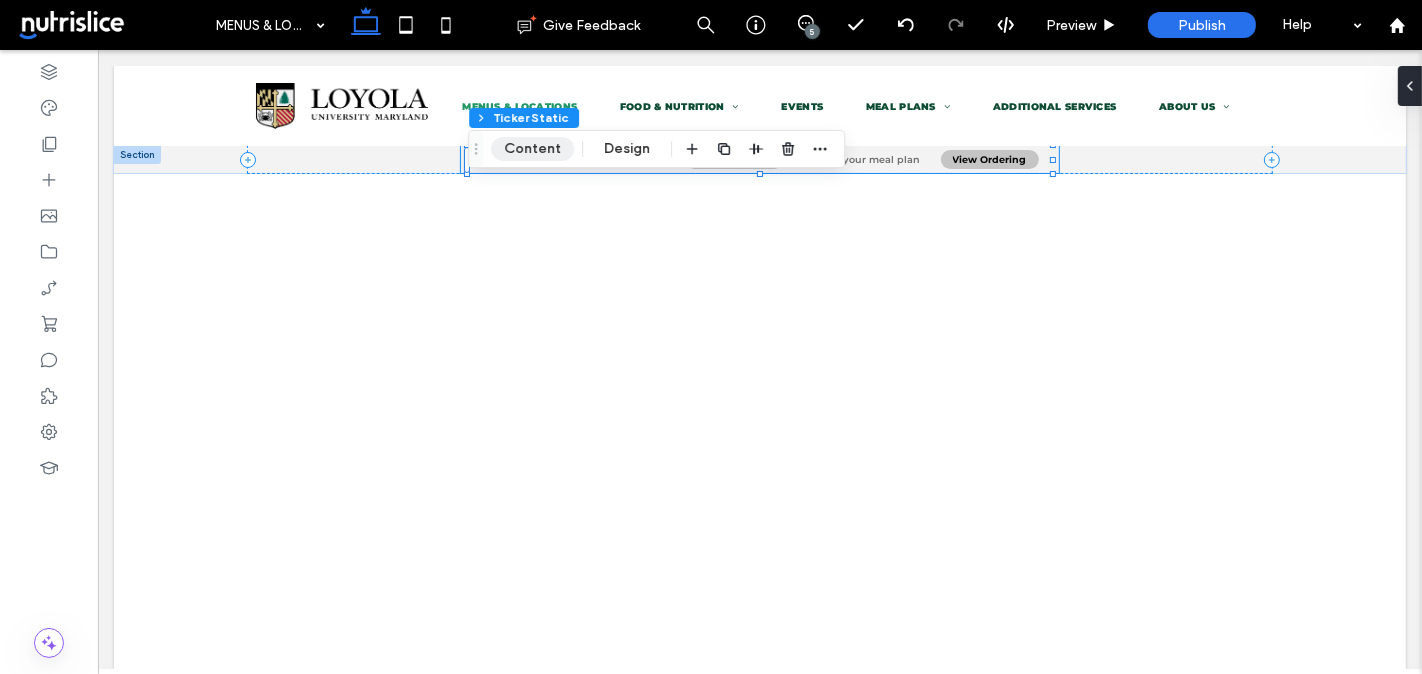 click on "Content" at bounding box center (532, 149) 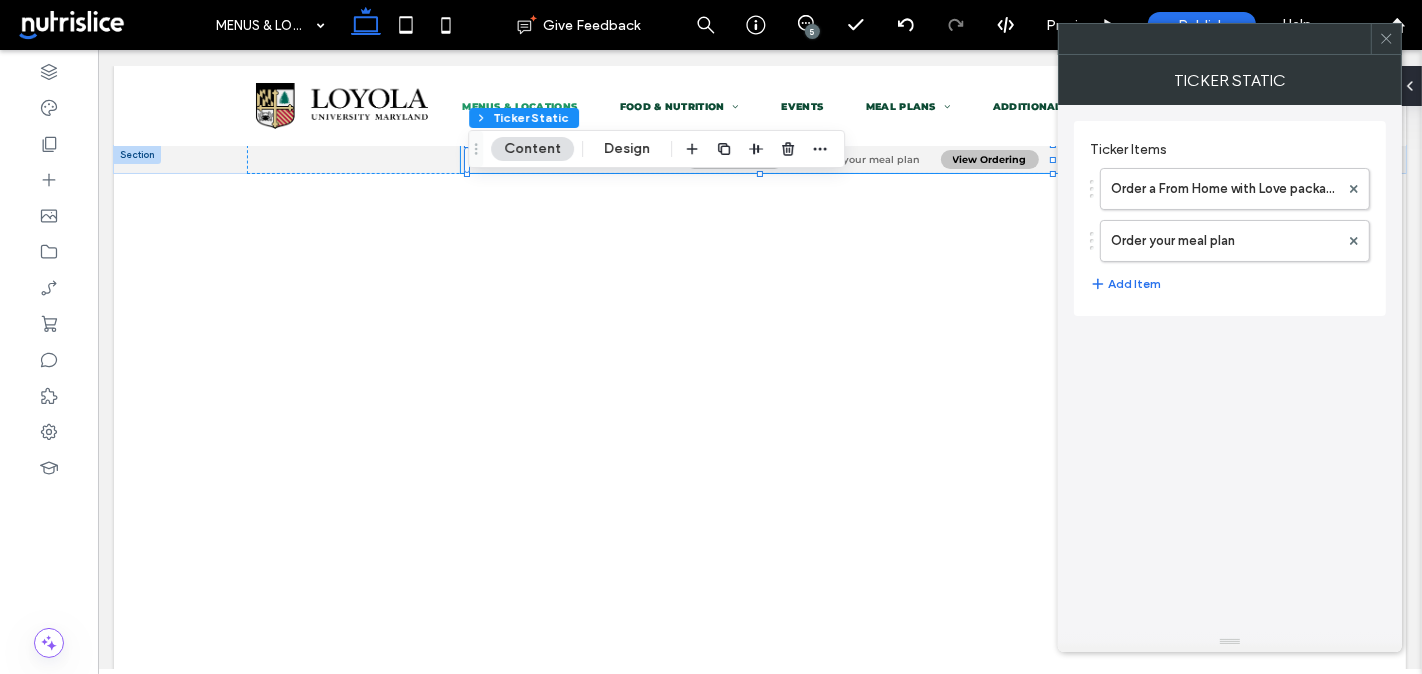 click 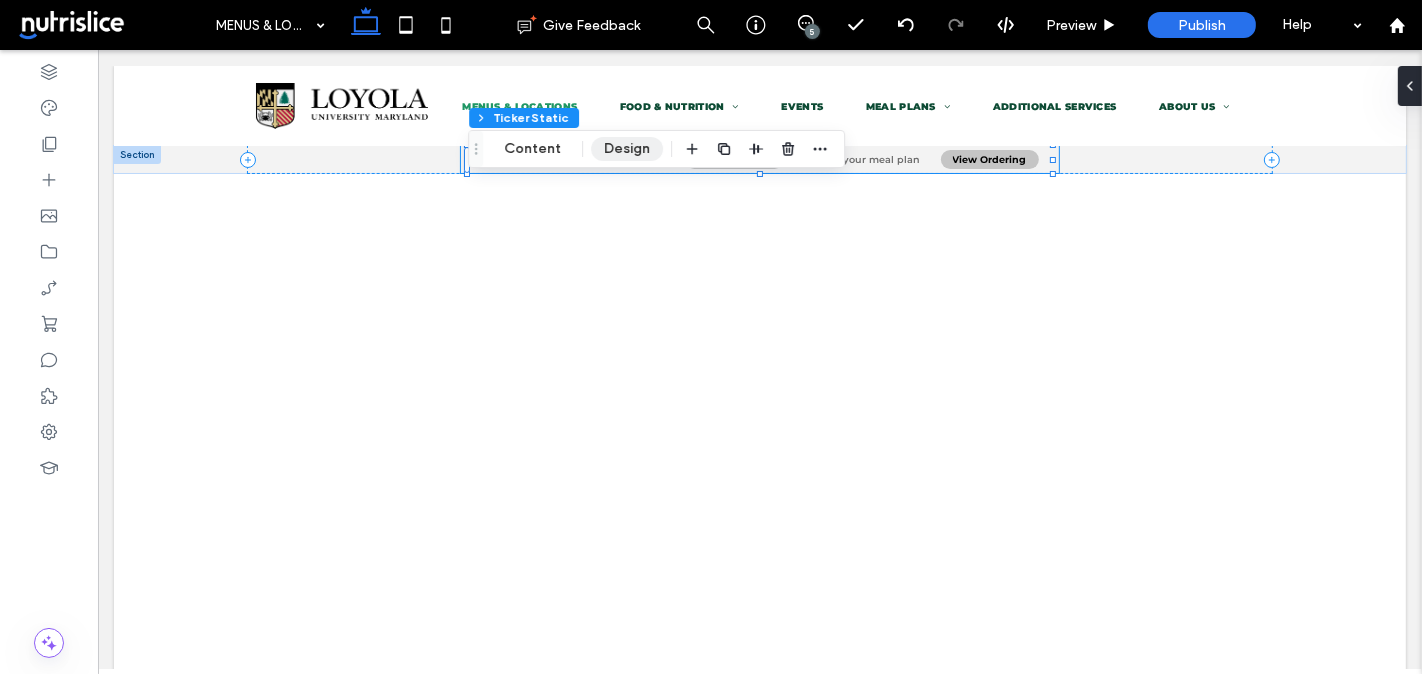 click on "Design" at bounding box center (627, 149) 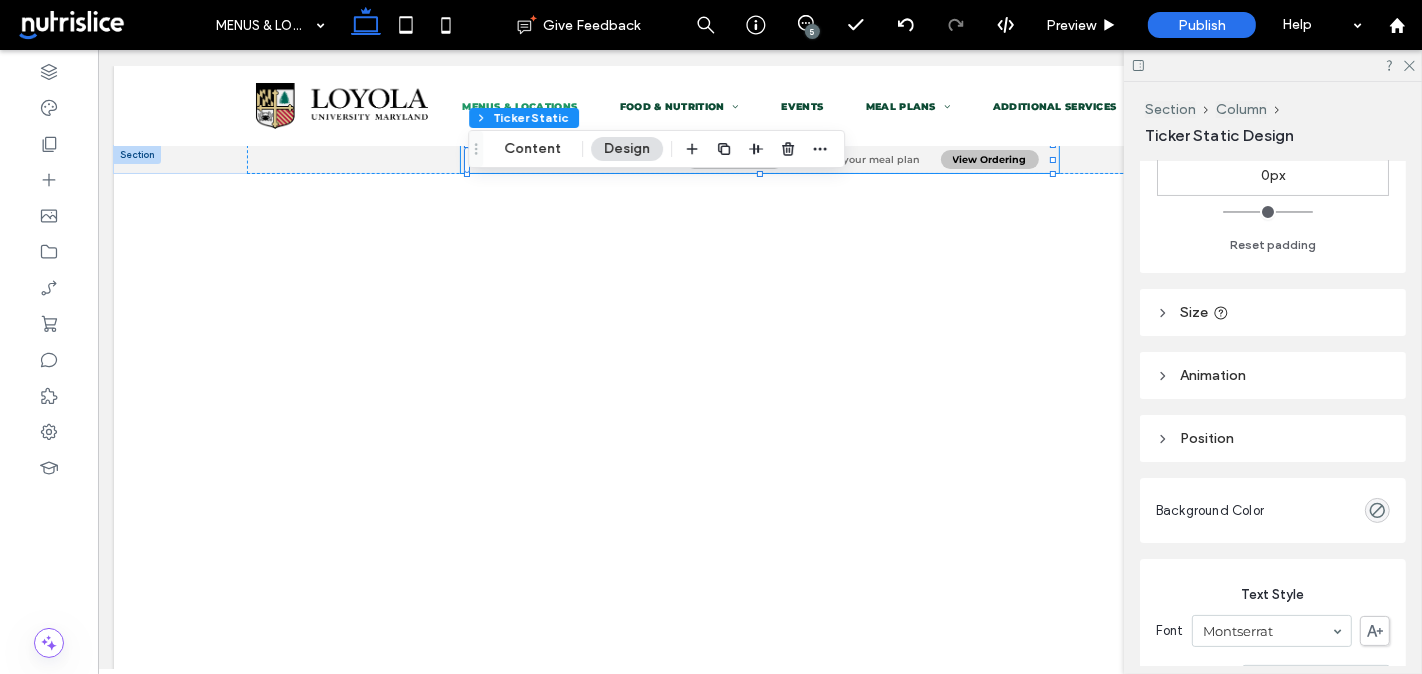 scroll, scrollTop: 766, scrollLeft: 0, axis: vertical 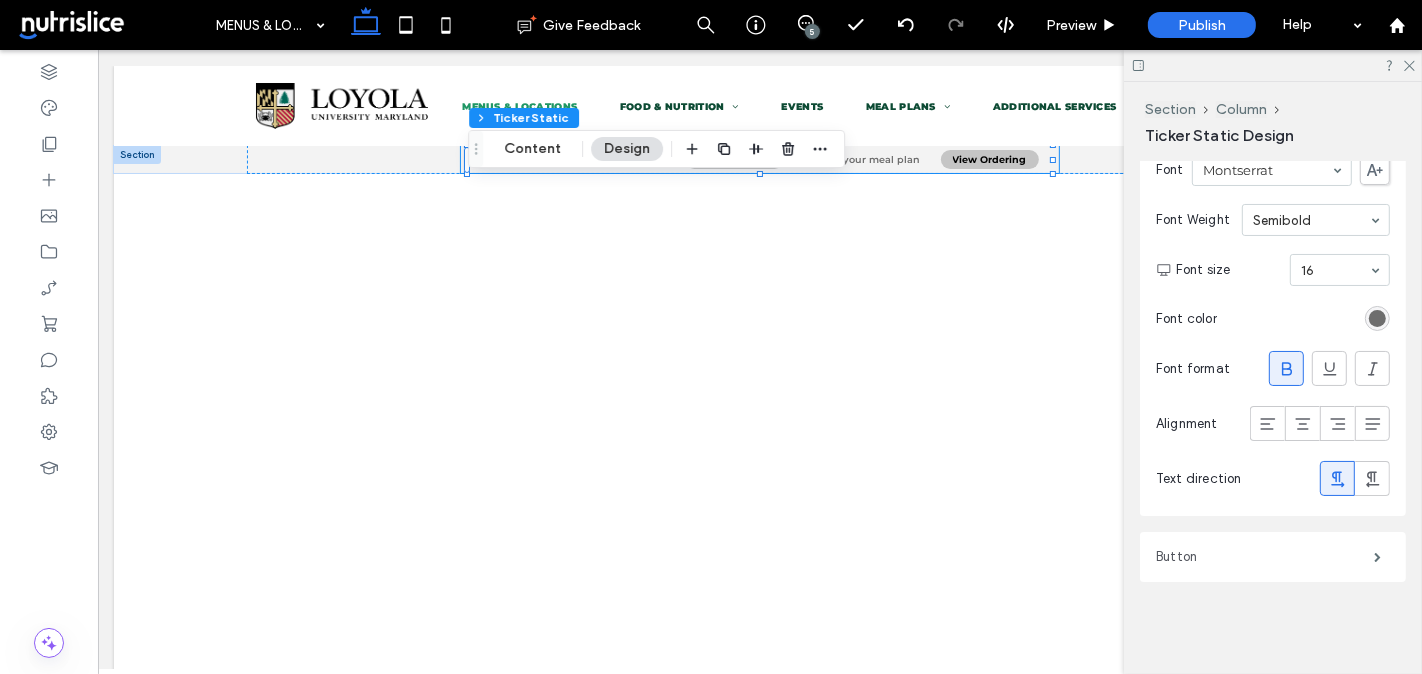 click on "Button" at bounding box center [1265, 557] 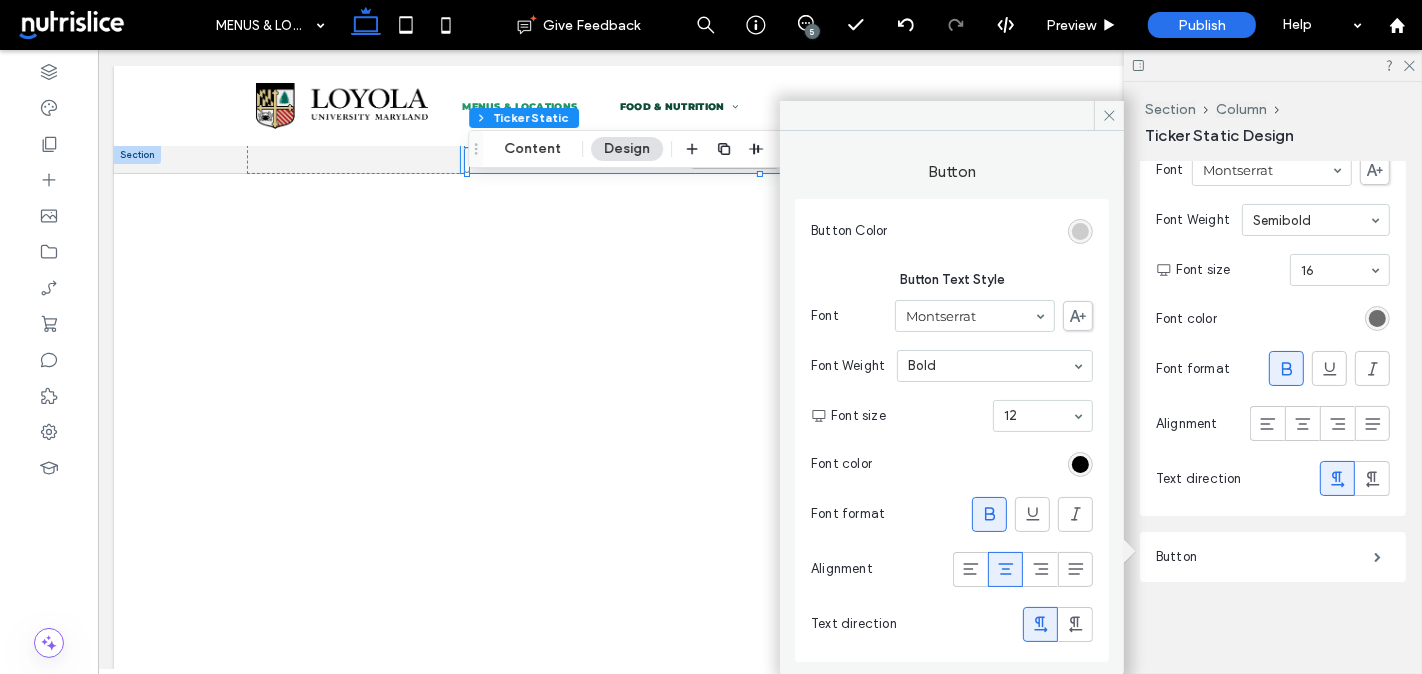 click at bounding box center (1080, 231) 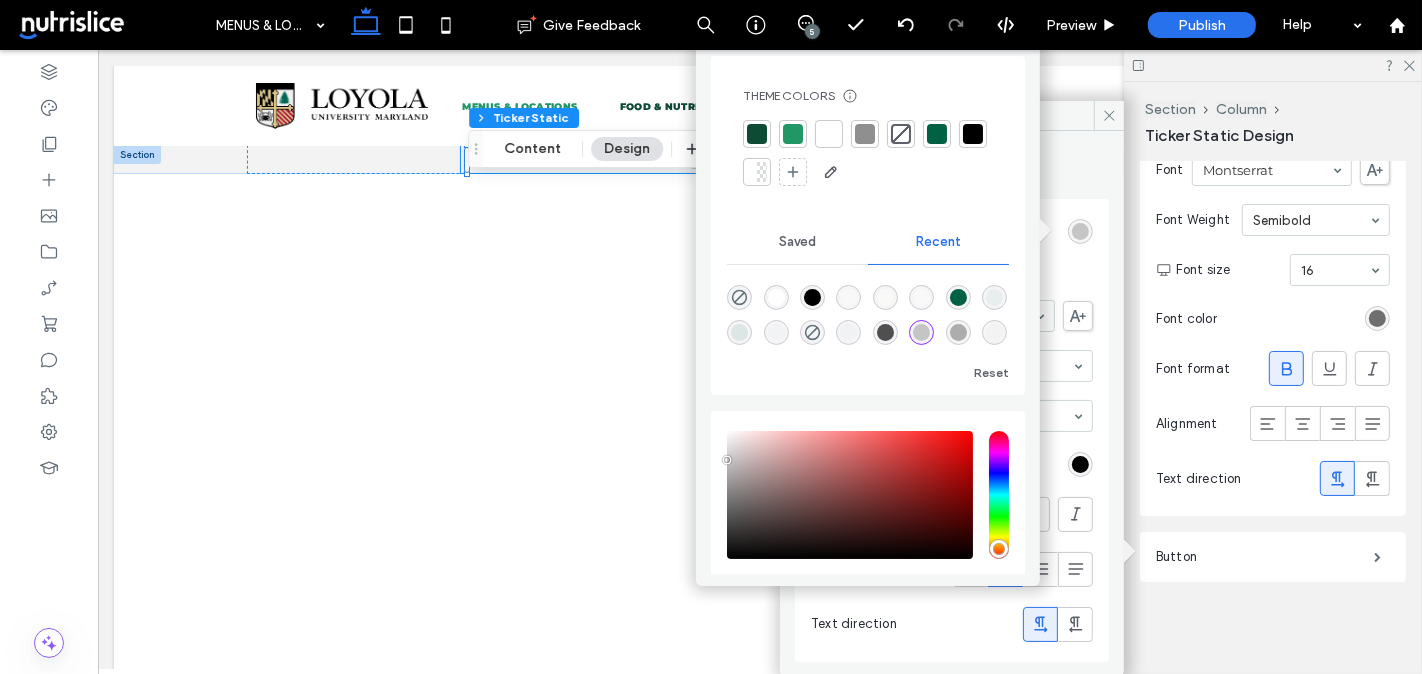 click at bounding box center (829, 134) 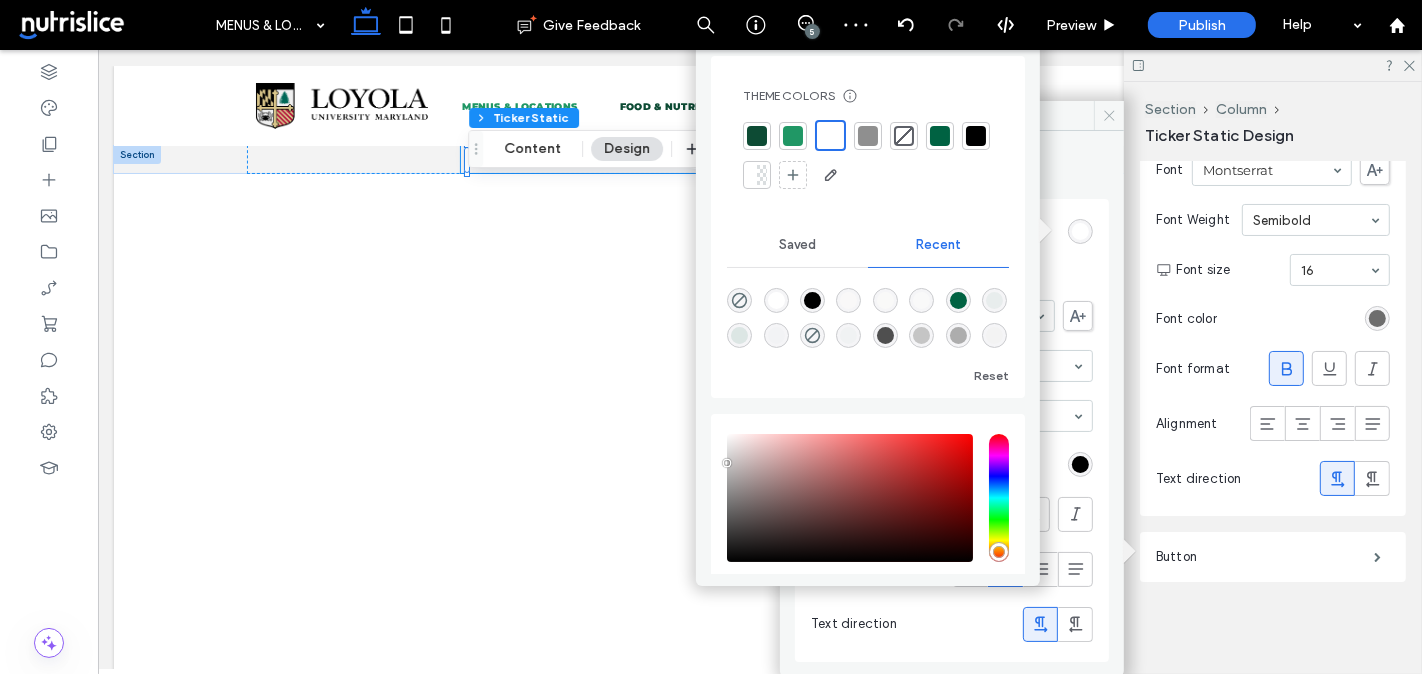 click at bounding box center (1109, 116) 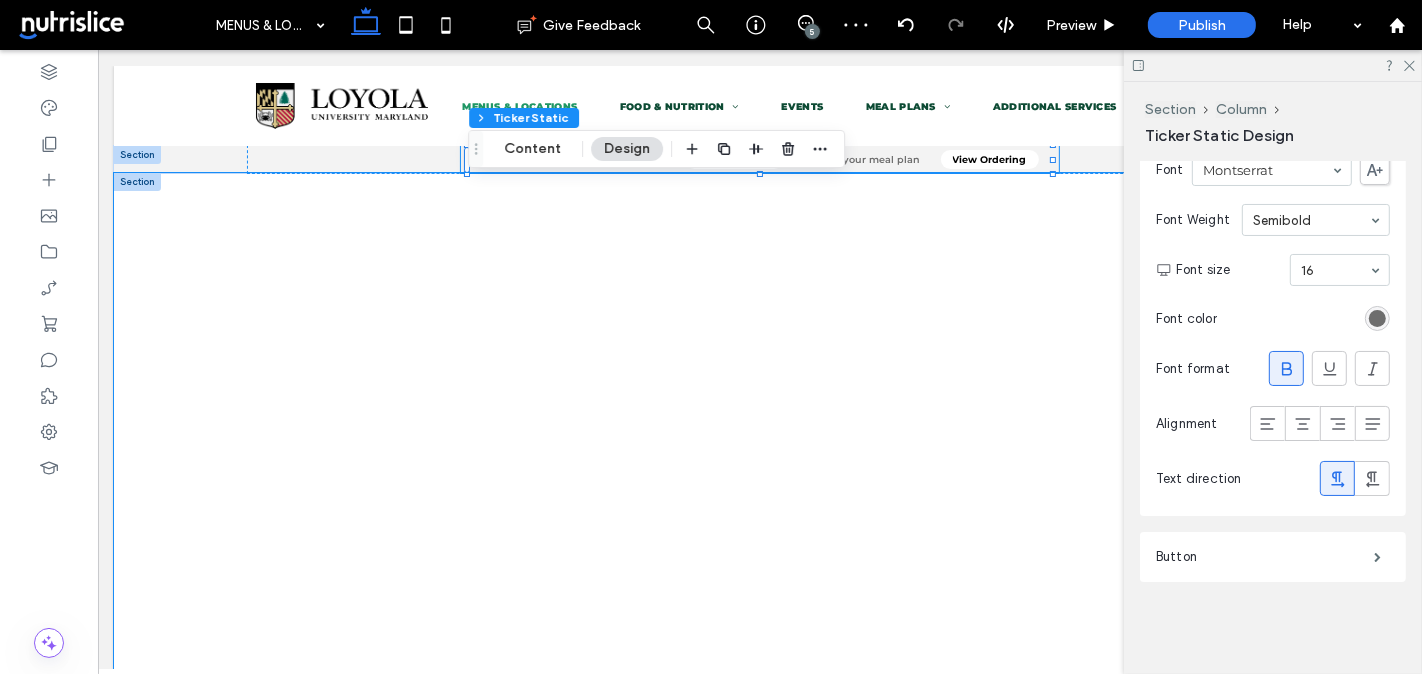 click at bounding box center (759, 915) 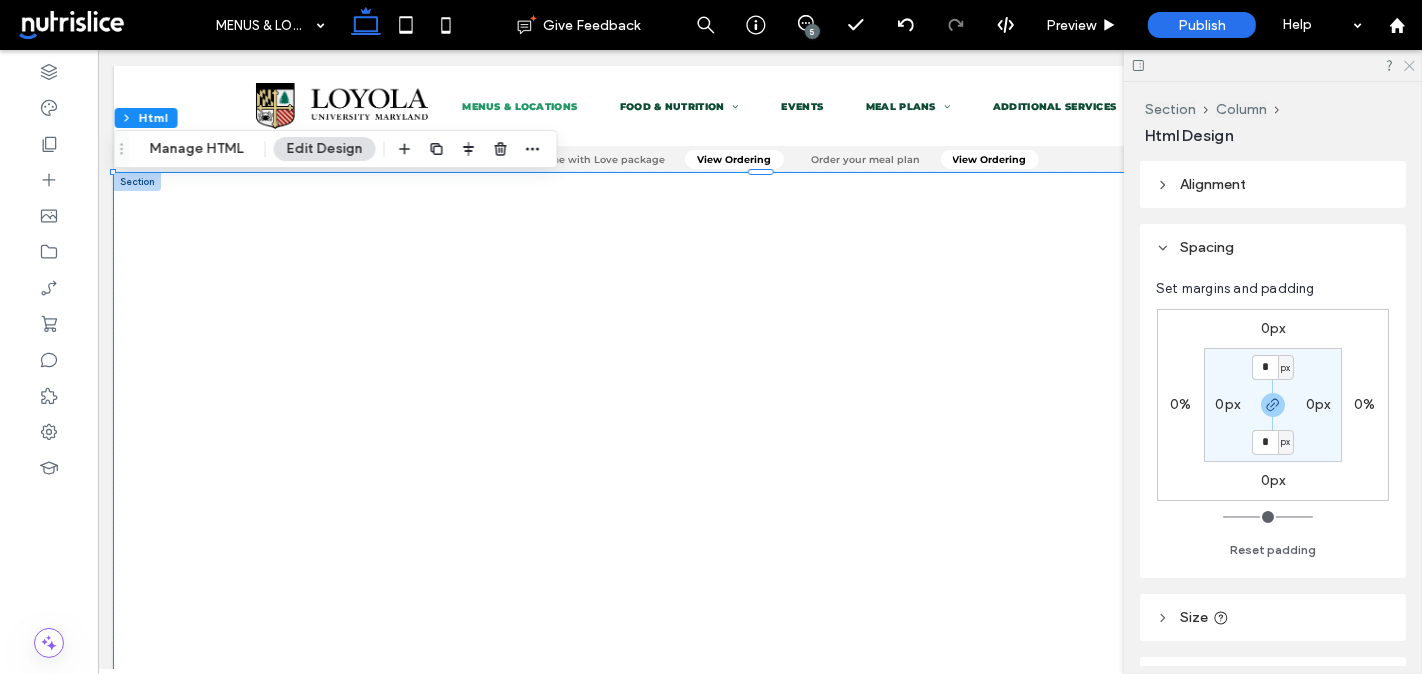 click 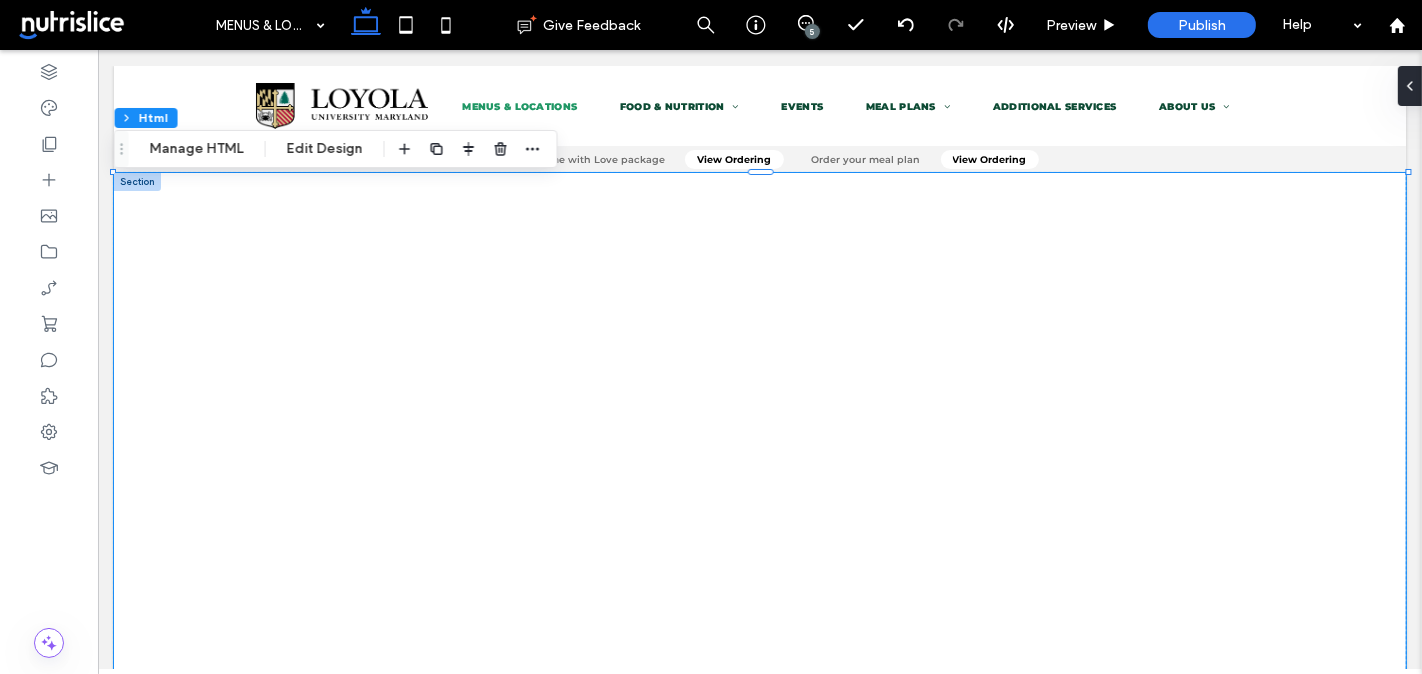 click at bounding box center (759, 915) 